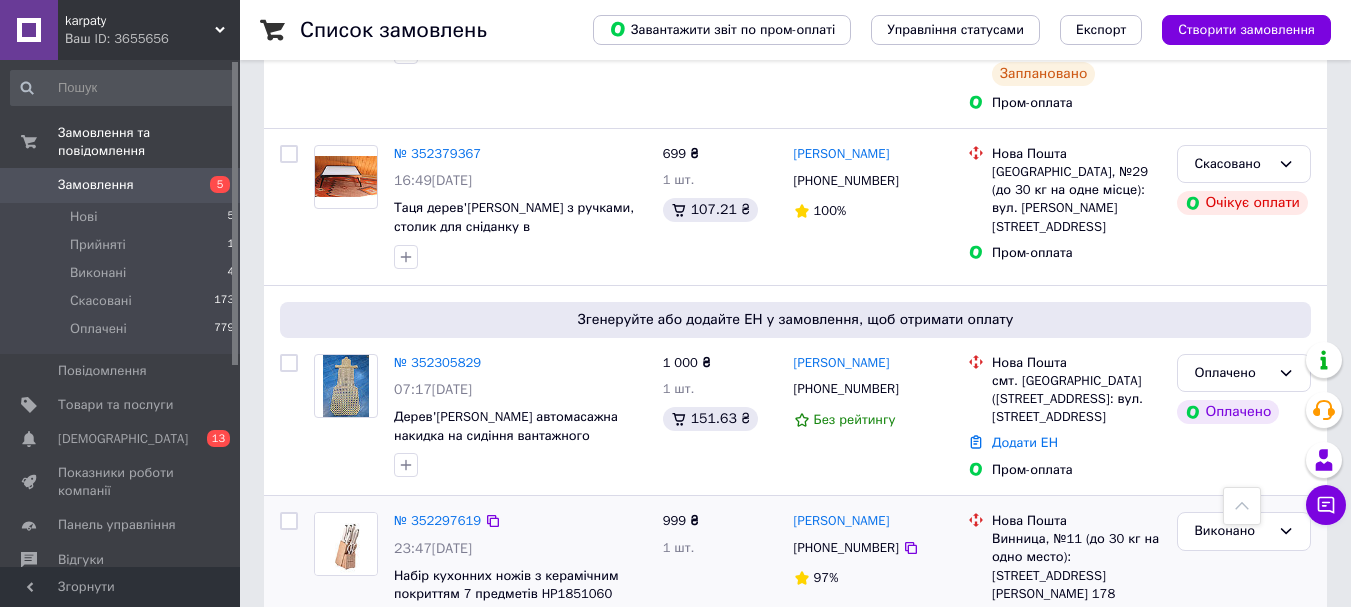 scroll, scrollTop: 600, scrollLeft: 0, axis: vertical 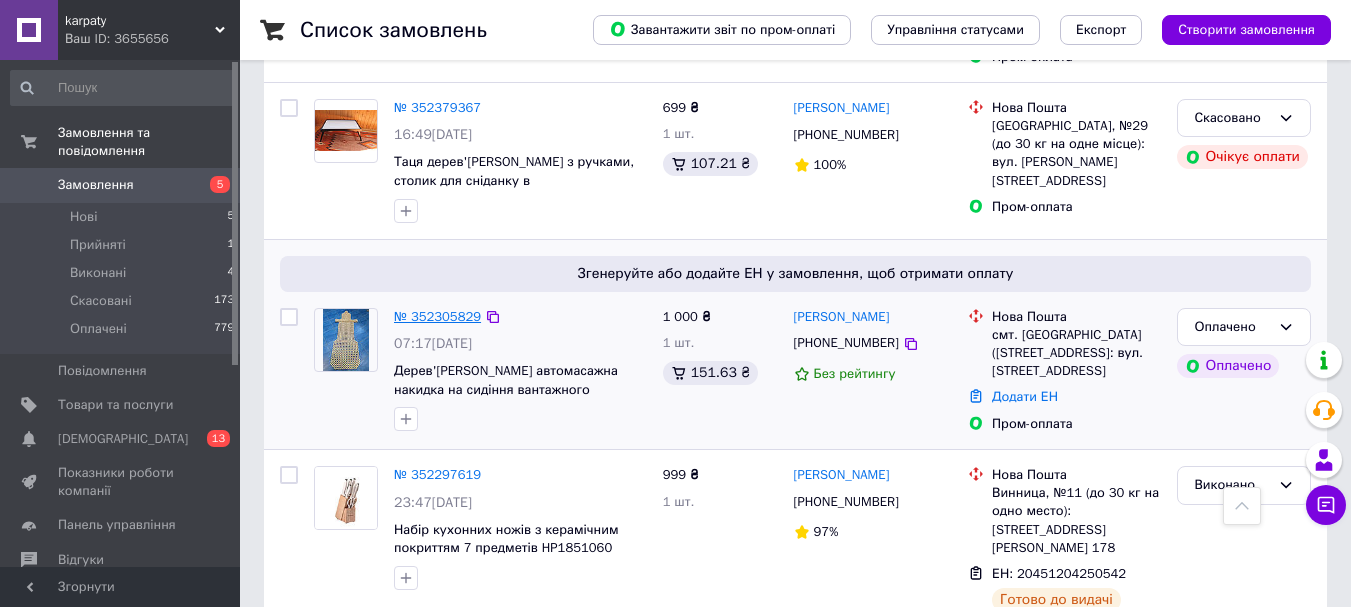 click on "№ 352305829" at bounding box center [437, 316] 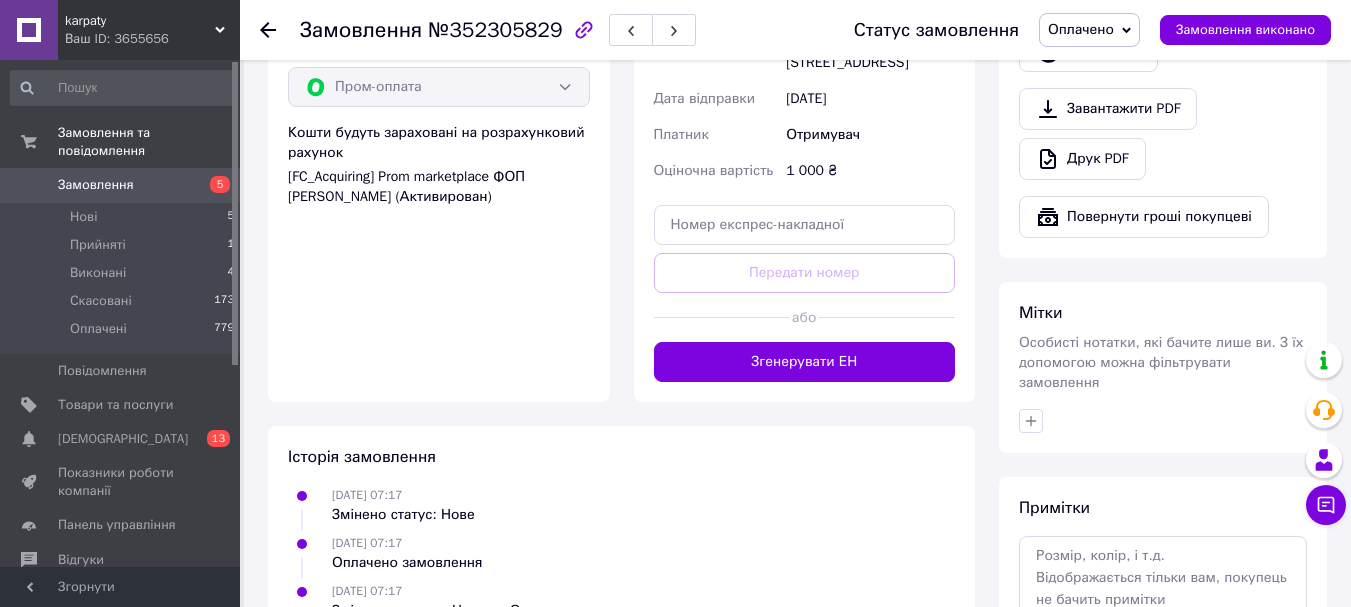 scroll, scrollTop: 800, scrollLeft: 0, axis: vertical 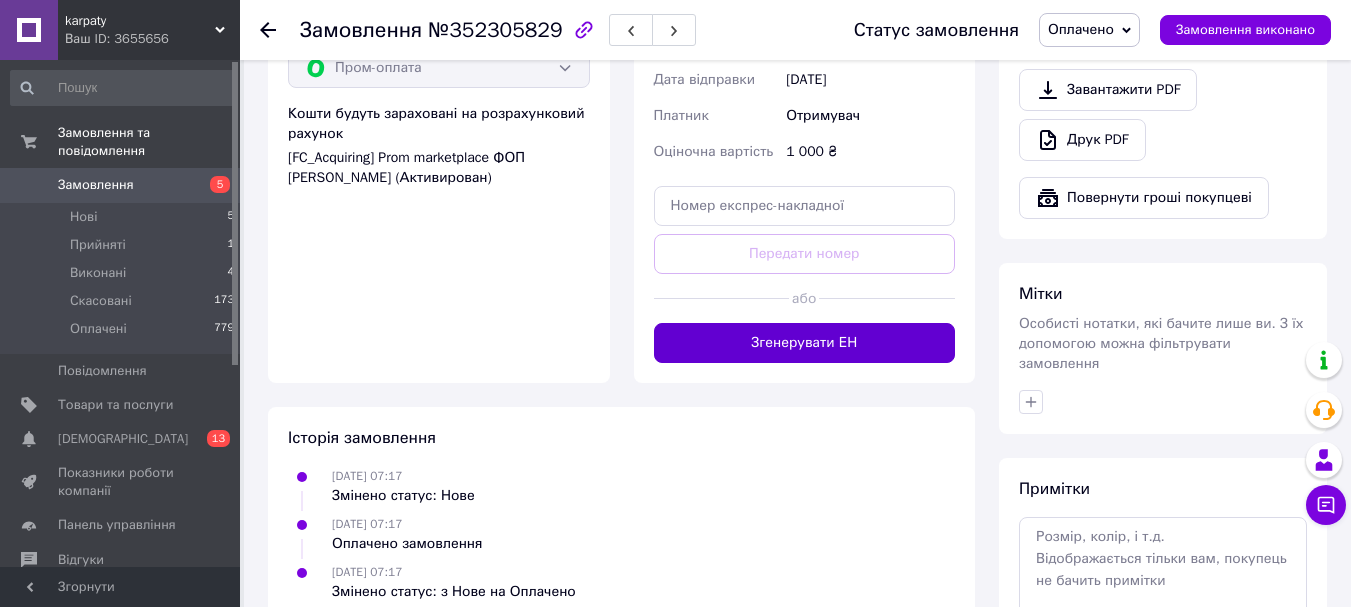 click on "Згенерувати ЕН" at bounding box center [805, 343] 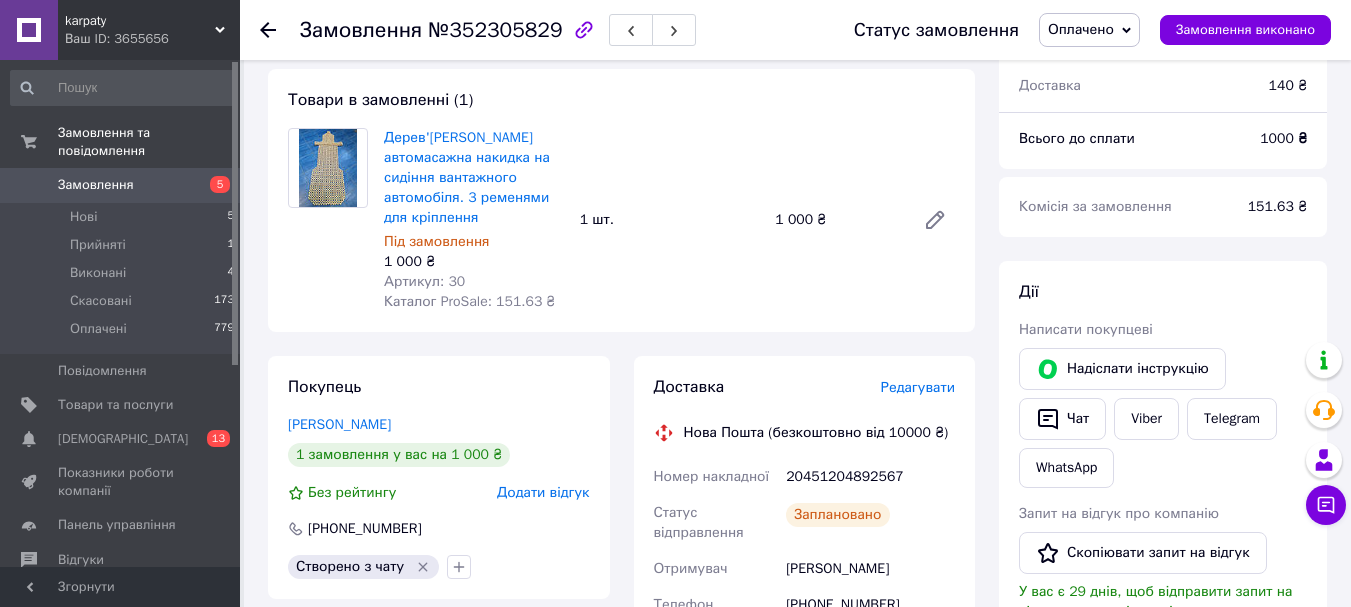 scroll, scrollTop: 300, scrollLeft: 0, axis: vertical 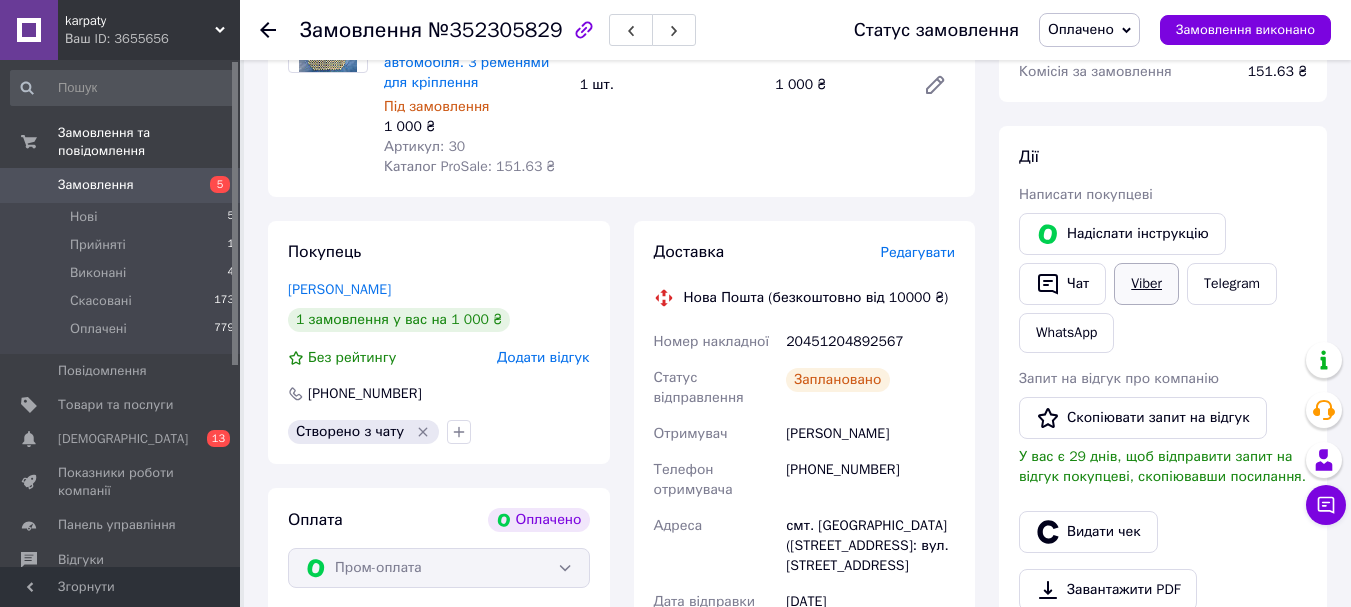 click on "Viber" at bounding box center (1146, 284) 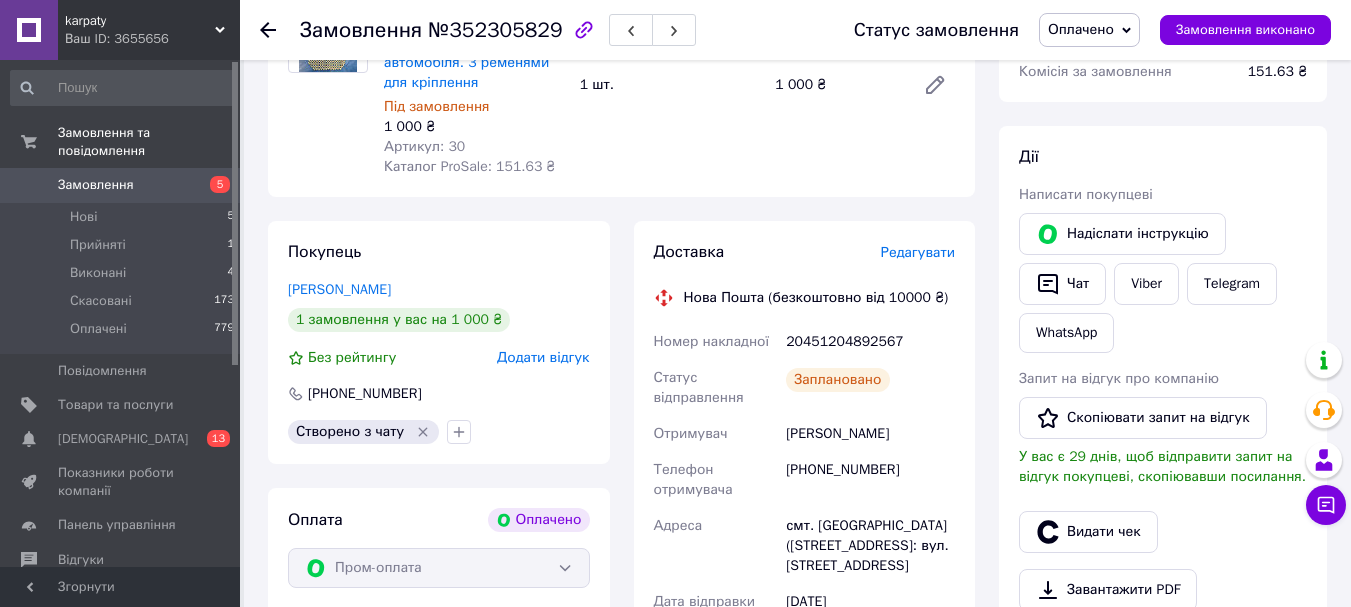 click on "20451204892567" at bounding box center [870, 342] 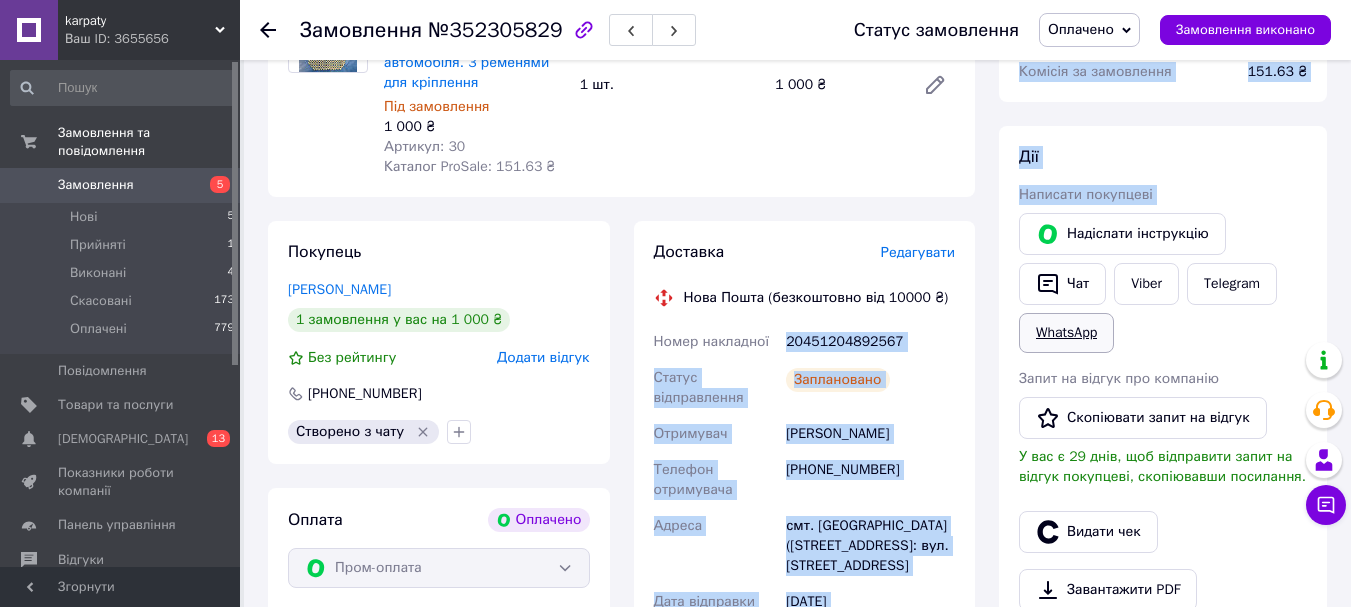 drag, startPoint x: 783, startPoint y: 318, endPoint x: 1034, endPoint y: 318, distance: 251 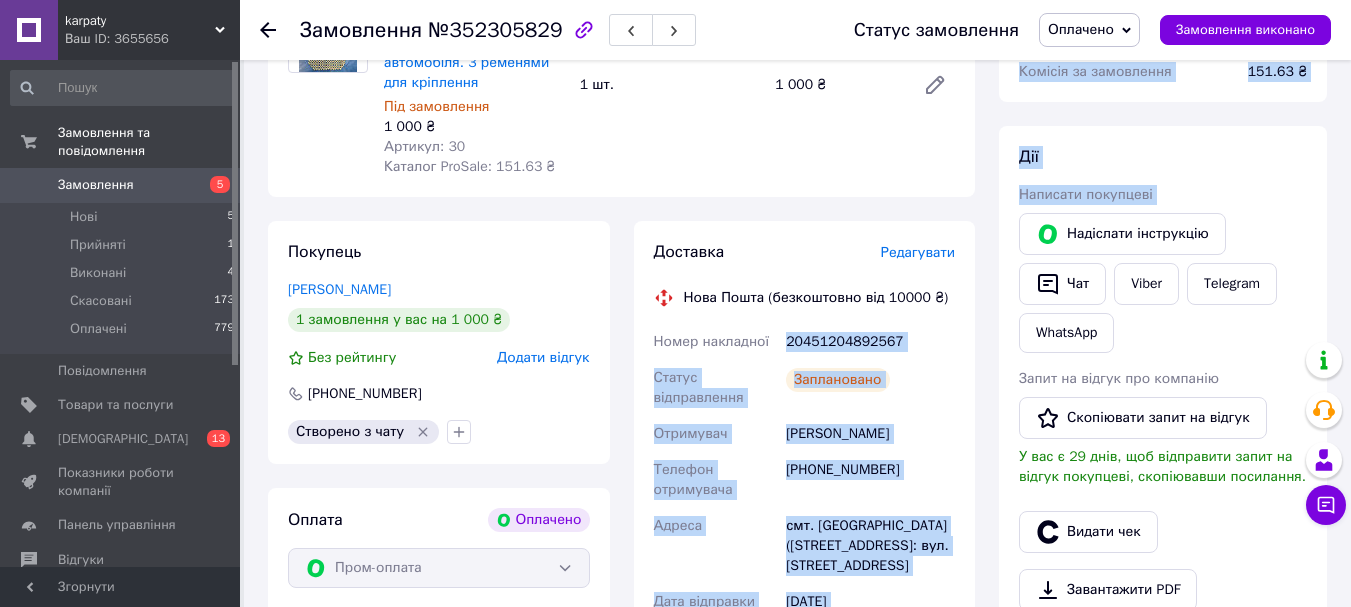 click on "20451204892567" at bounding box center [870, 342] 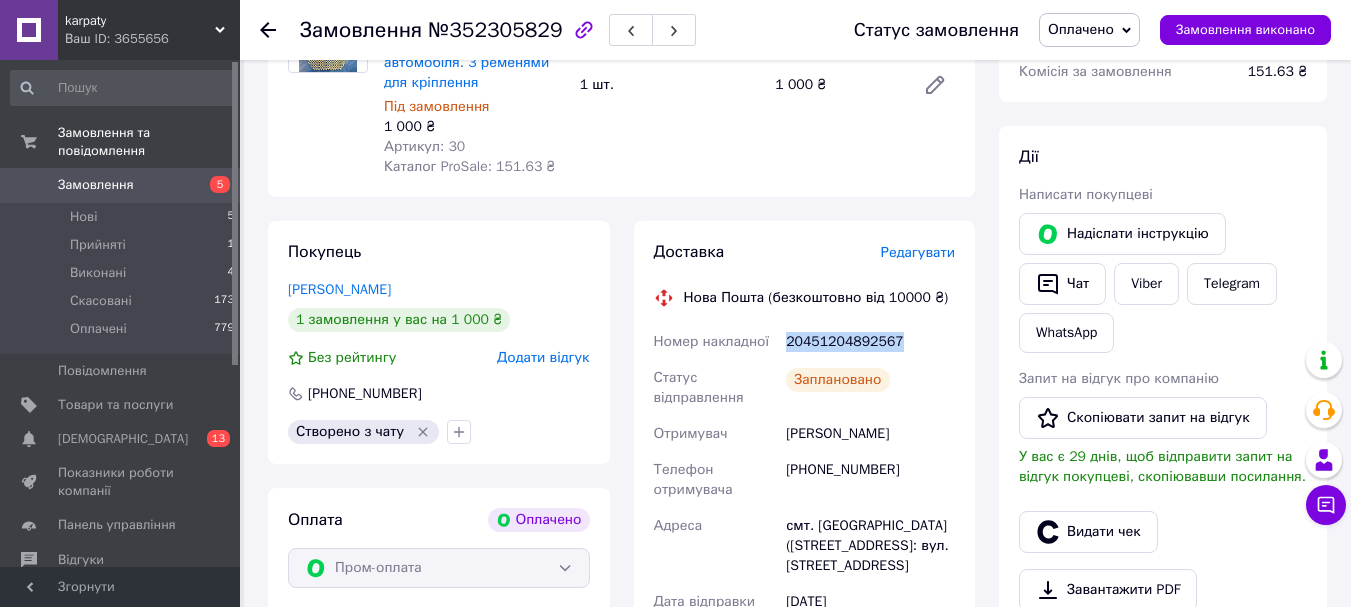 drag, startPoint x: 864, startPoint y: 315, endPoint x: 783, endPoint y: 315, distance: 81 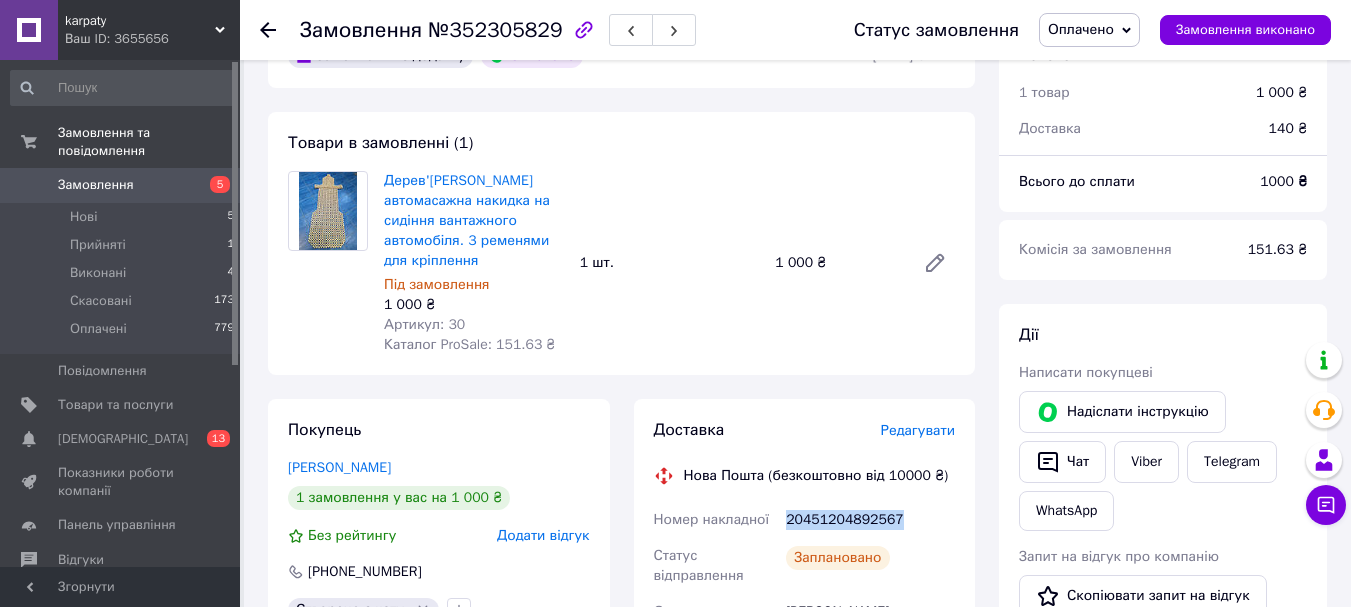 scroll, scrollTop: 100, scrollLeft: 0, axis: vertical 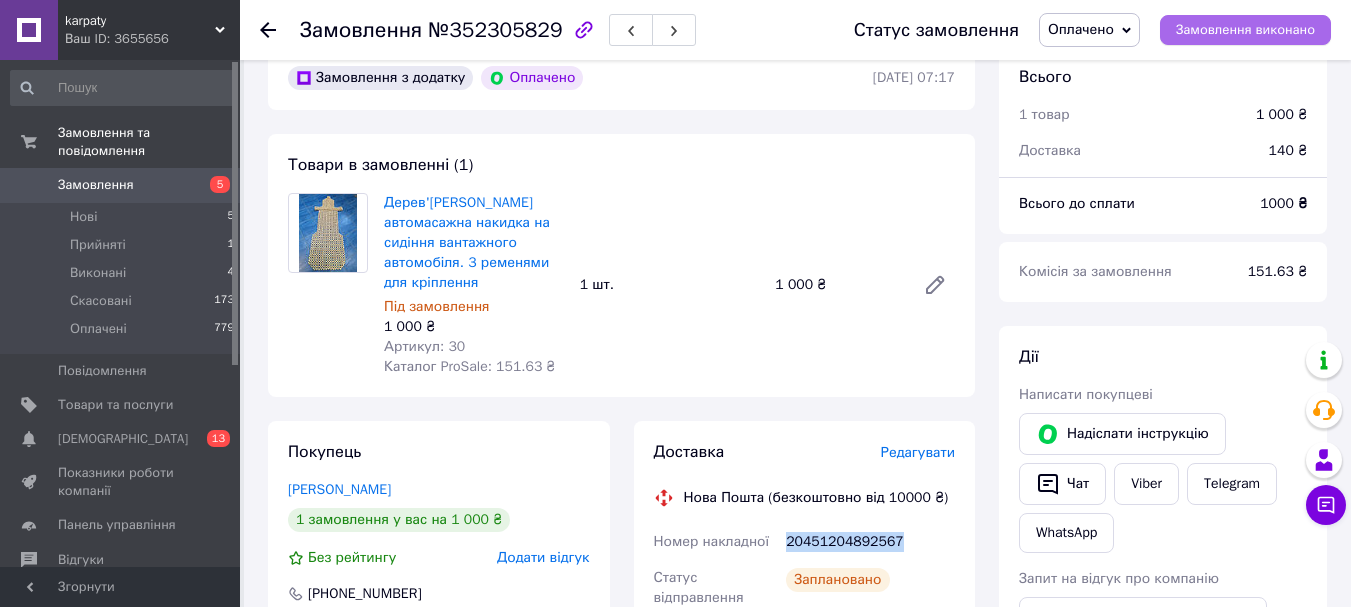 click on "Замовлення виконано" at bounding box center (1245, 30) 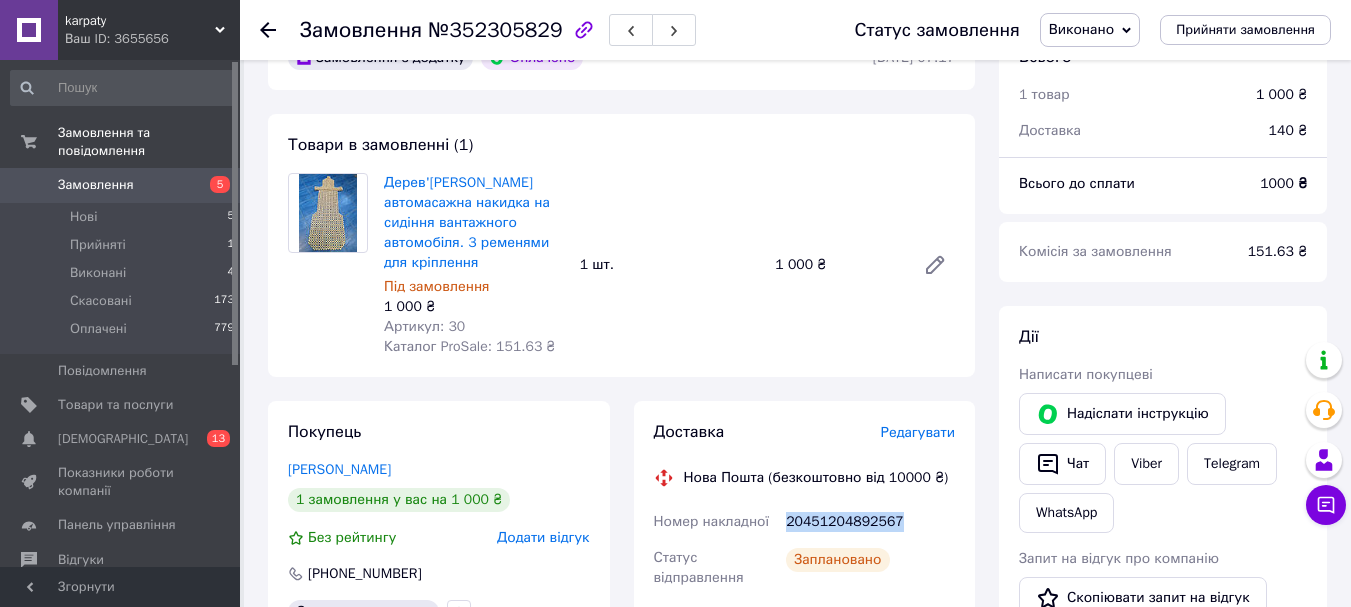 scroll, scrollTop: 100, scrollLeft: 0, axis: vertical 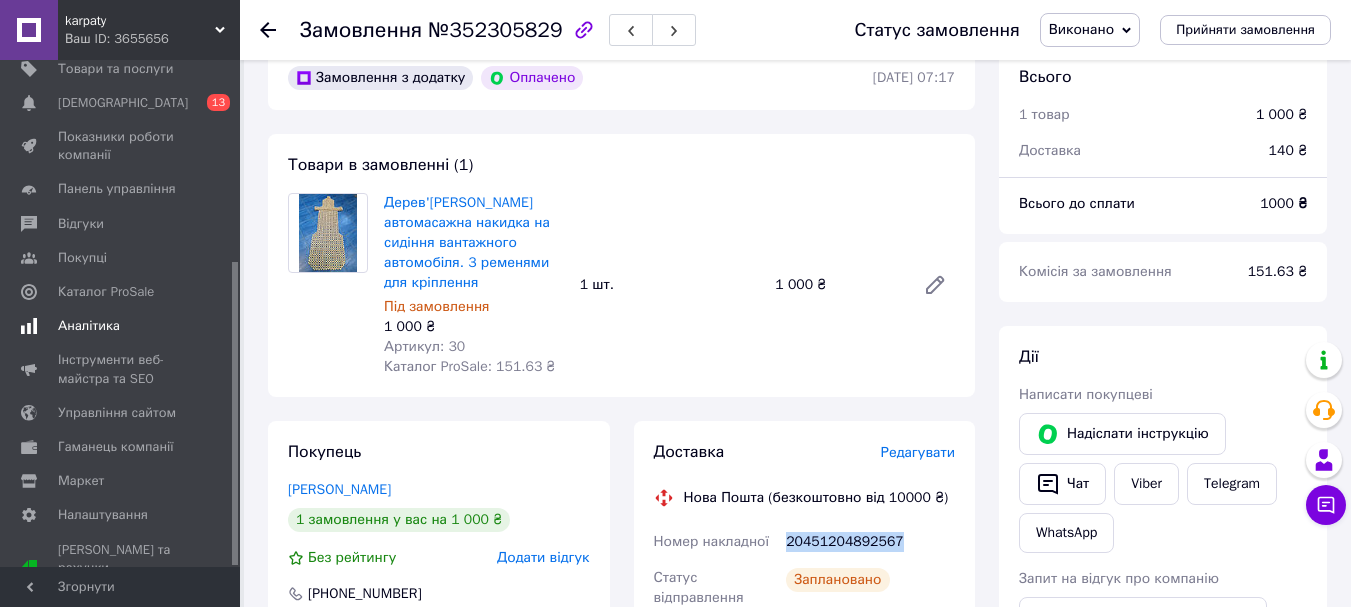 click on "Аналітика" at bounding box center [123, 326] 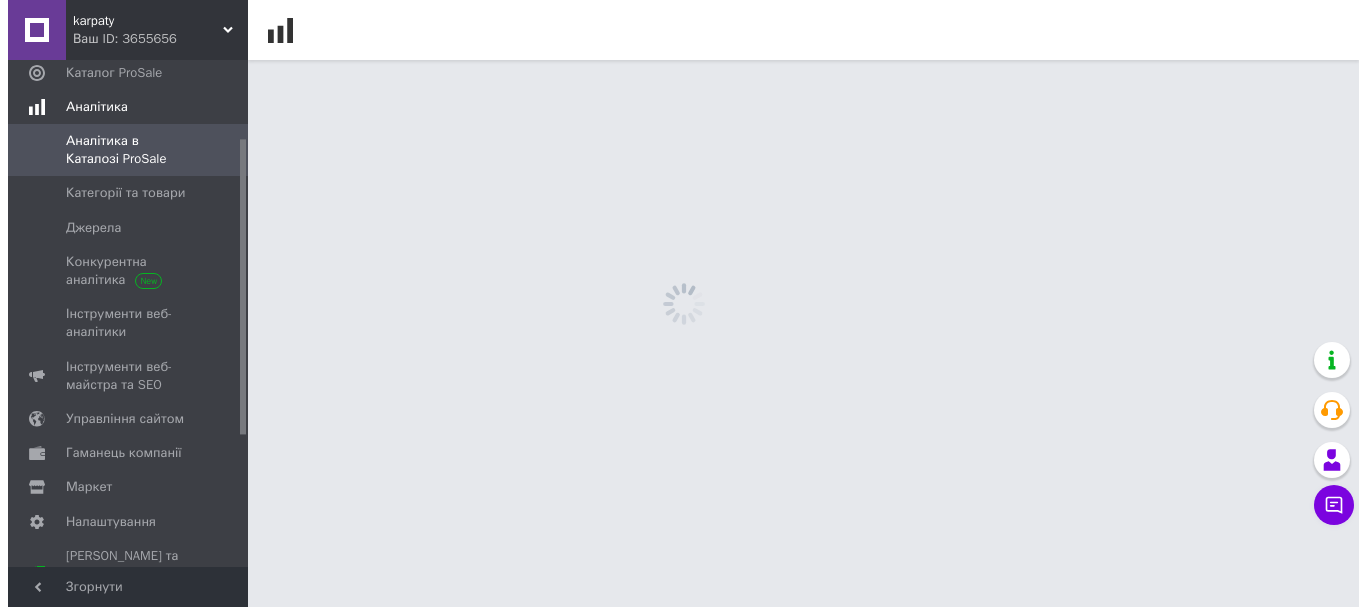 scroll, scrollTop: 0, scrollLeft: 0, axis: both 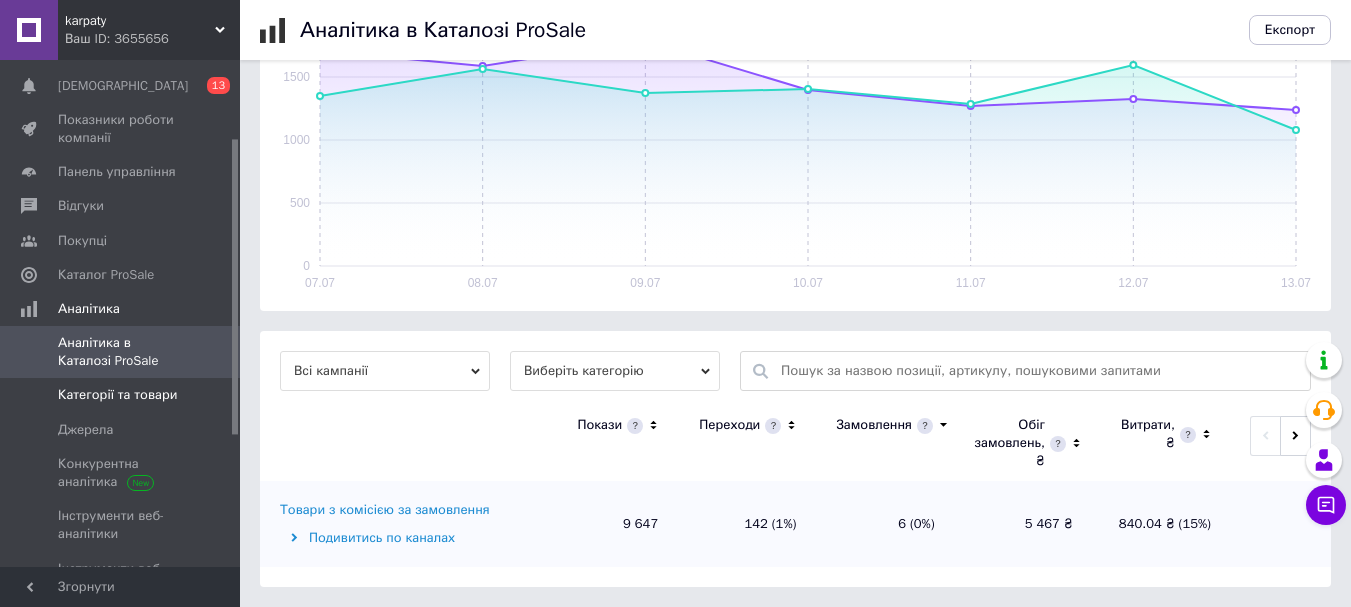 click on "Категорії та товари" at bounding box center (117, 395) 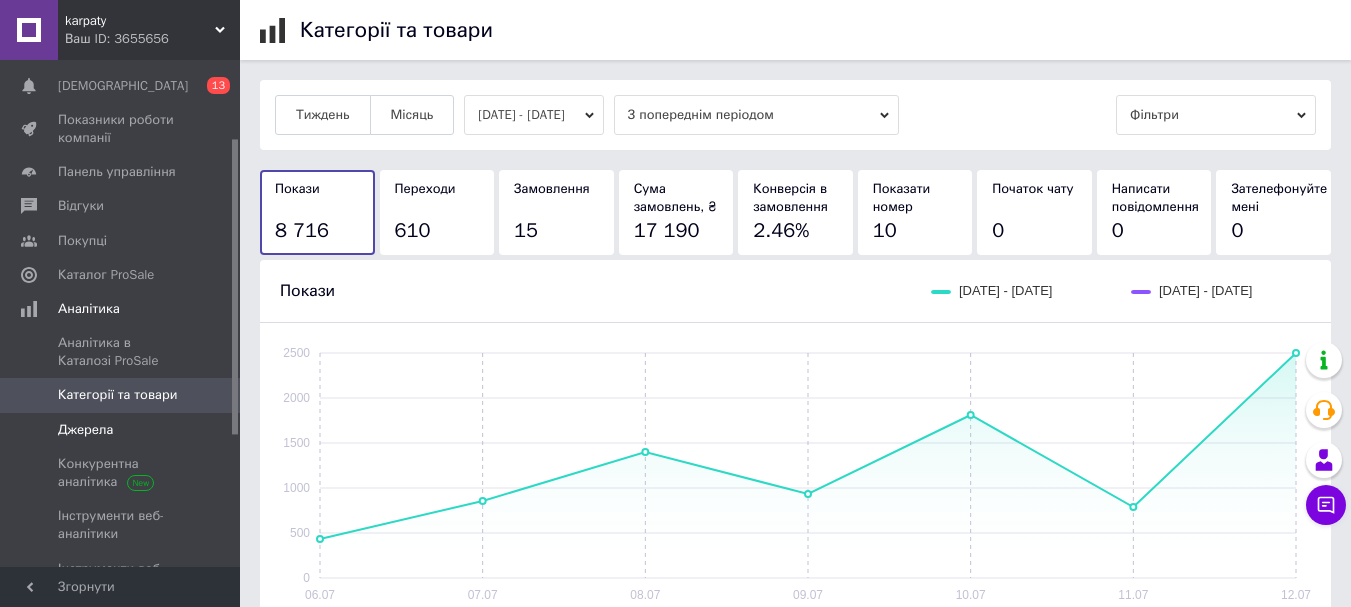 click on "Джерела" at bounding box center [85, 430] 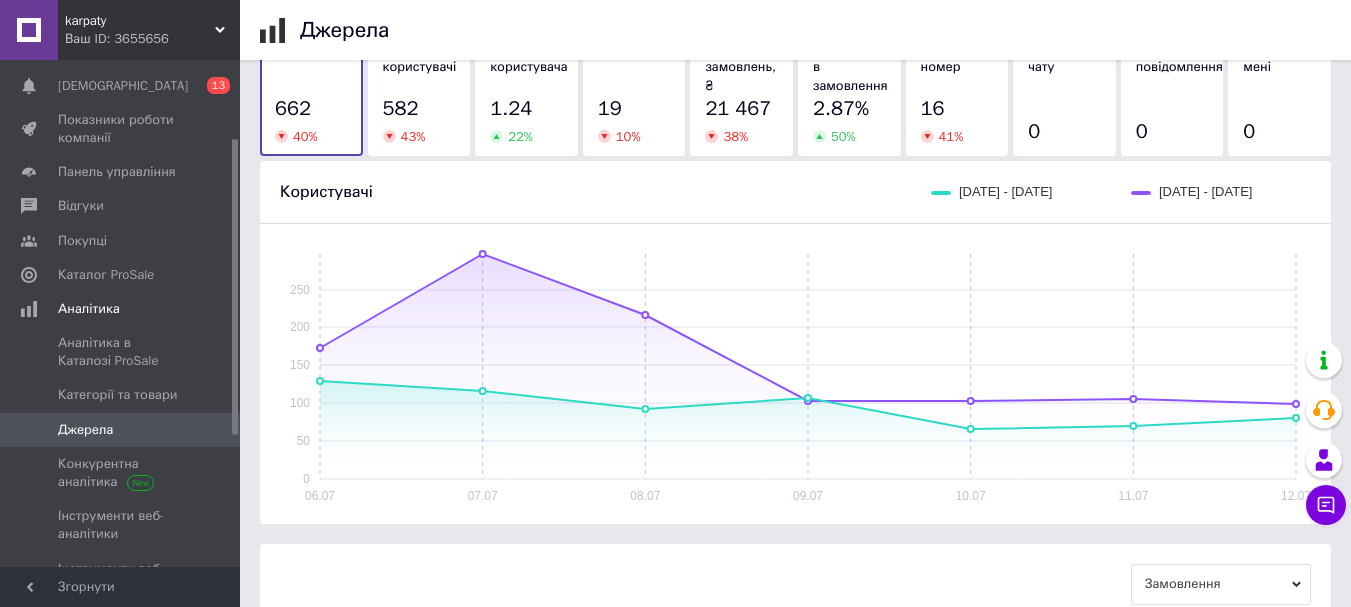 scroll, scrollTop: 500, scrollLeft: 0, axis: vertical 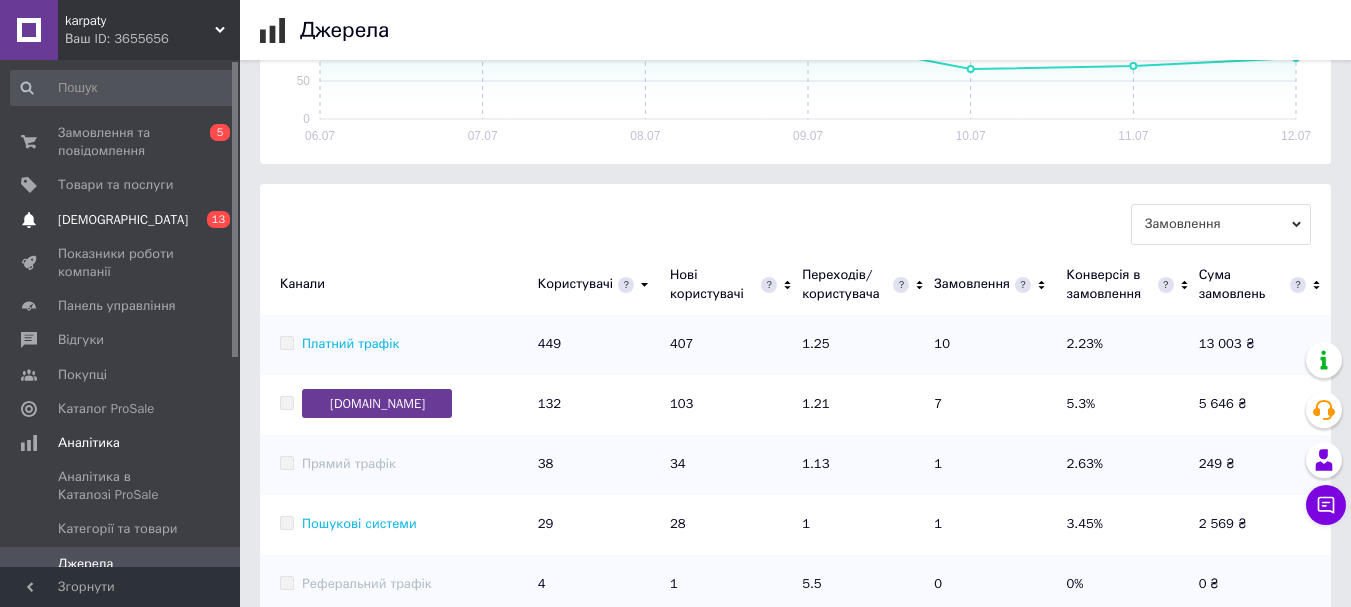 click on "[DEMOGRAPHIC_DATA]" at bounding box center (123, 220) 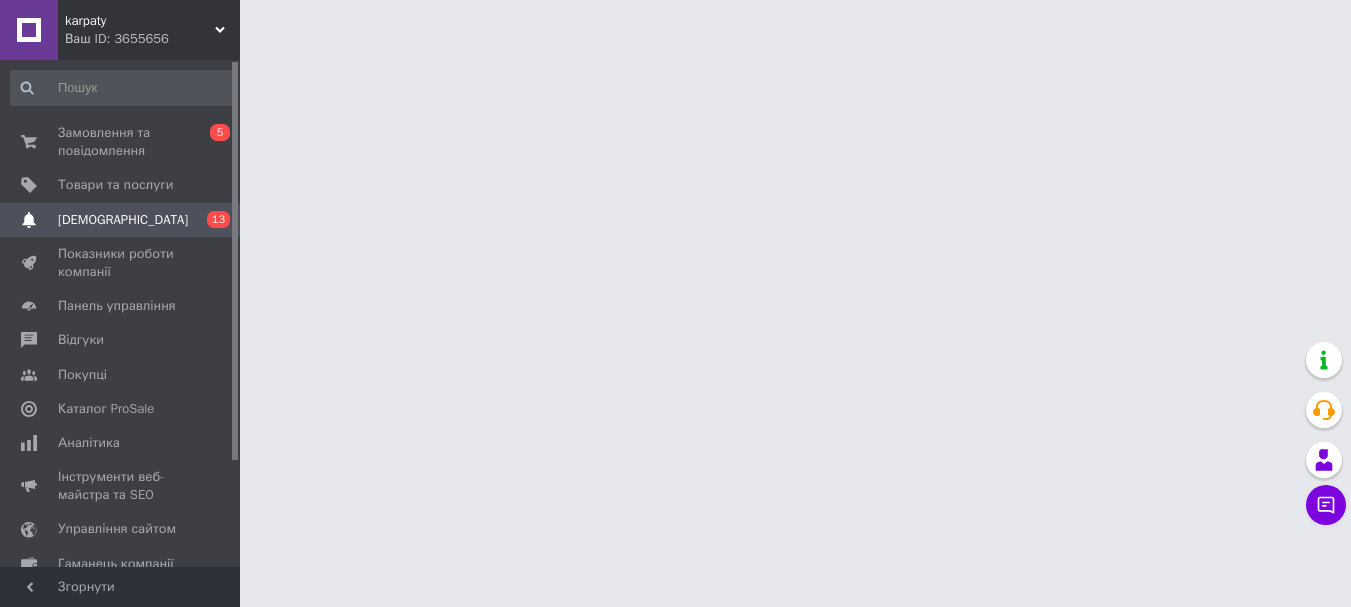 scroll, scrollTop: 0, scrollLeft: 0, axis: both 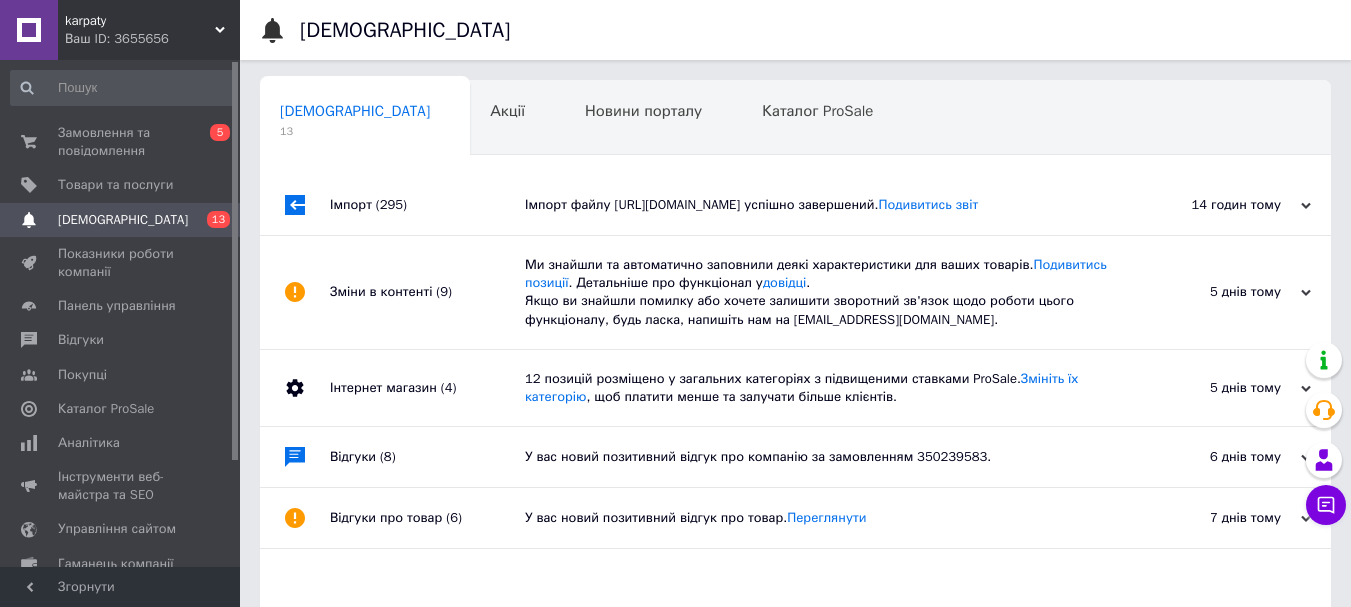 click on "Імпорт   (295)" at bounding box center [427, 205] 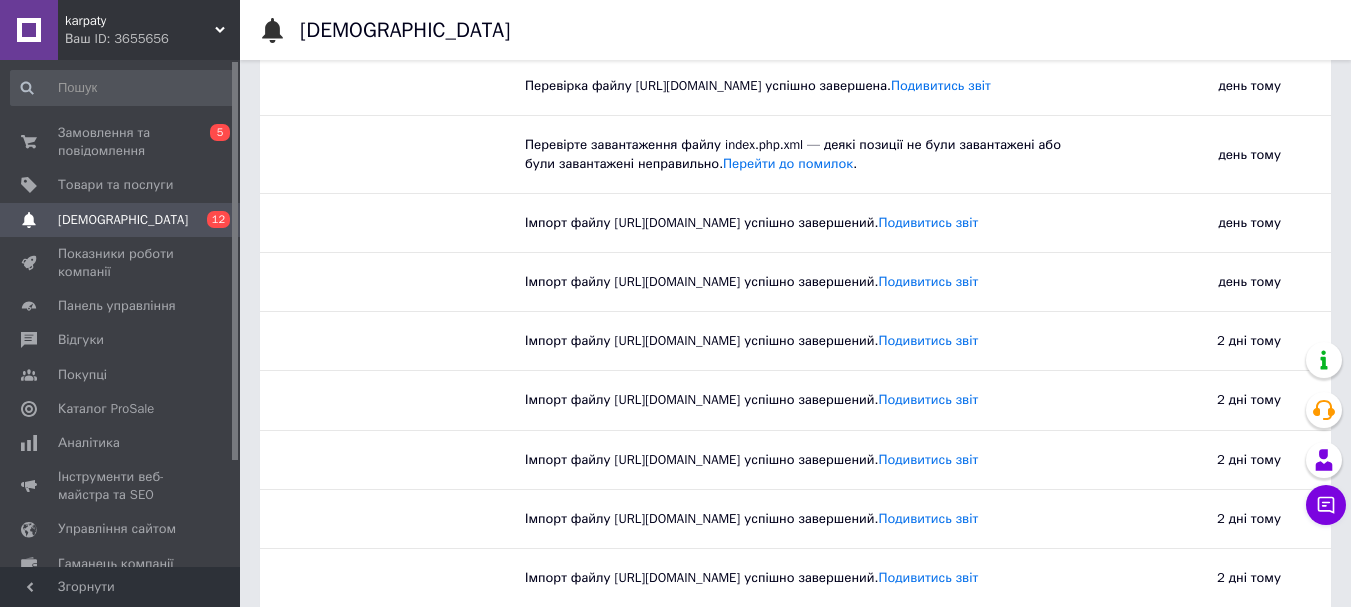 scroll, scrollTop: 1000, scrollLeft: 0, axis: vertical 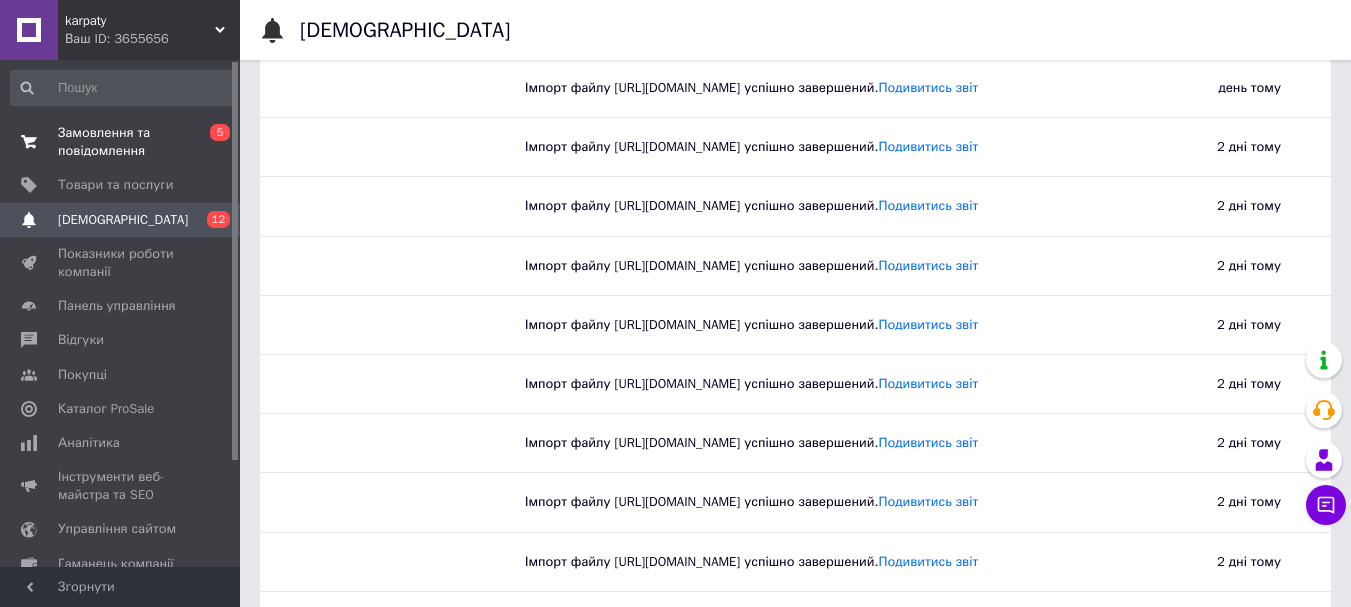 click on "Замовлення та повідомлення" at bounding box center (121, 142) 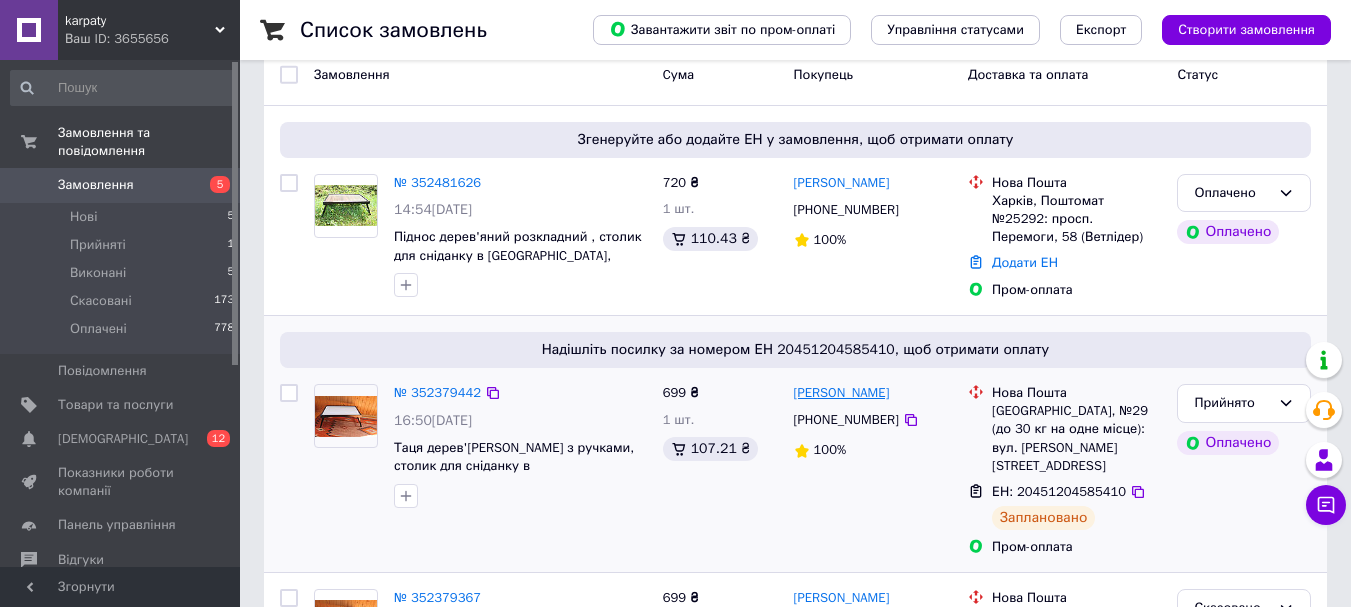scroll, scrollTop: 300, scrollLeft: 0, axis: vertical 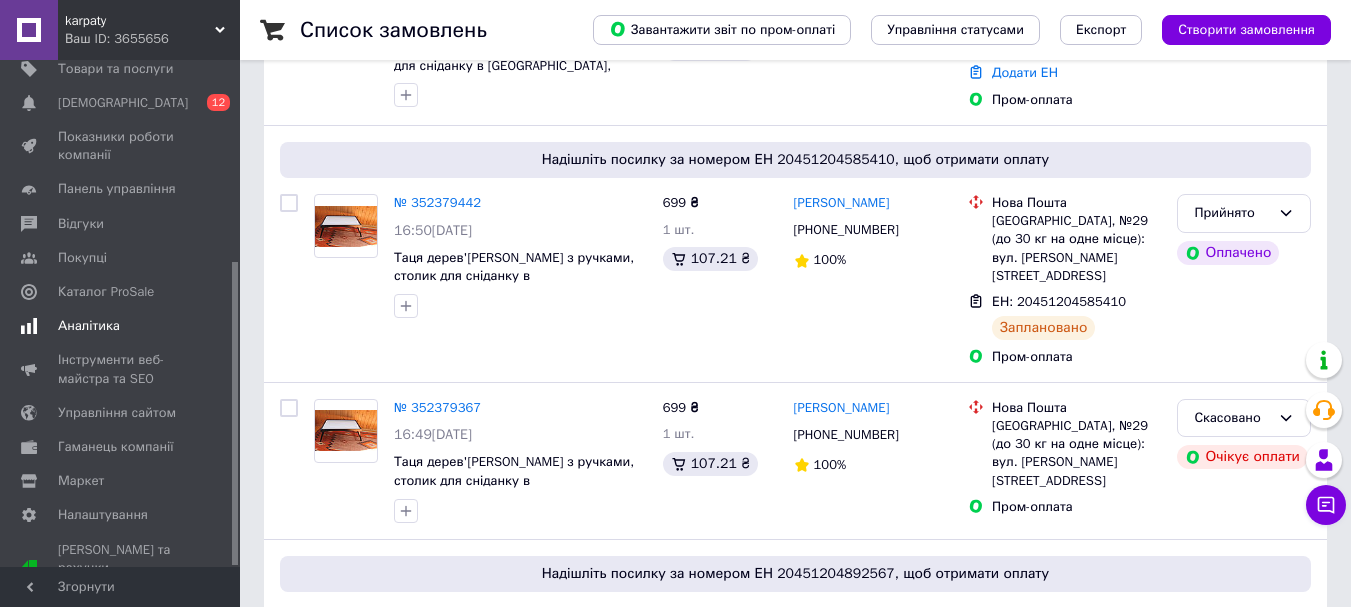 click on "Аналітика" at bounding box center (89, 326) 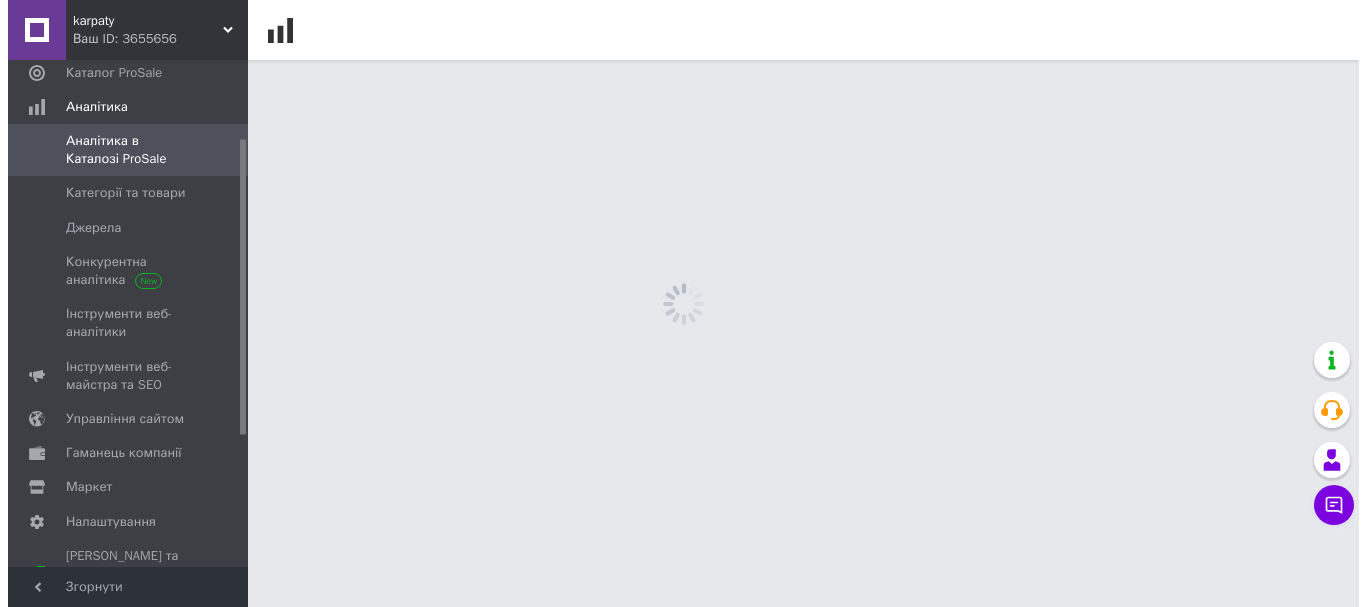 scroll, scrollTop: 0, scrollLeft: 0, axis: both 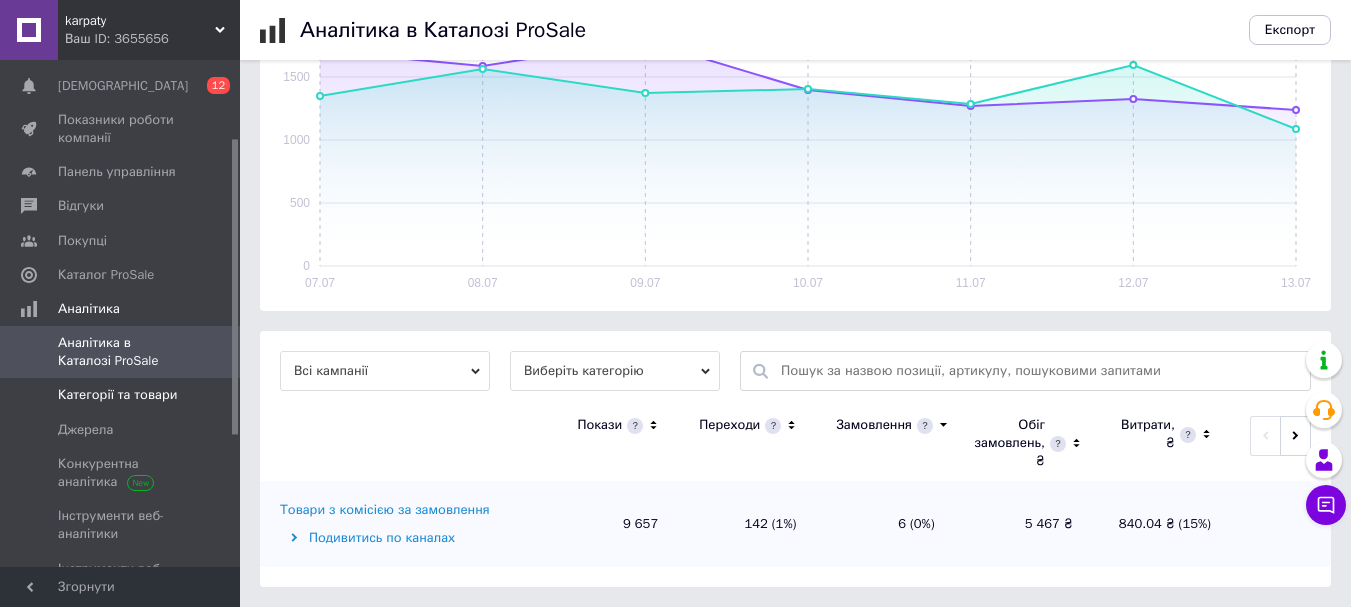 click on "Категорії та товари" at bounding box center [117, 395] 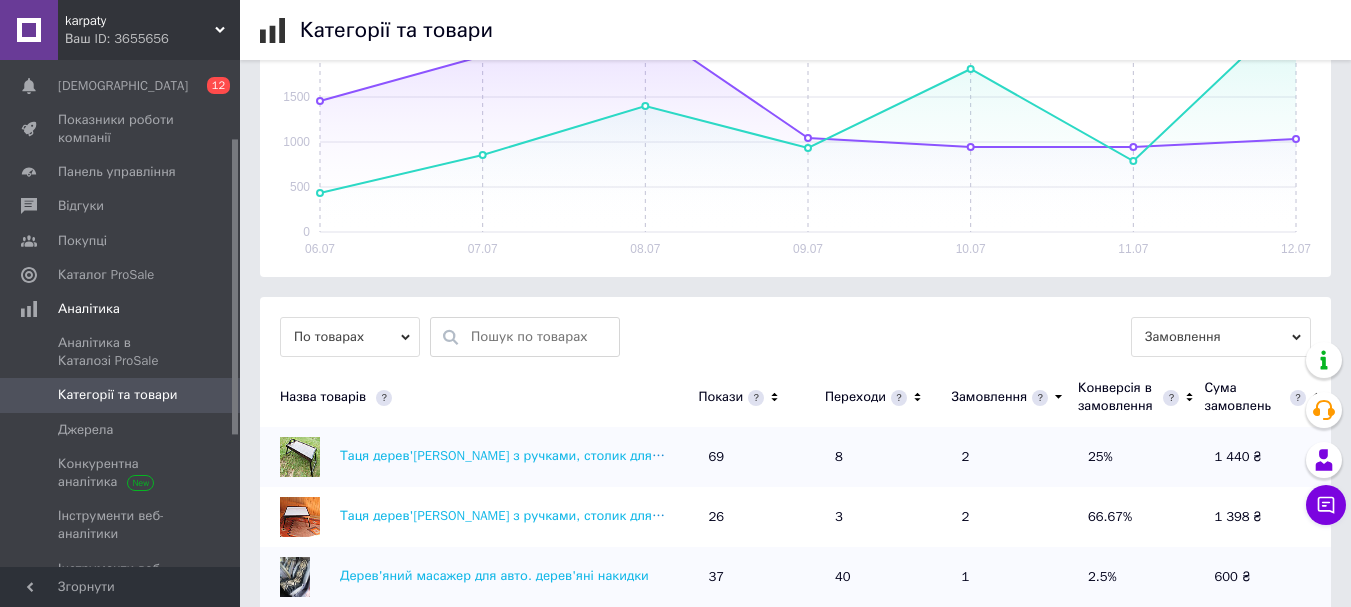 scroll, scrollTop: 400, scrollLeft: 0, axis: vertical 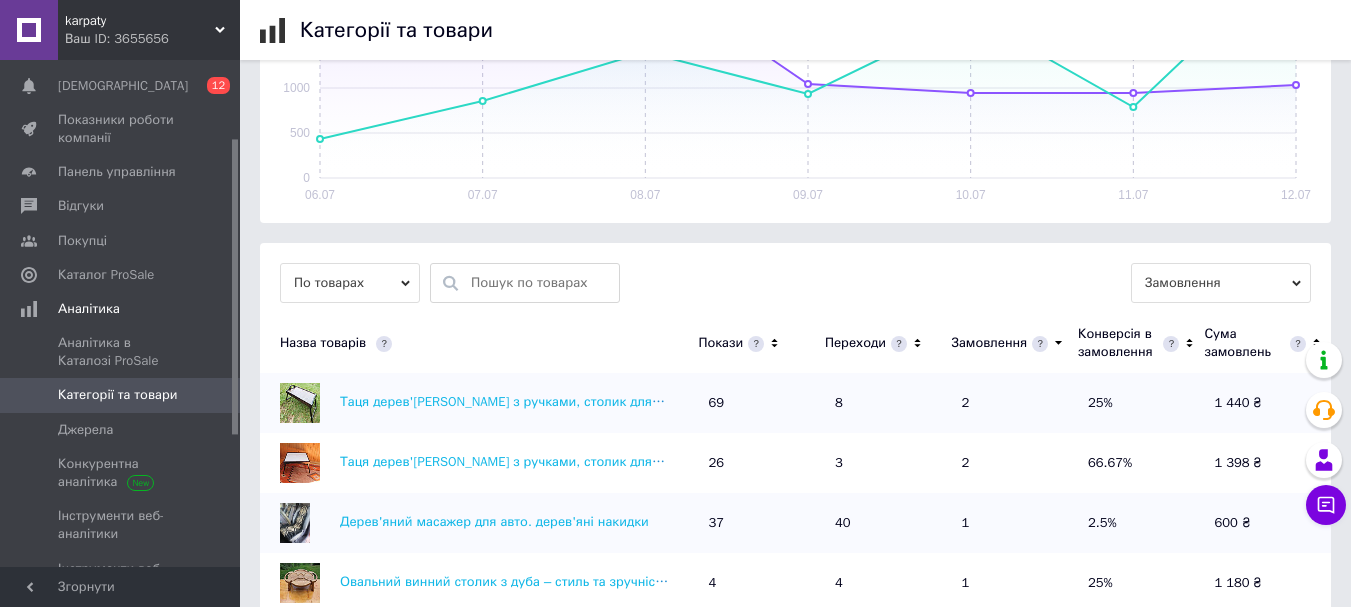 click on "По товарах" at bounding box center (350, 283) 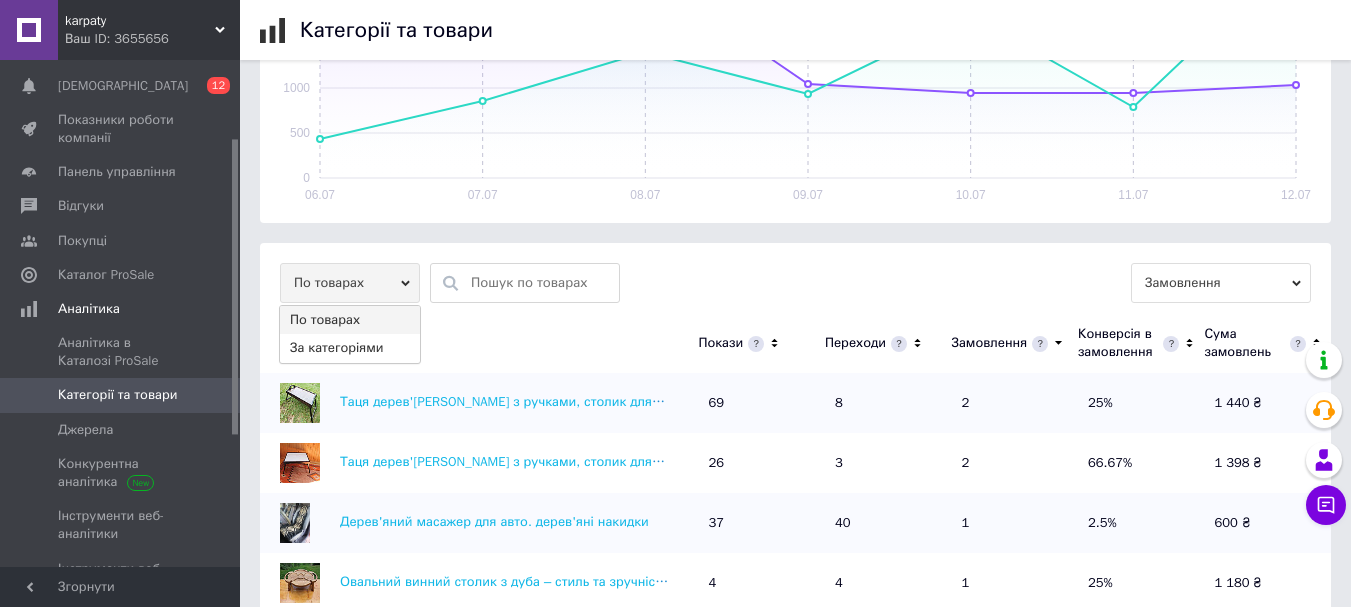 click on "По товарах" at bounding box center (350, 283) 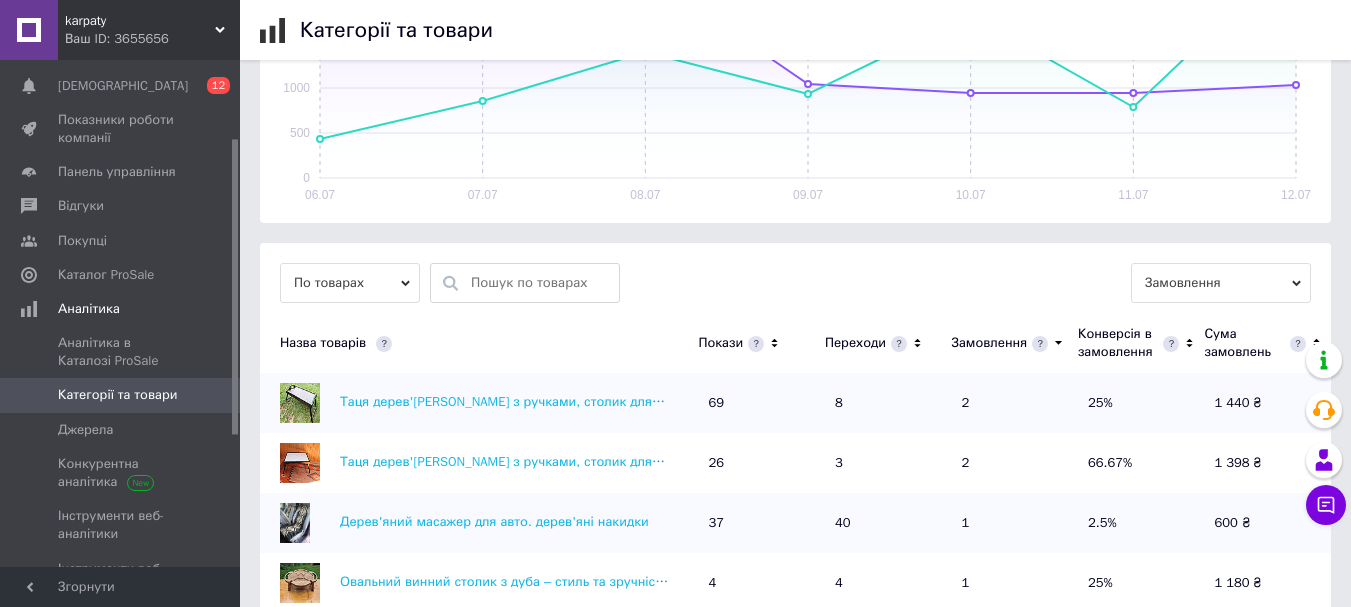 click at bounding box center (540, 283) 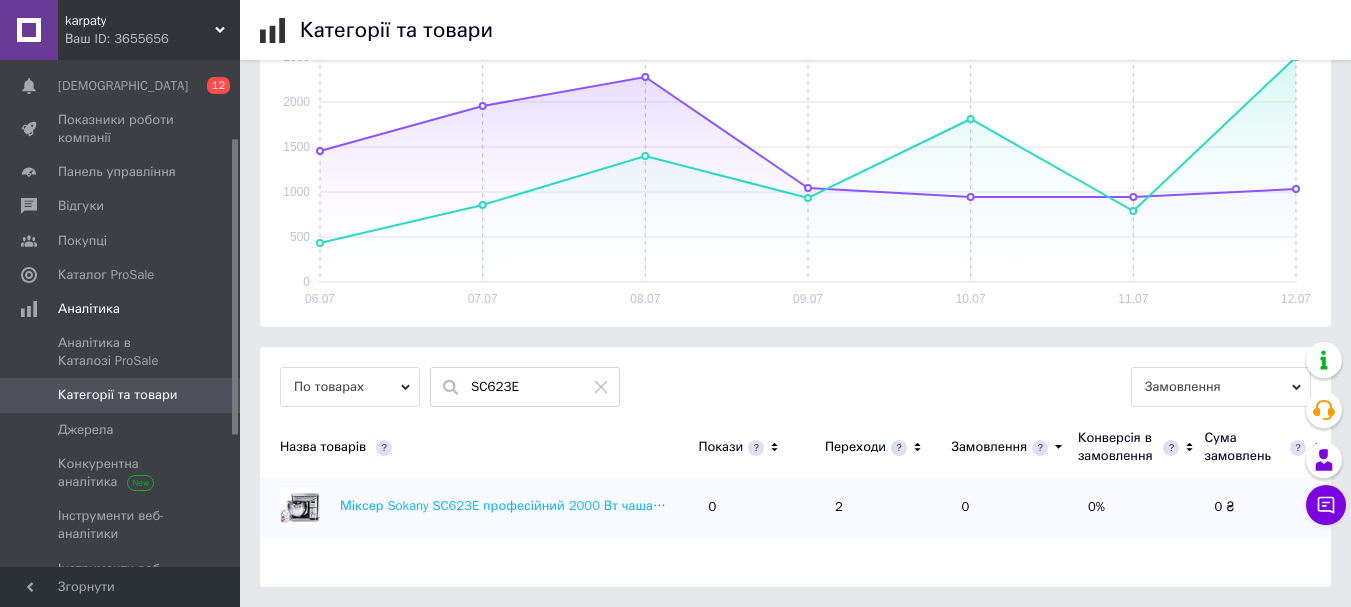 scroll, scrollTop: 296, scrollLeft: 0, axis: vertical 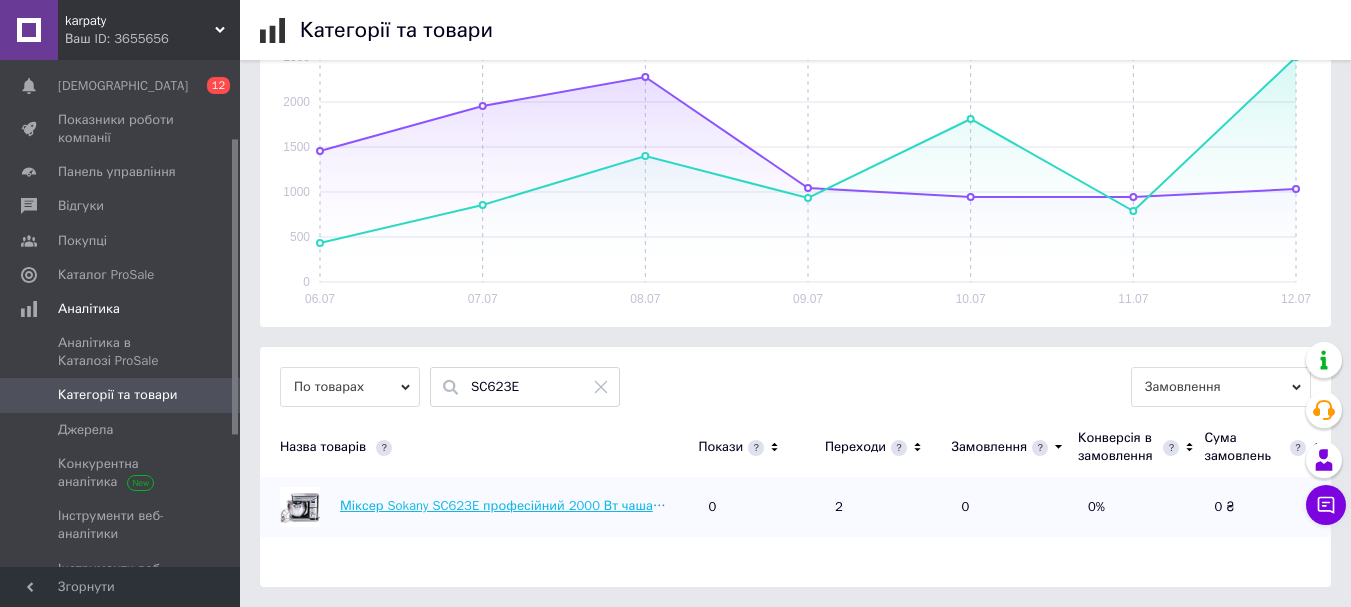 type on "SC623E" 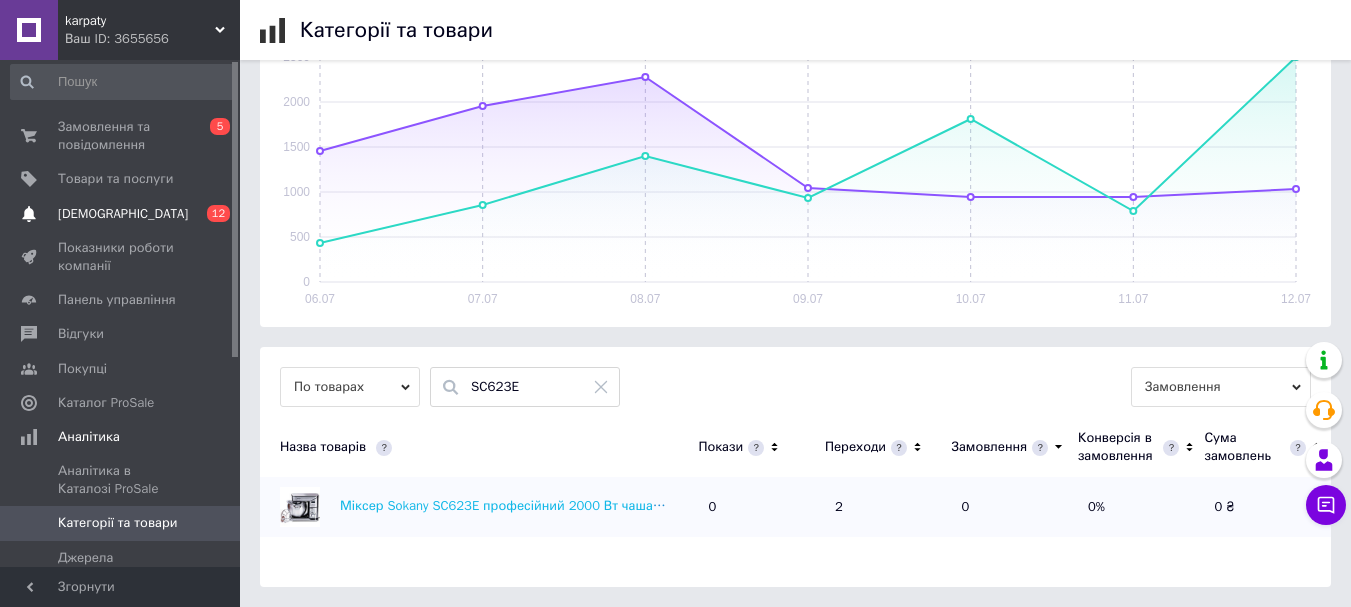 scroll, scrollTop: 0, scrollLeft: 0, axis: both 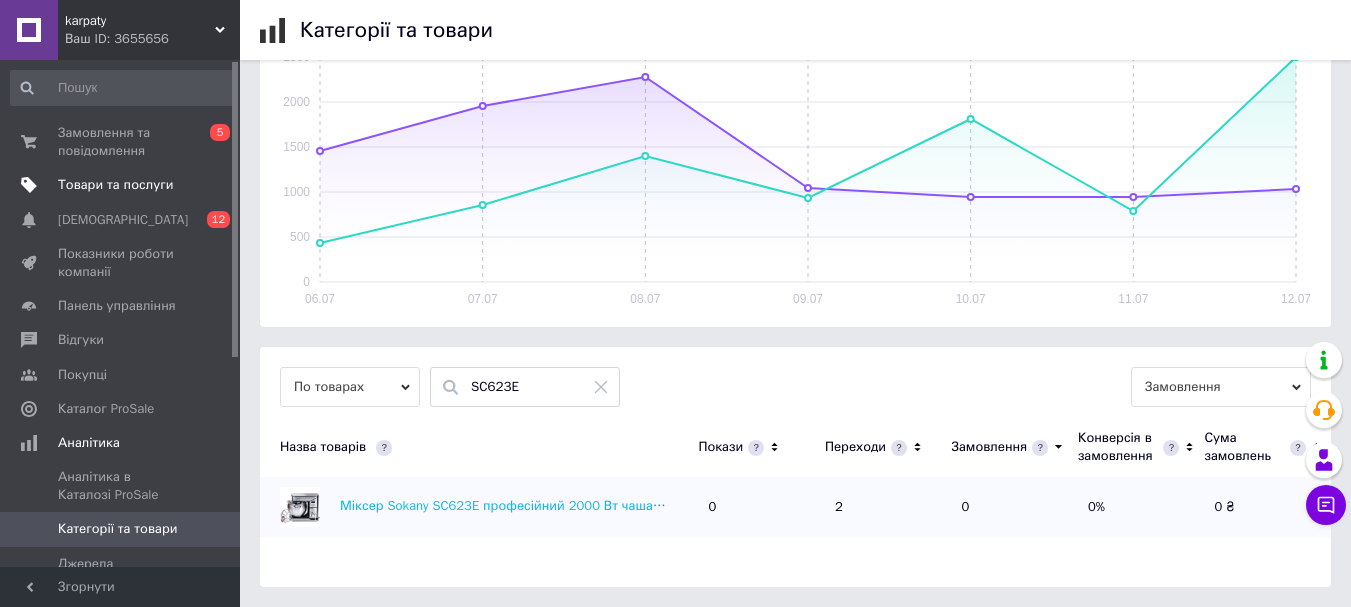 click on "Товари та послуги" at bounding box center (115, 185) 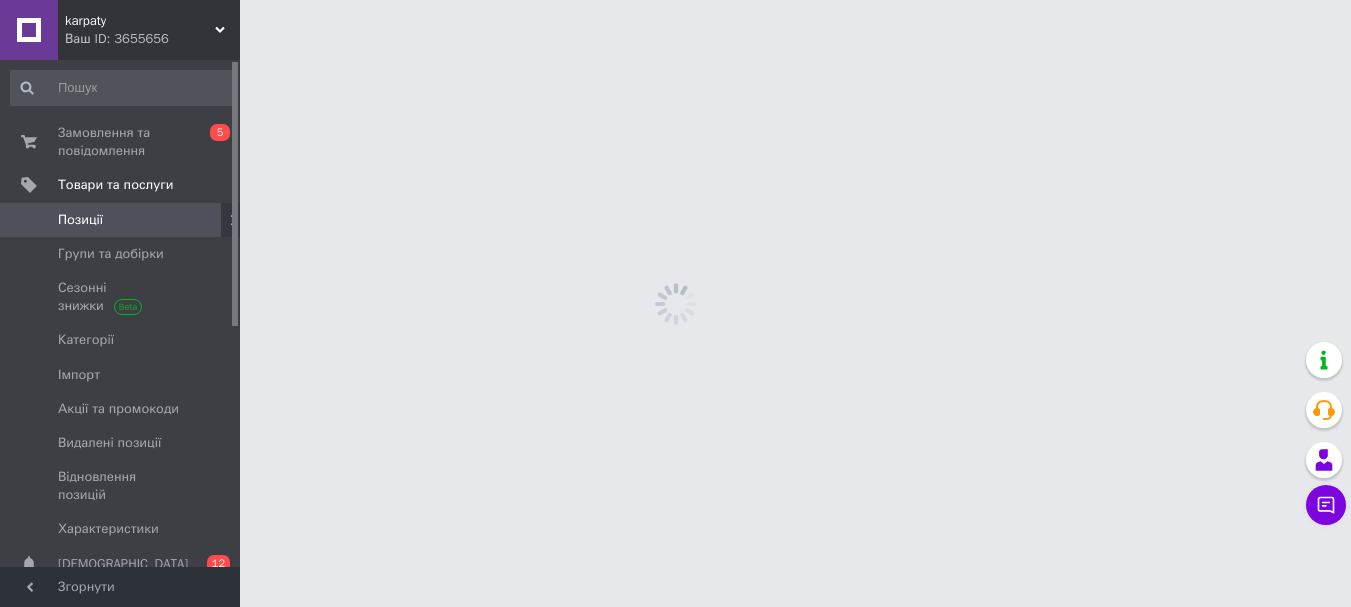 scroll, scrollTop: 0, scrollLeft: 0, axis: both 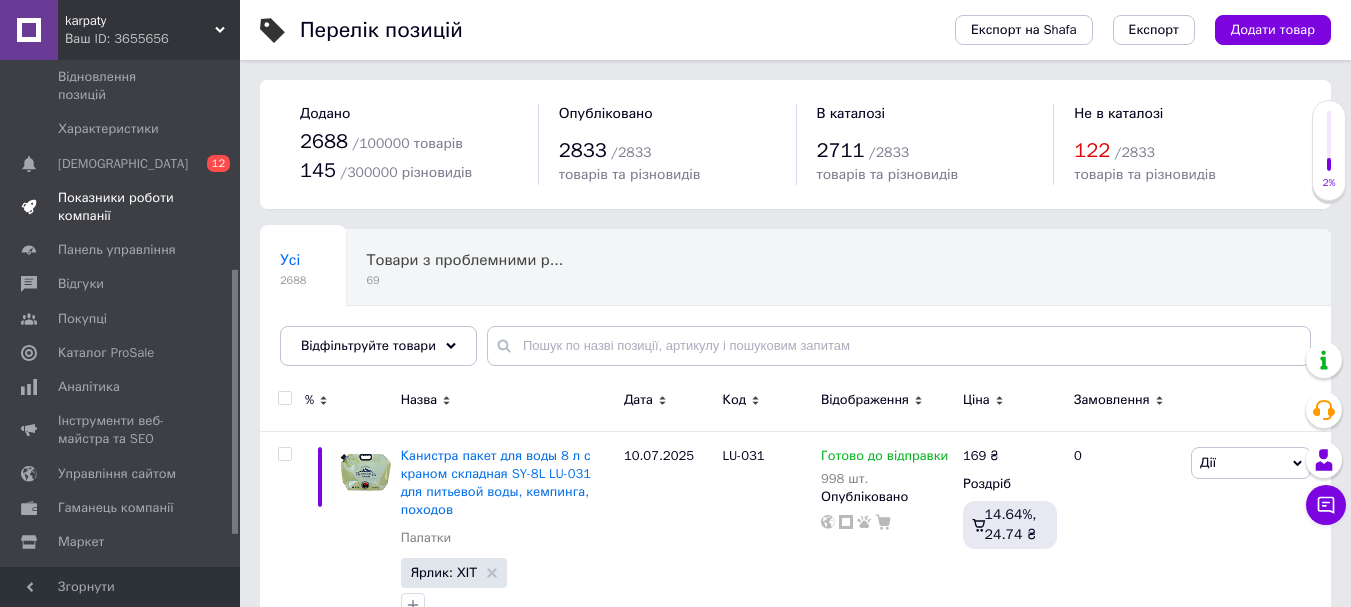 click on "Показники роботи компанії" at bounding box center [121, 207] 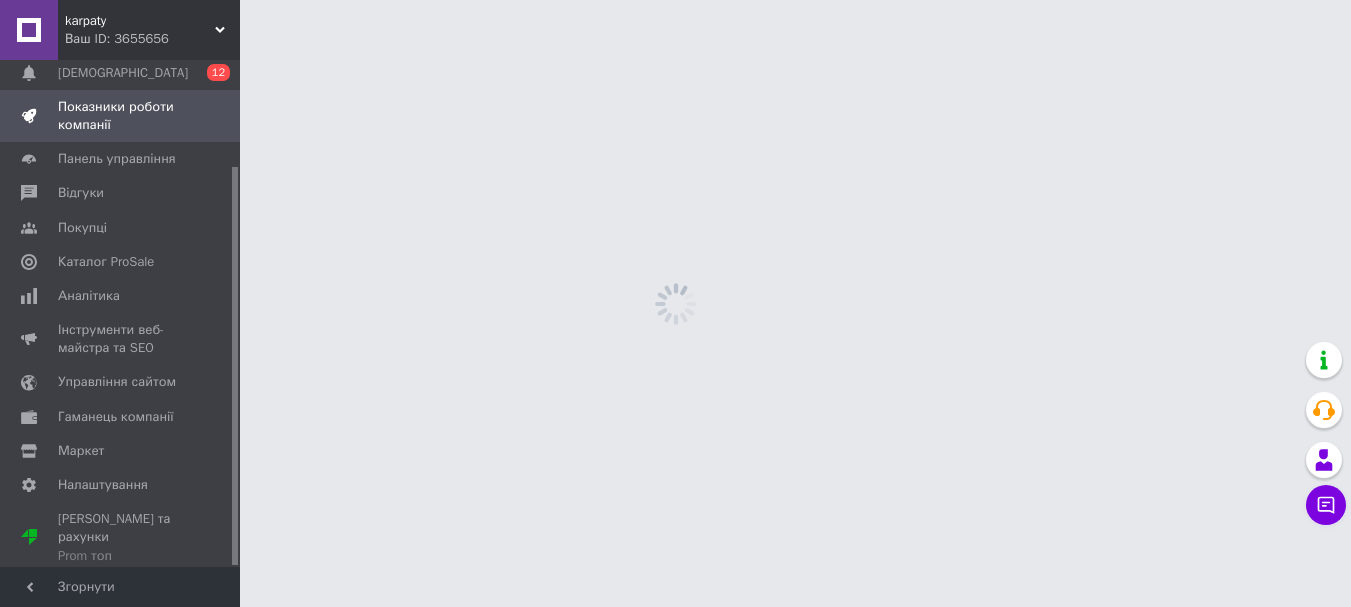 scroll, scrollTop: 135, scrollLeft: 0, axis: vertical 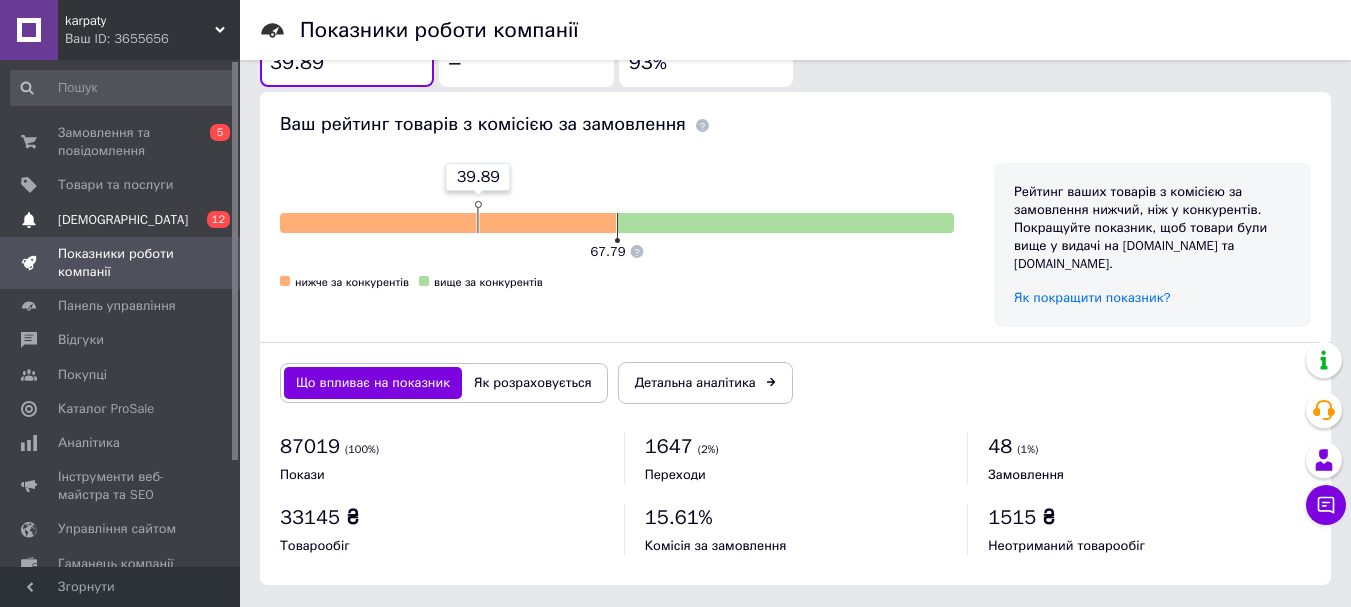 click on "[DEMOGRAPHIC_DATA]" at bounding box center [123, 220] 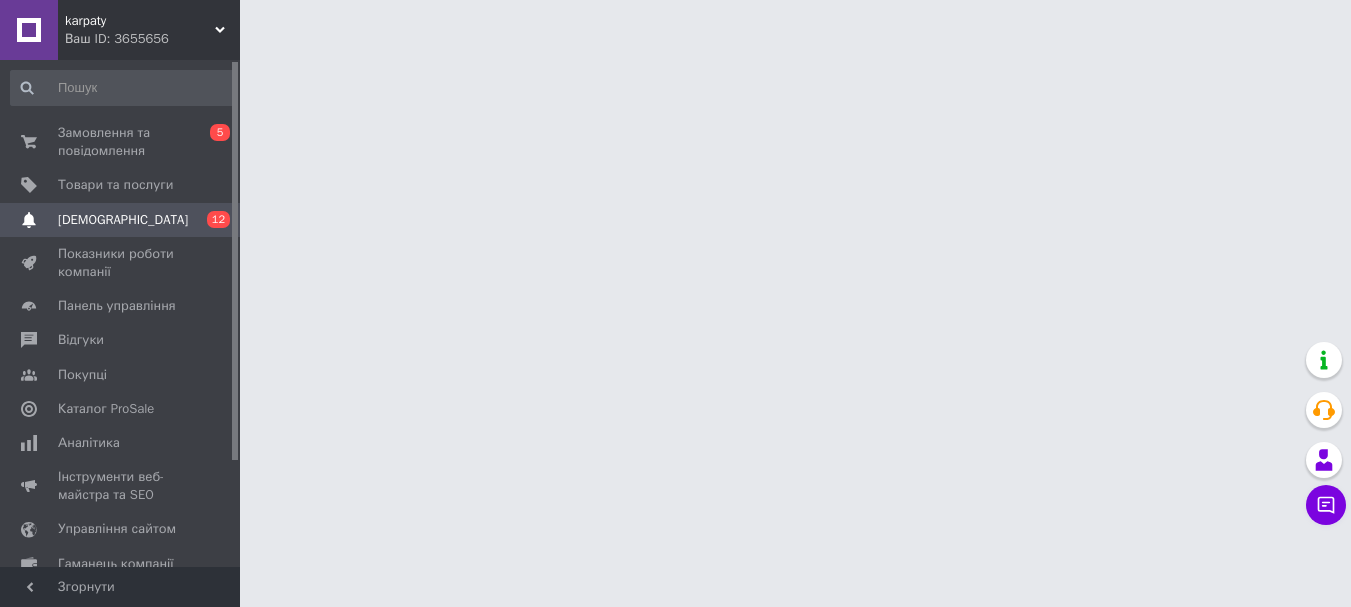 scroll, scrollTop: 0, scrollLeft: 0, axis: both 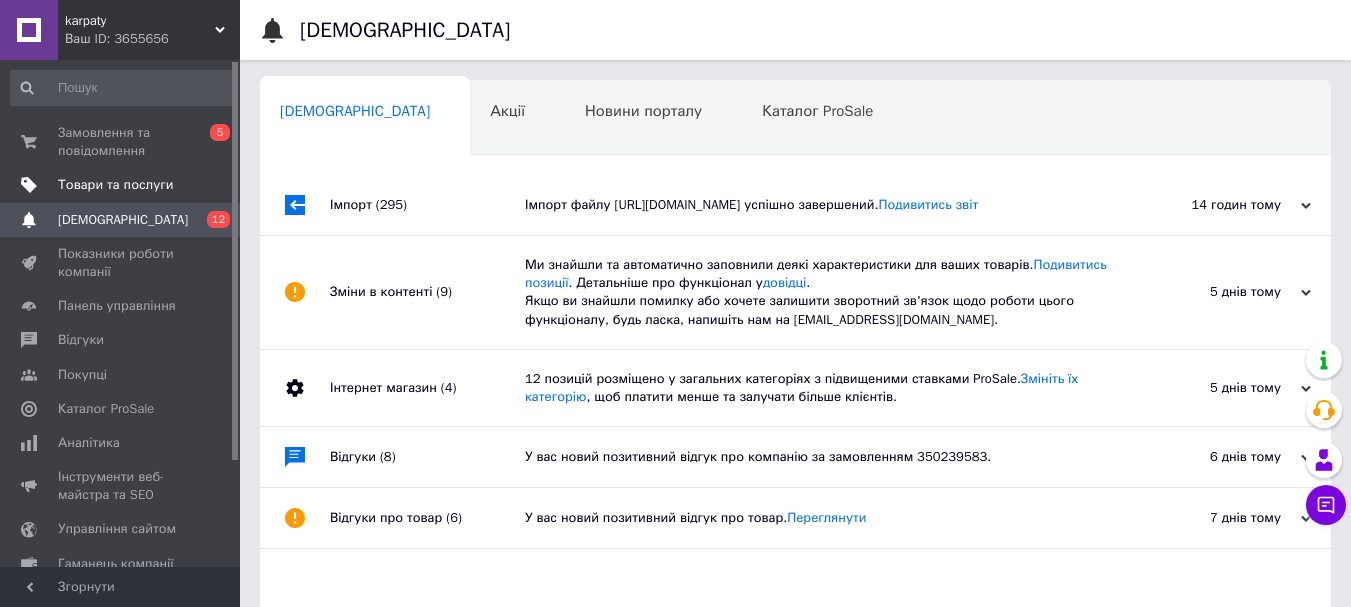 click on "Товари та послуги" at bounding box center [115, 185] 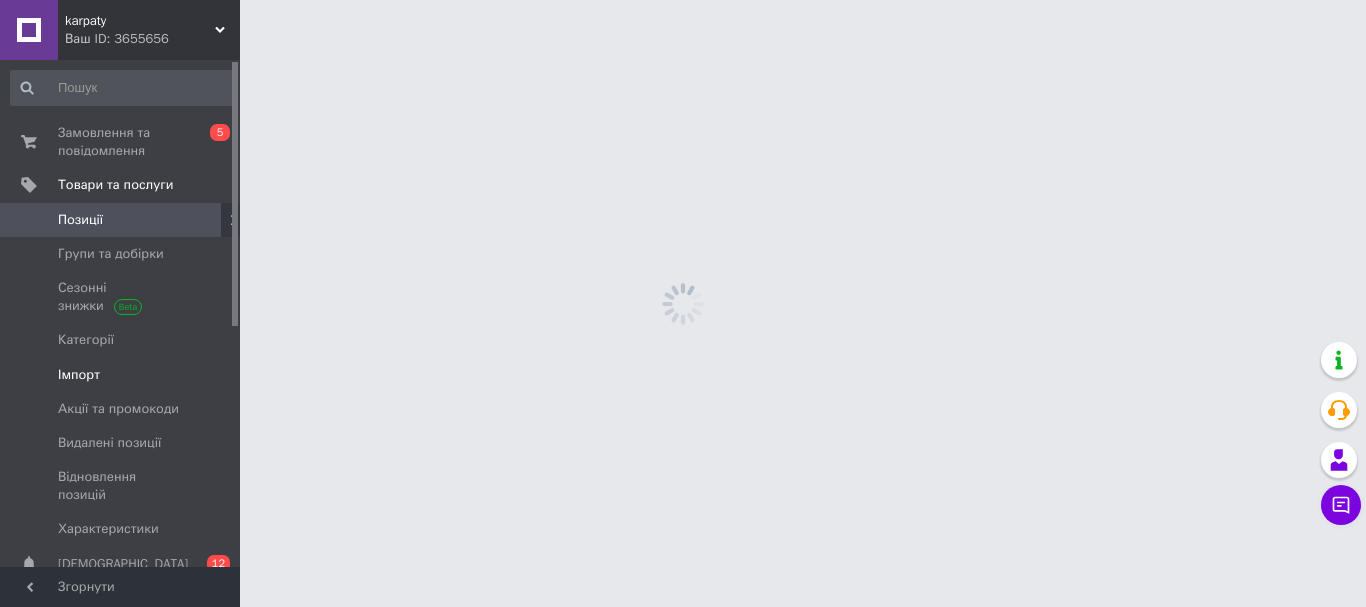 click on "Імпорт" at bounding box center (79, 375) 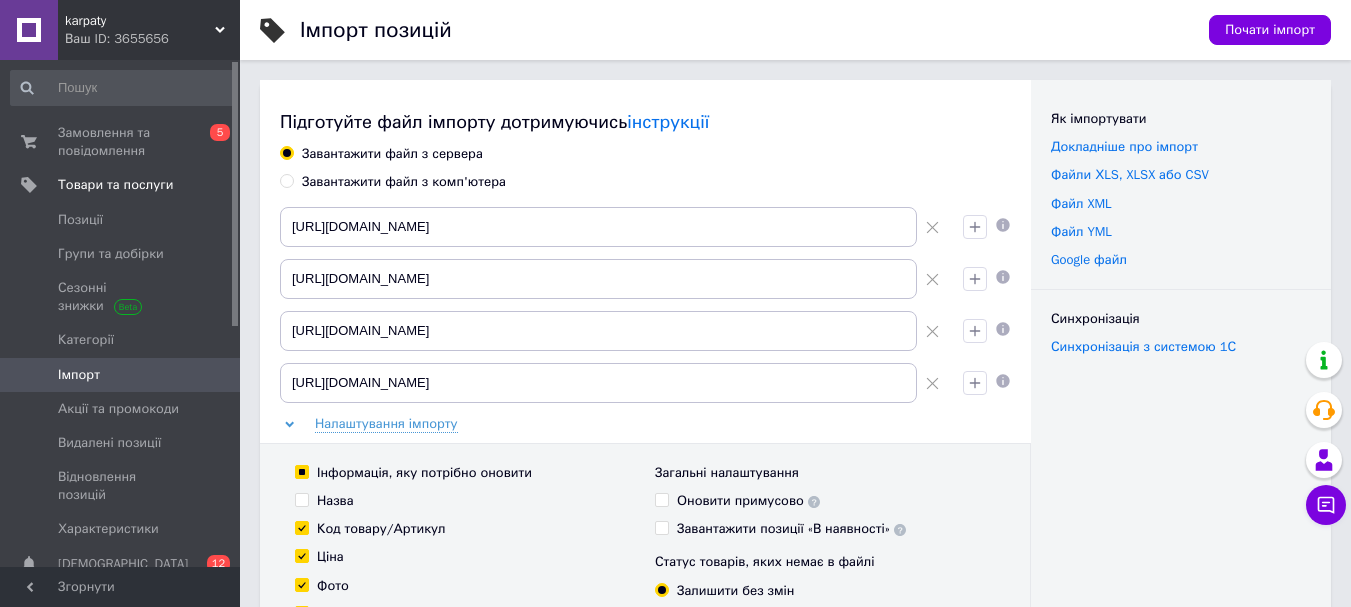 click at bounding box center (932, 227) 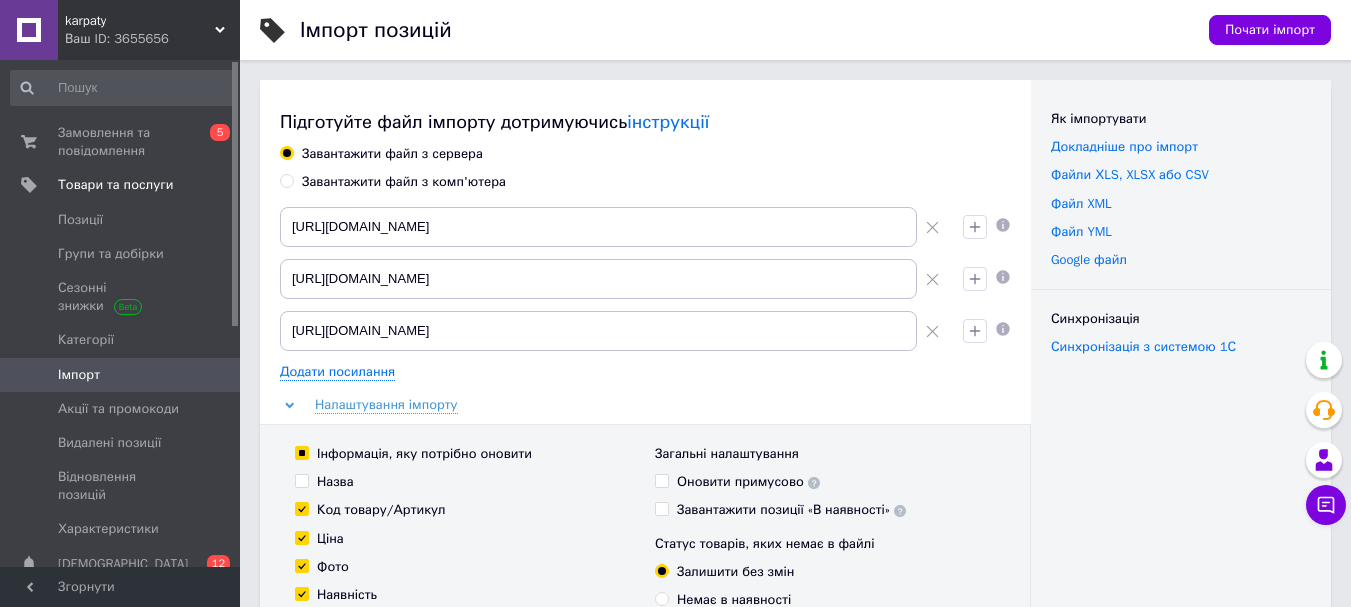 click 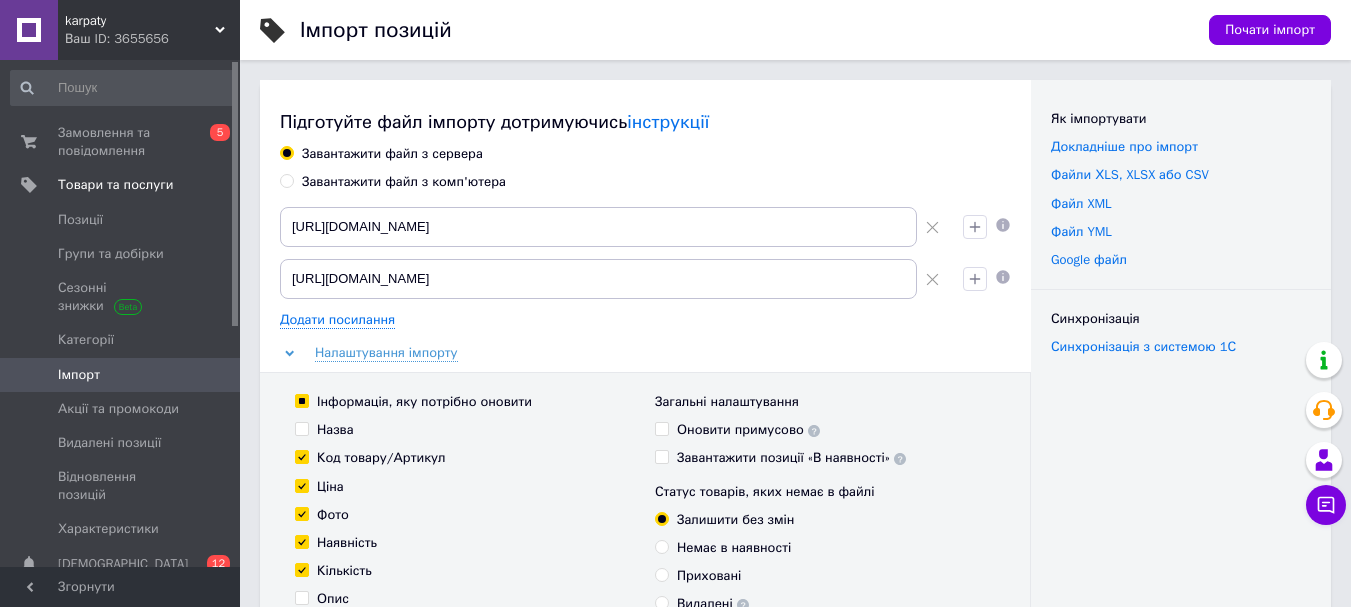 click 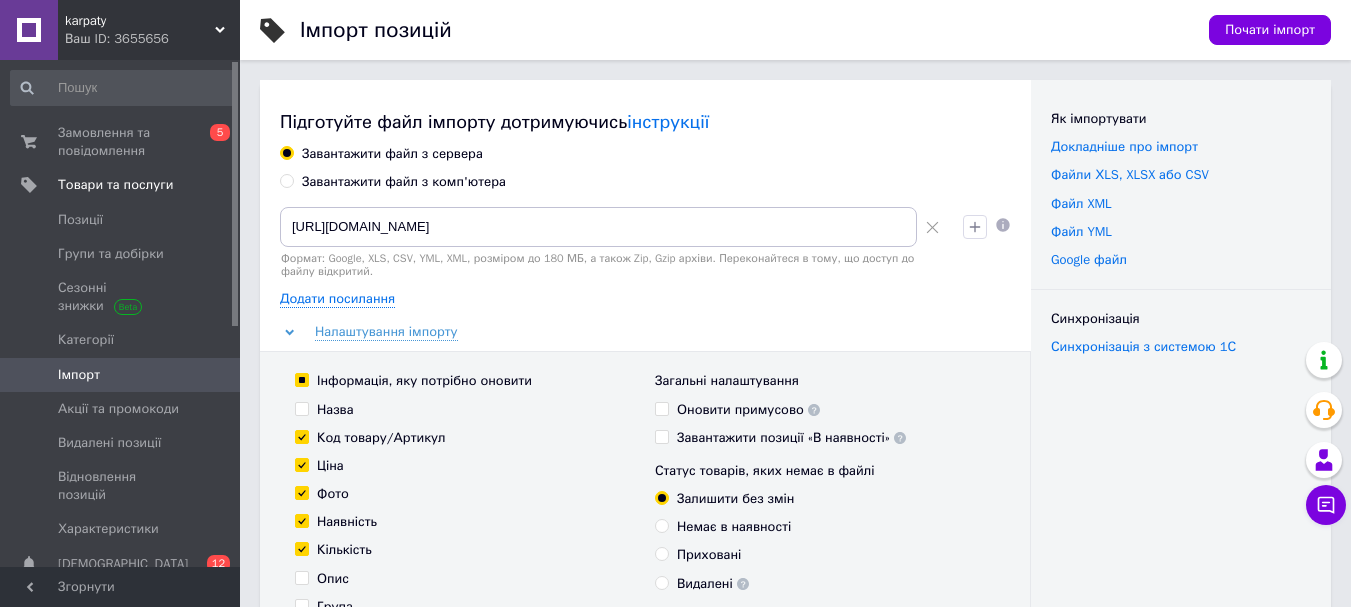 click 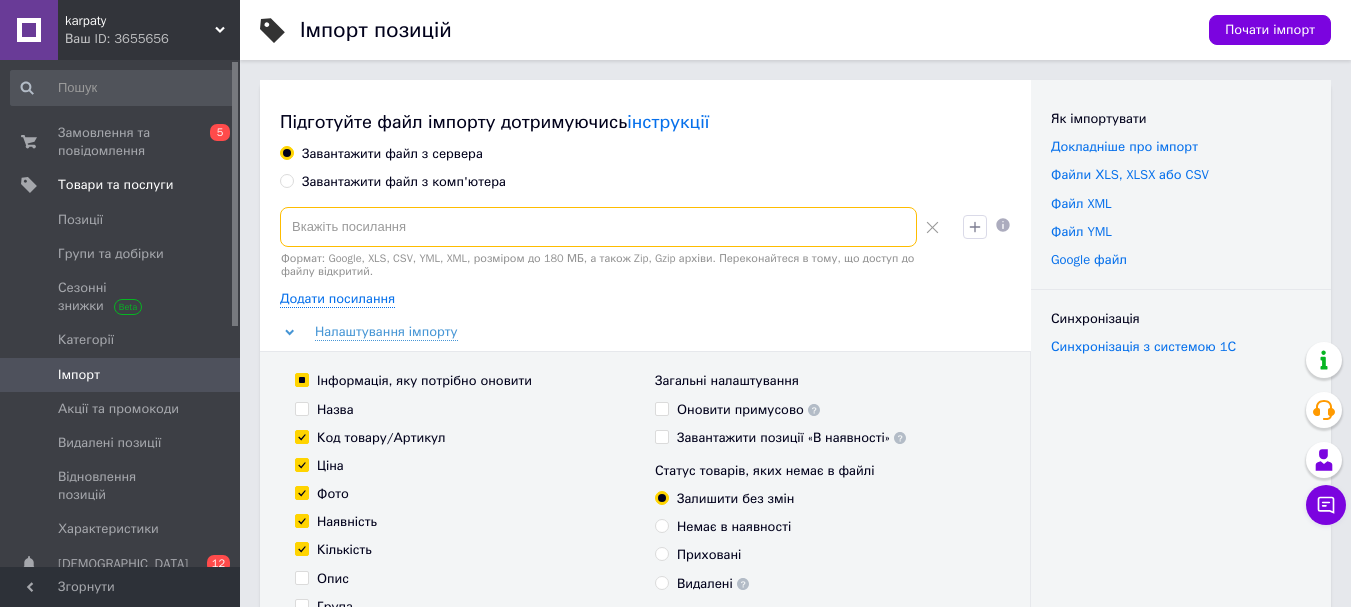 click at bounding box center (598, 227) 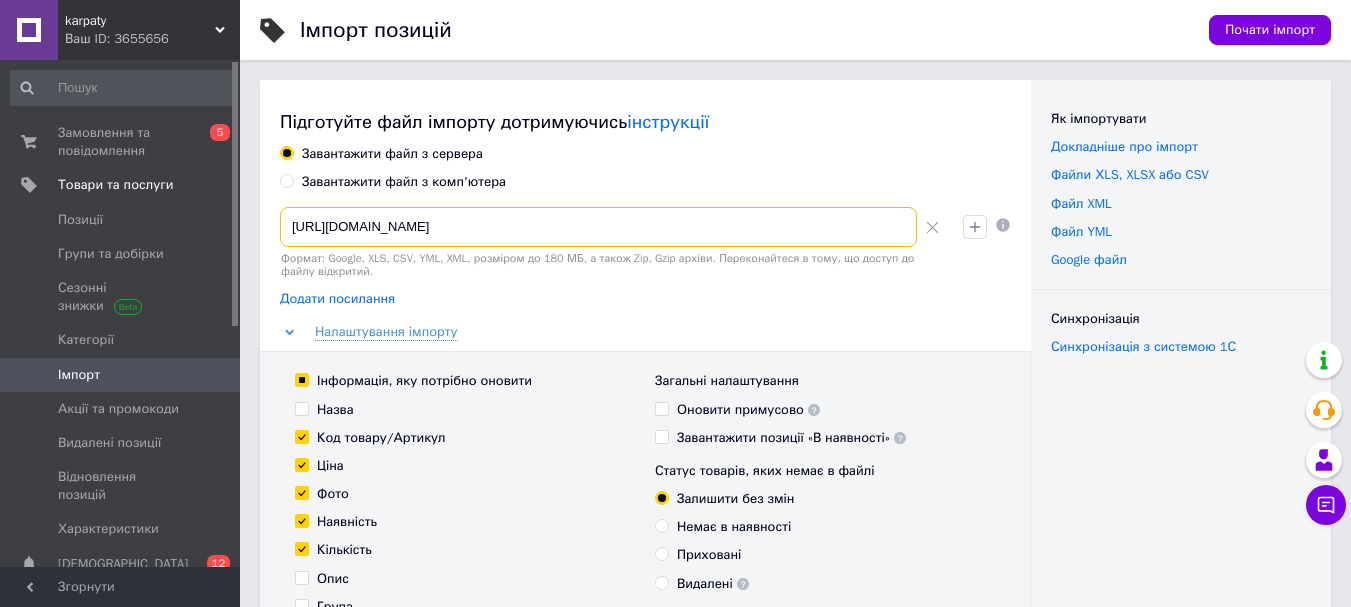 type on "https://feed.lugi.com.ua/index.php?route=extension/feed/unixml/14ukr_rus_new" 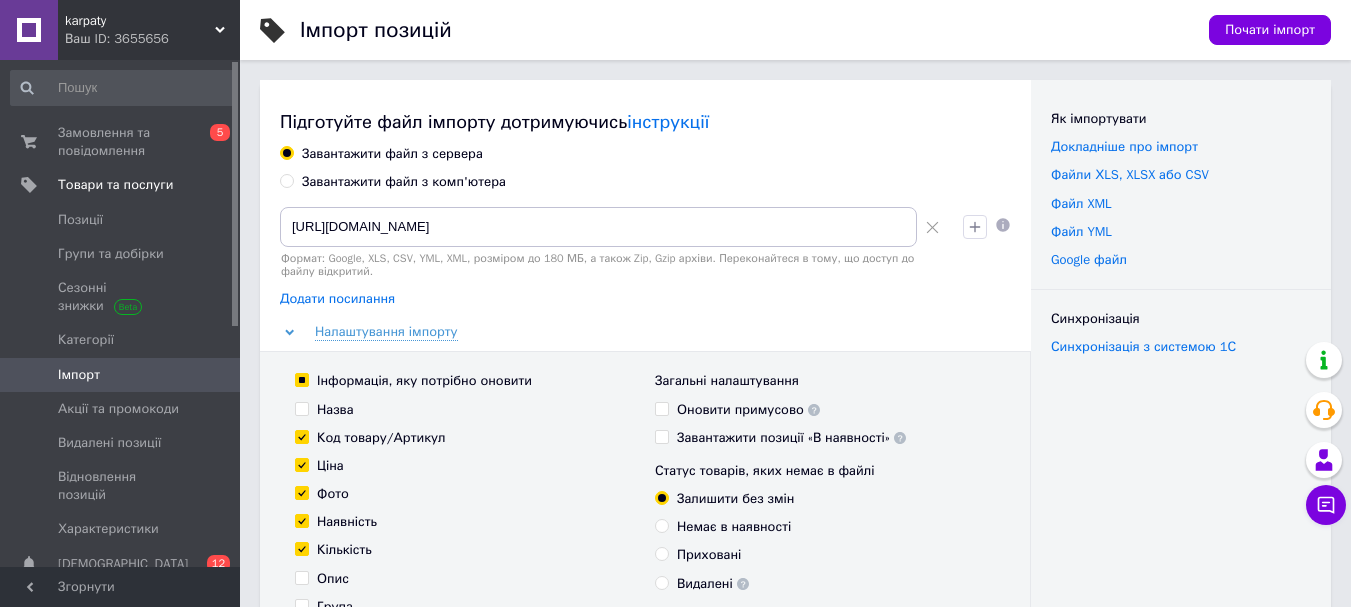 click on "Додати посилання" at bounding box center [337, 299] 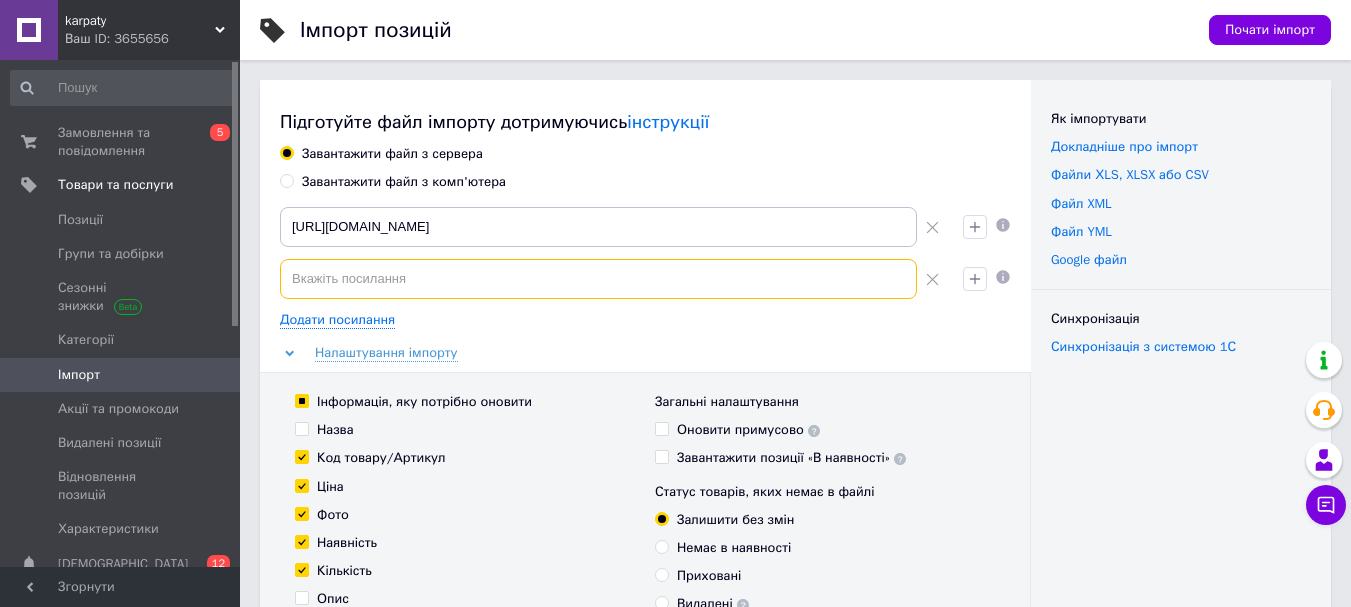 click at bounding box center [598, 279] 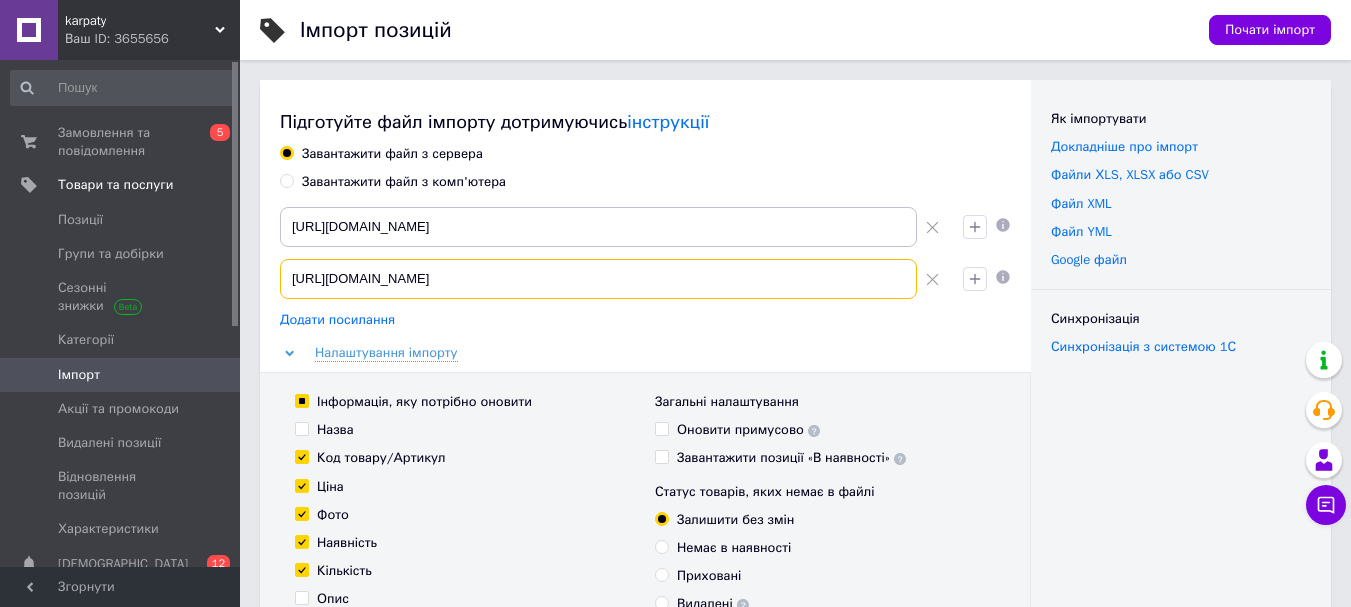 type on "https://feed.lugi.com.ua/index.php?route=extension/feed/unixml/13ukr_rus_new" 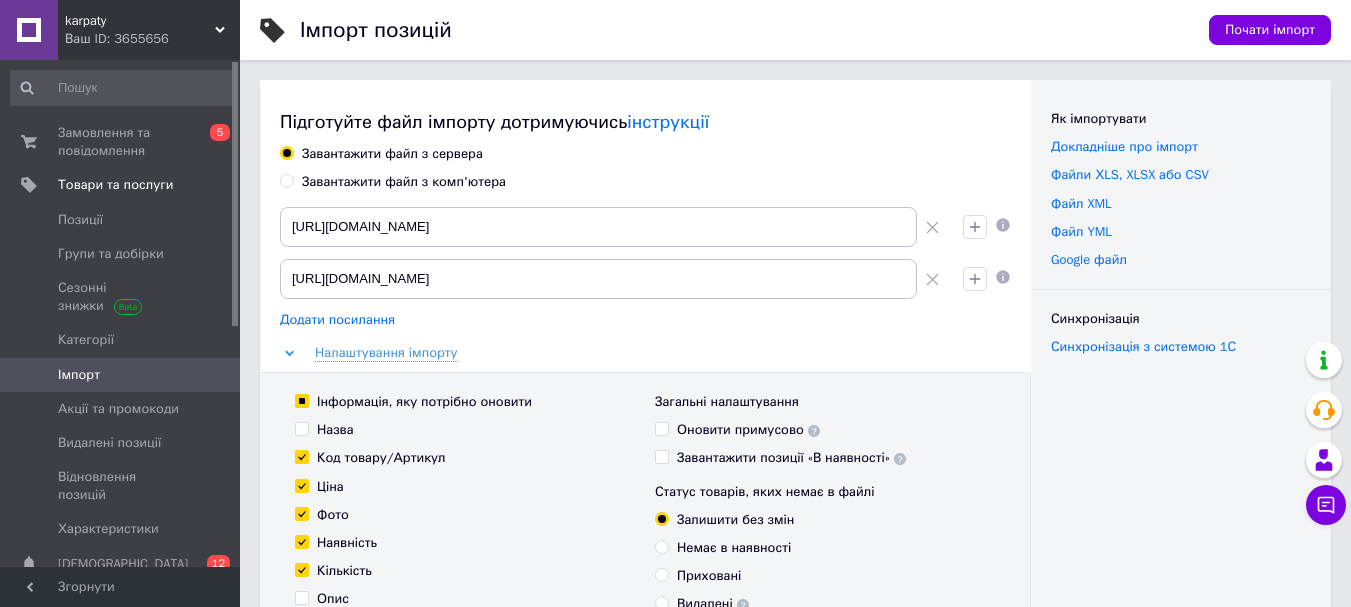 click on "Додати посилання" at bounding box center (337, 320) 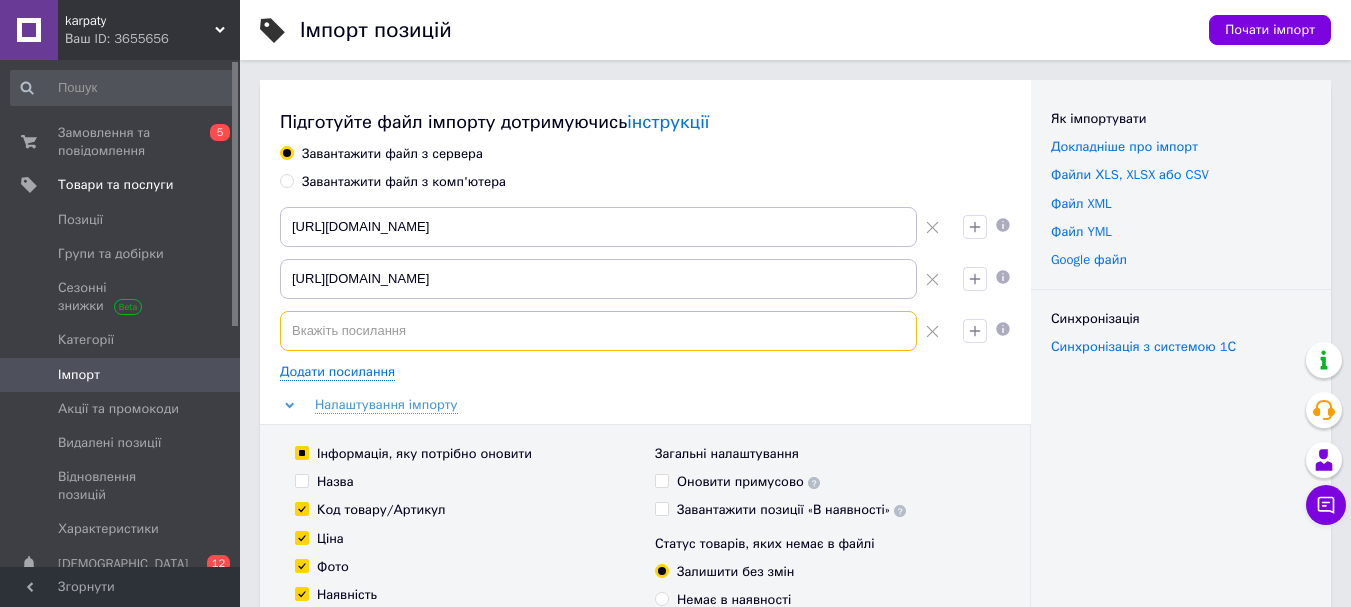 click at bounding box center [598, 331] 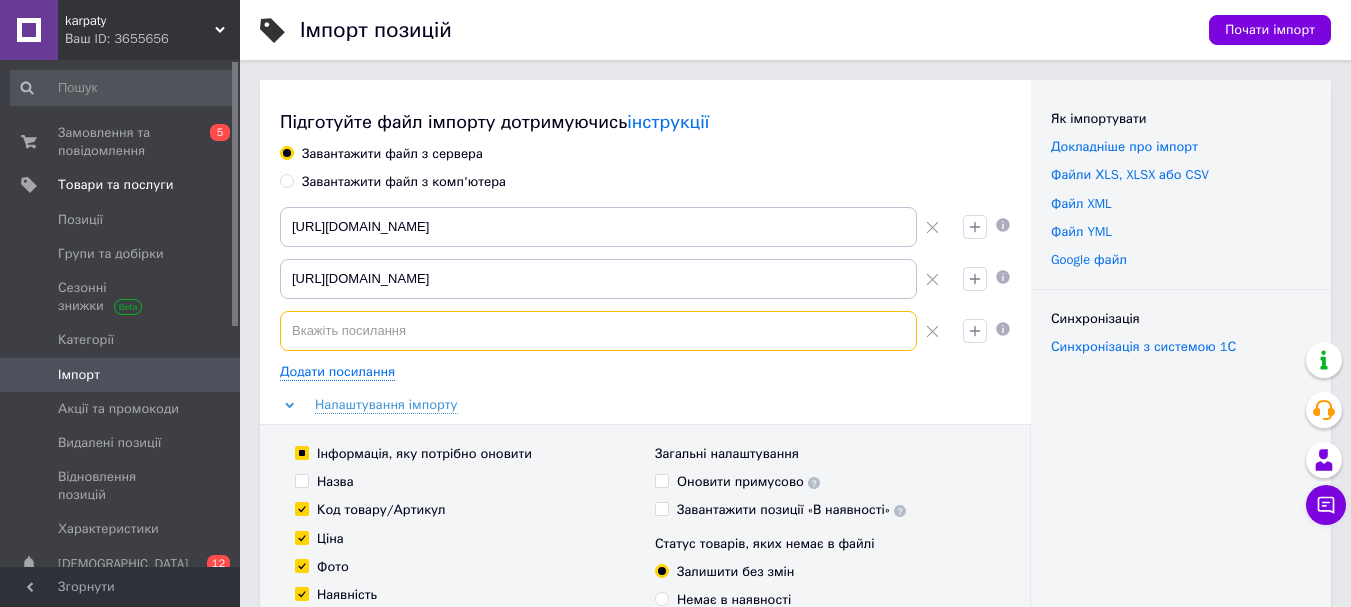 paste on "https://feed.lugi.com.ua/index.php?route=extension/feed/unixml/12ukr_rus_new" 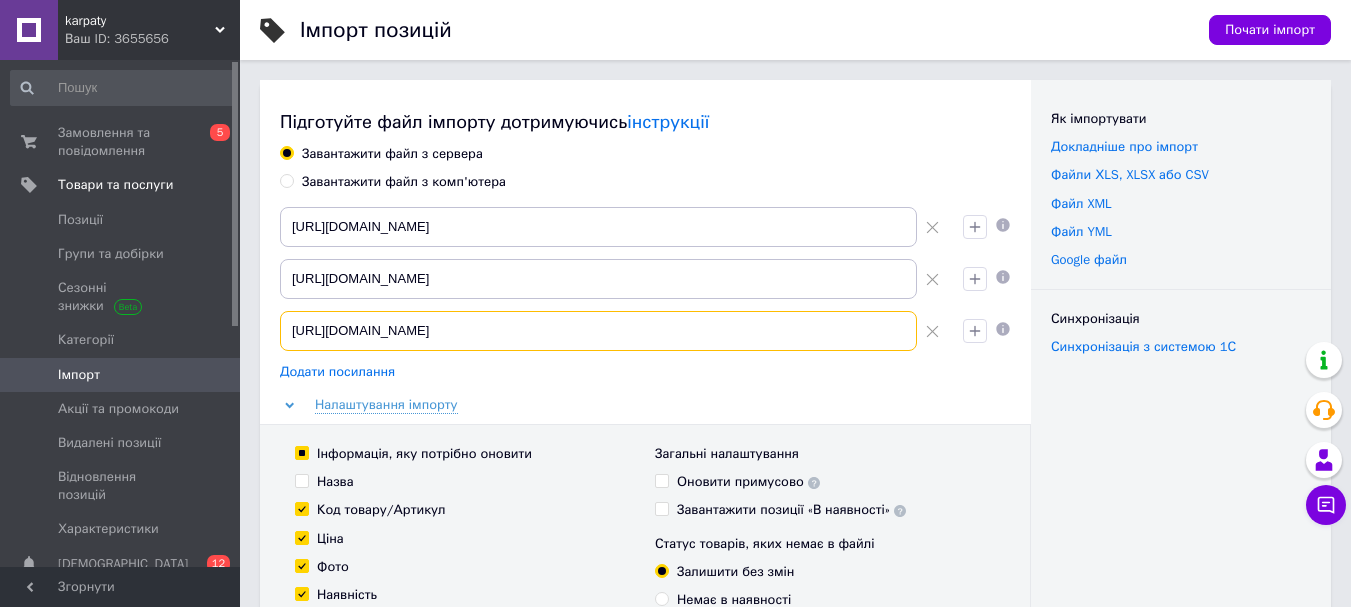 type on "https://feed.lugi.com.ua/index.php?route=extension/feed/unixml/12ukr_rus_new" 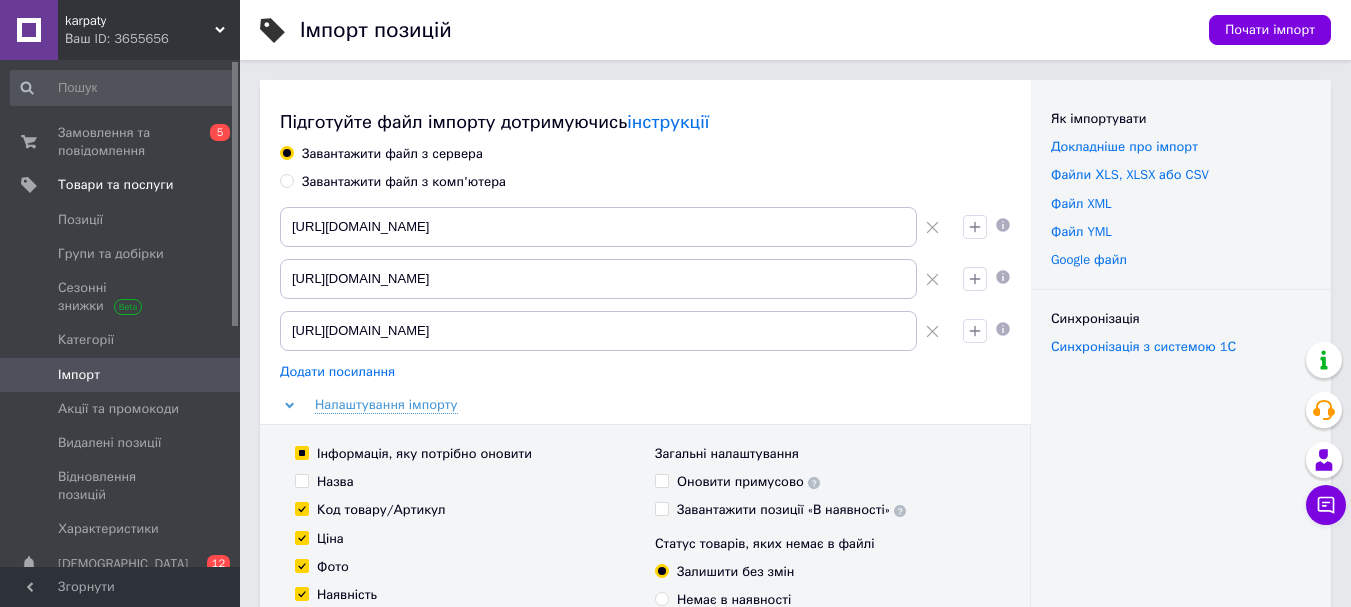 click on "Додати посилання" at bounding box center [337, 372] 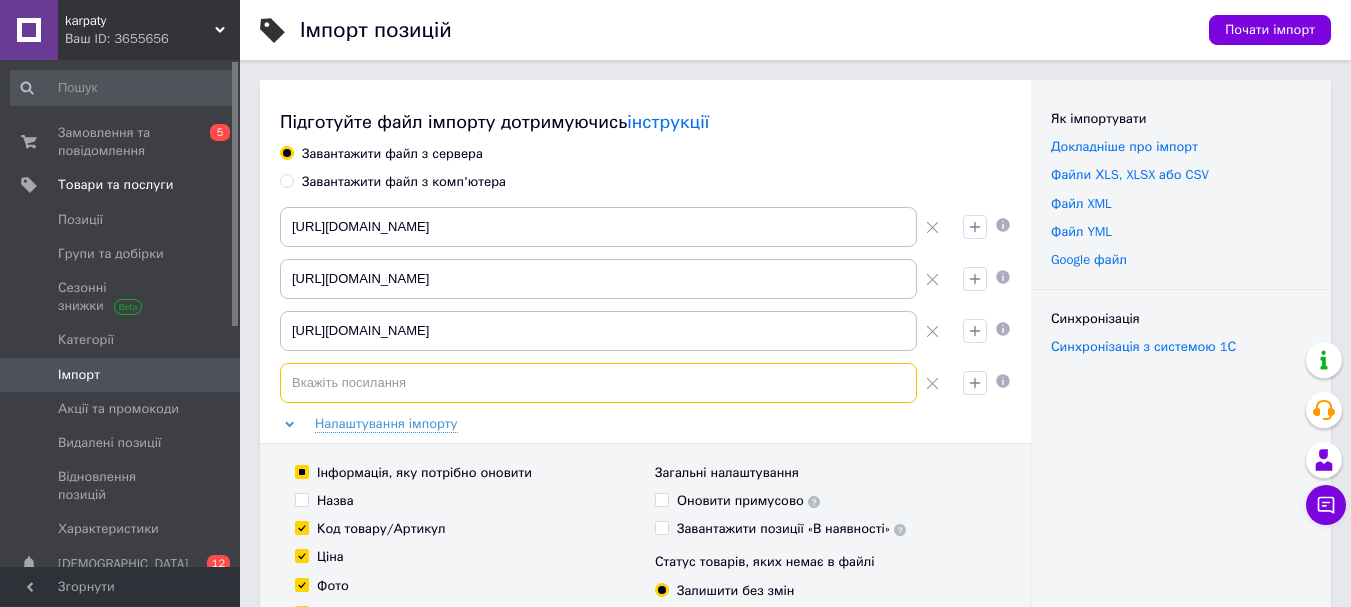 click at bounding box center (598, 383) 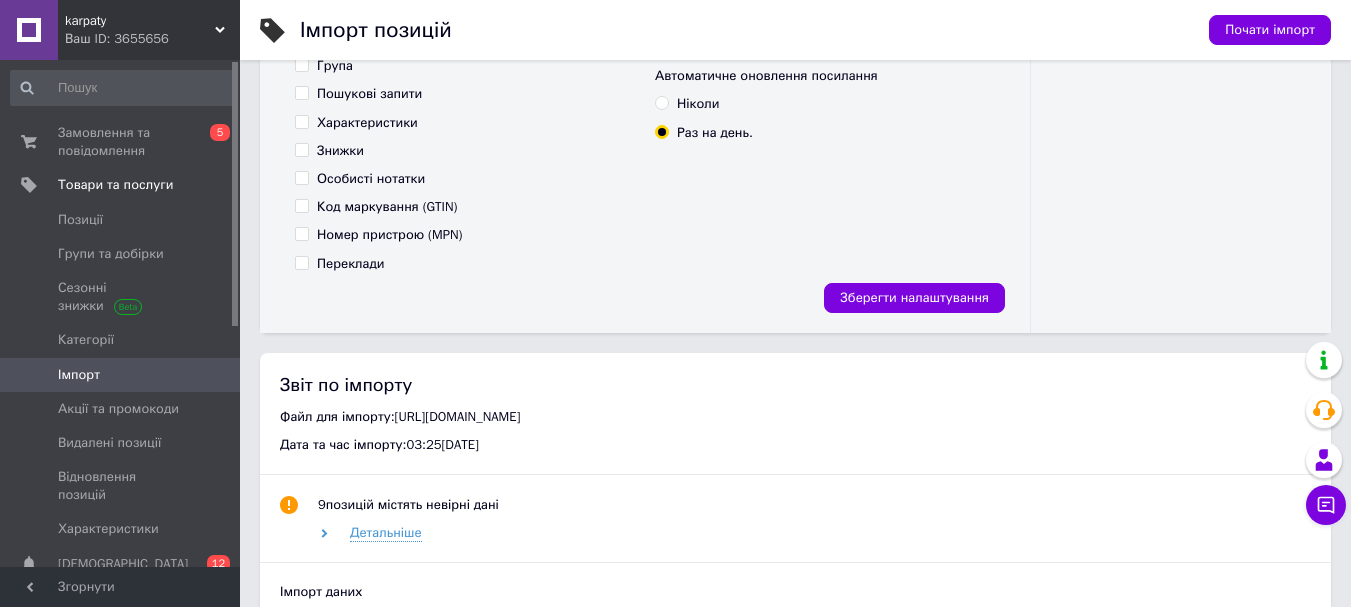 scroll, scrollTop: 600, scrollLeft: 0, axis: vertical 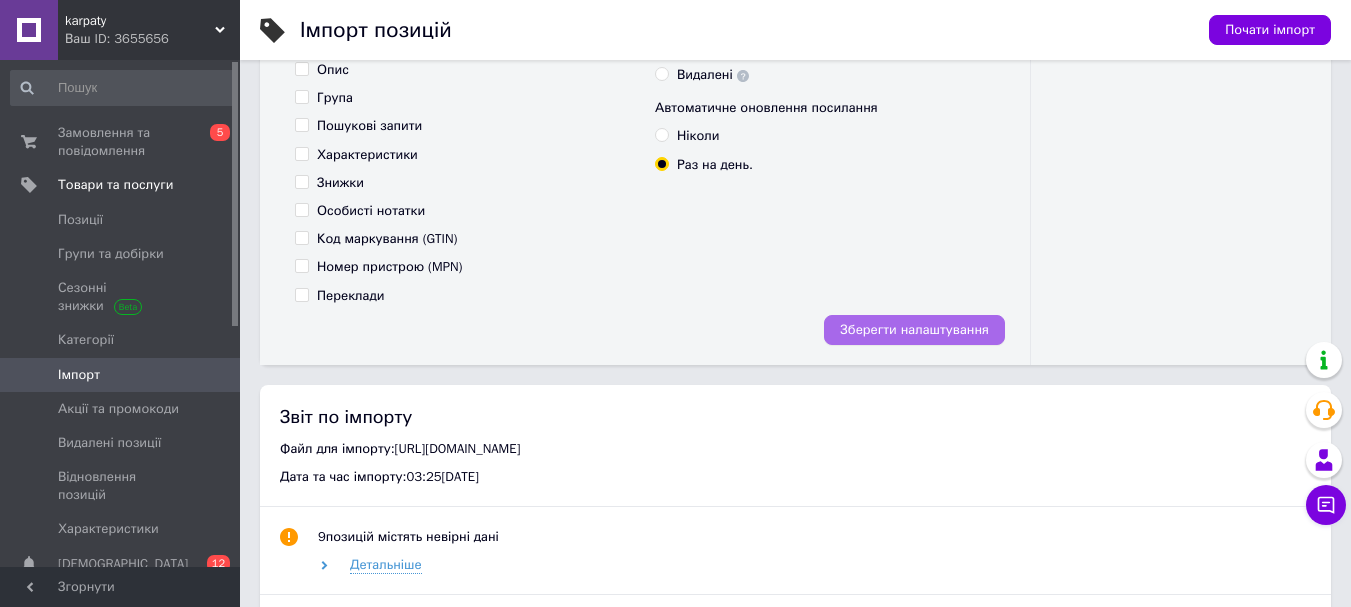 type on "https://feed.lugi.com.ua/index.php?route=extension/feed/unixml/11ukr_rus_new" 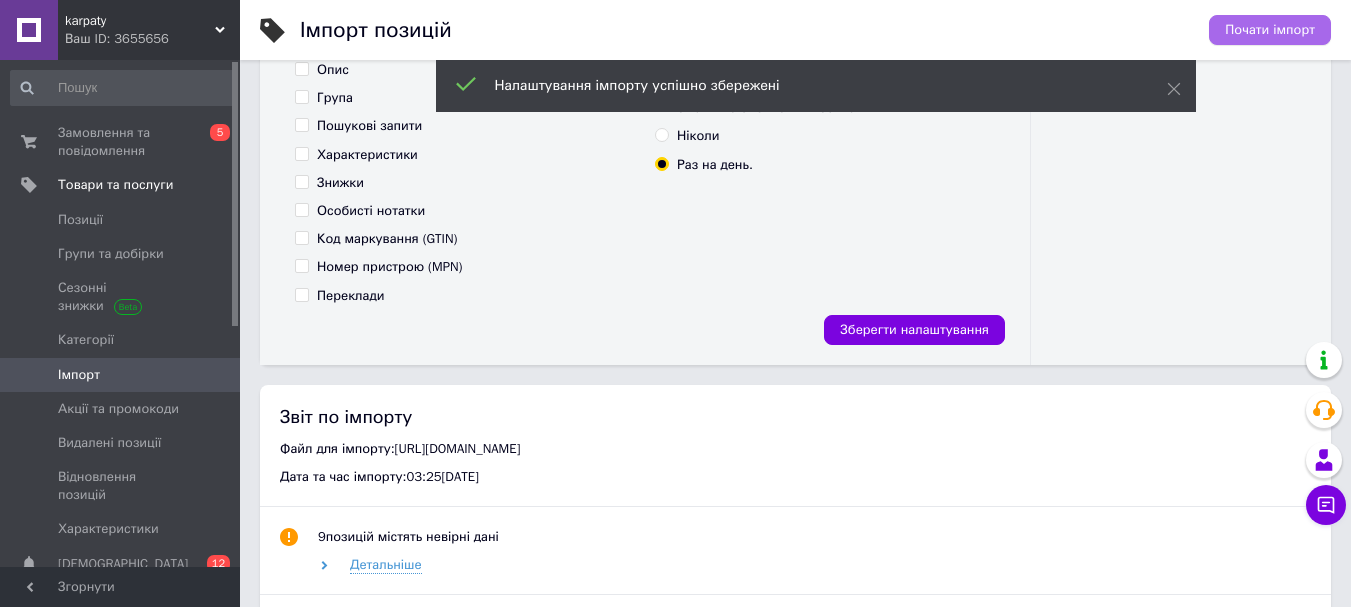 click on "Почати імпорт" at bounding box center [1270, 30] 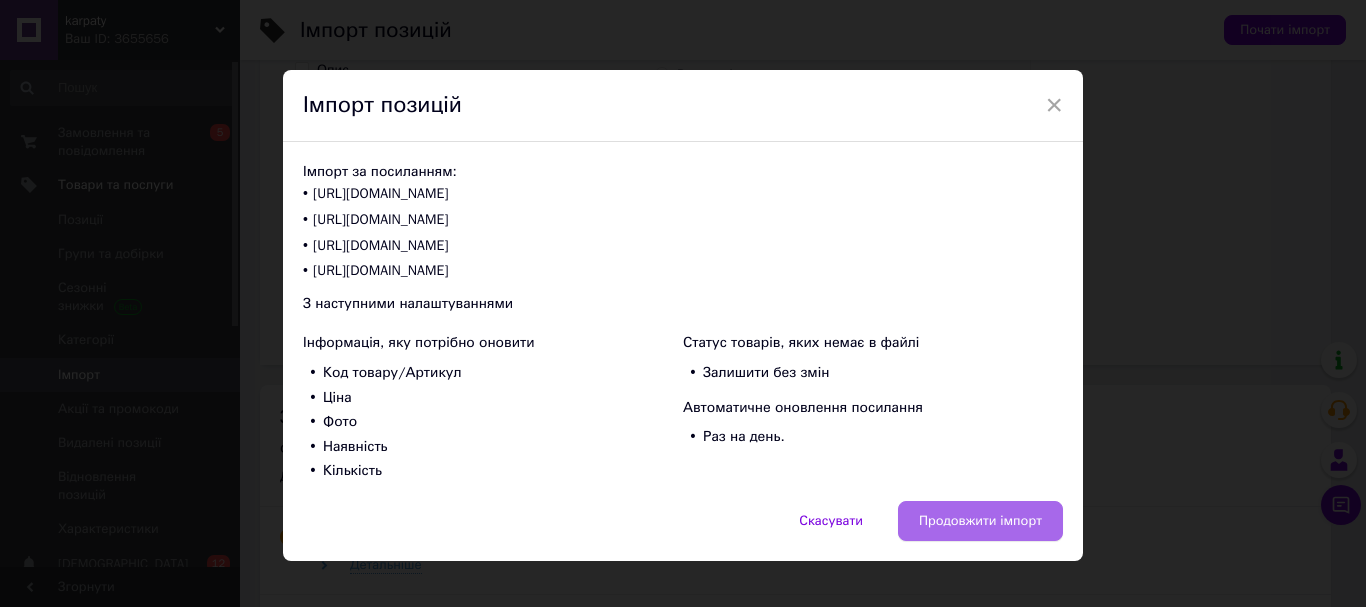 click on "Продовжити імпорт" at bounding box center (980, 521) 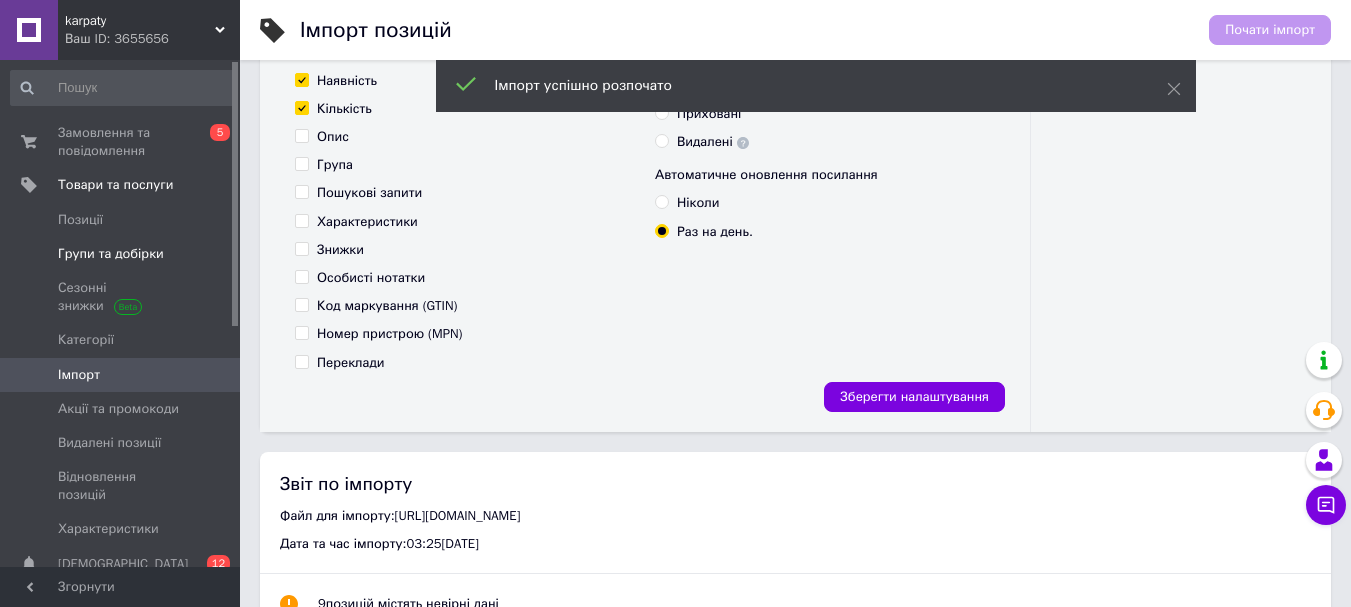 scroll, scrollTop: 500, scrollLeft: 0, axis: vertical 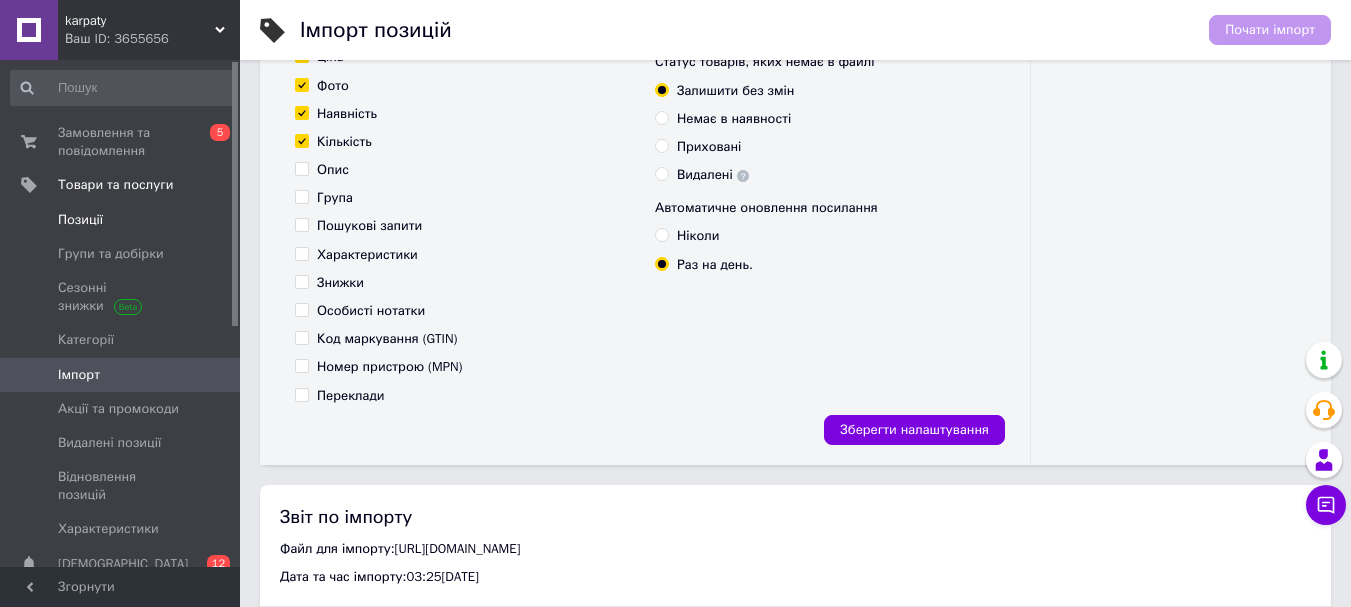 click on "Позиції" at bounding box center (80, 220) 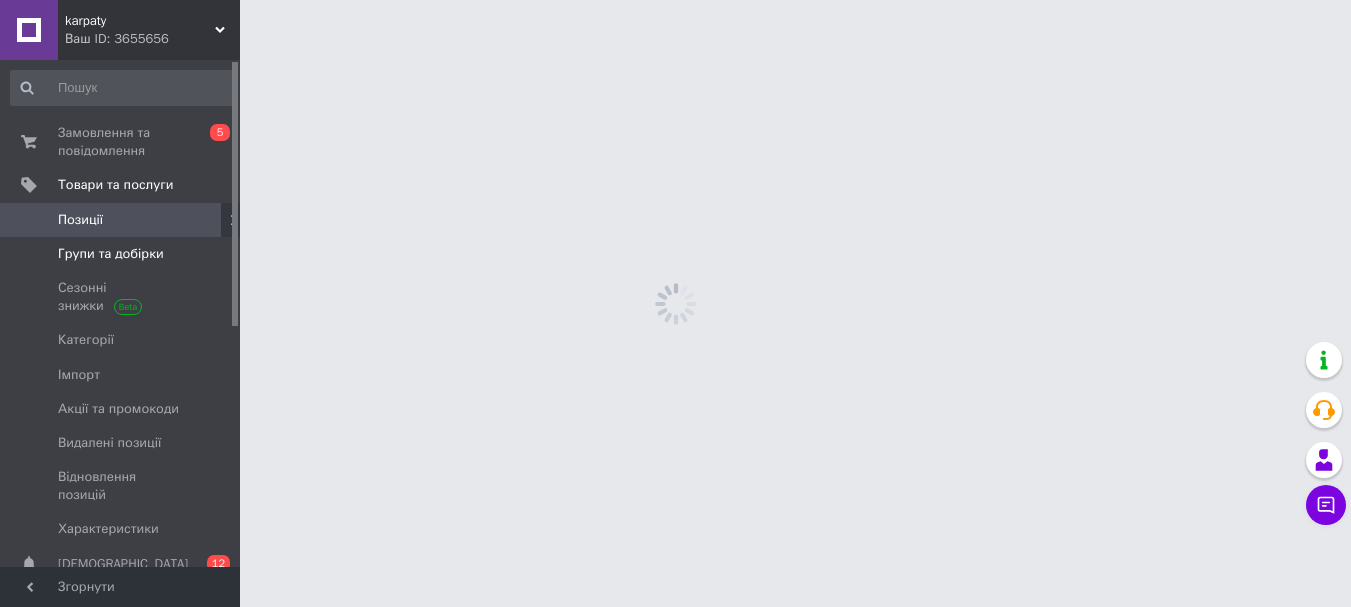 scroll, scrollTop: 0, scrollLeft: 0, axis: both 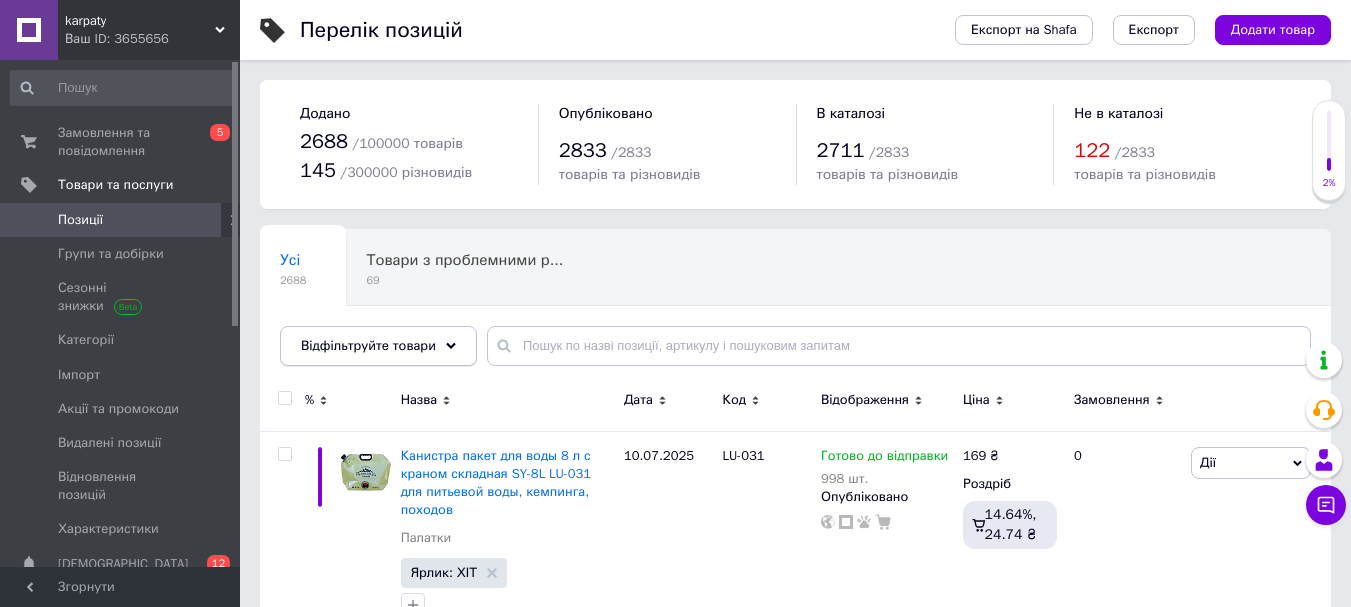 click 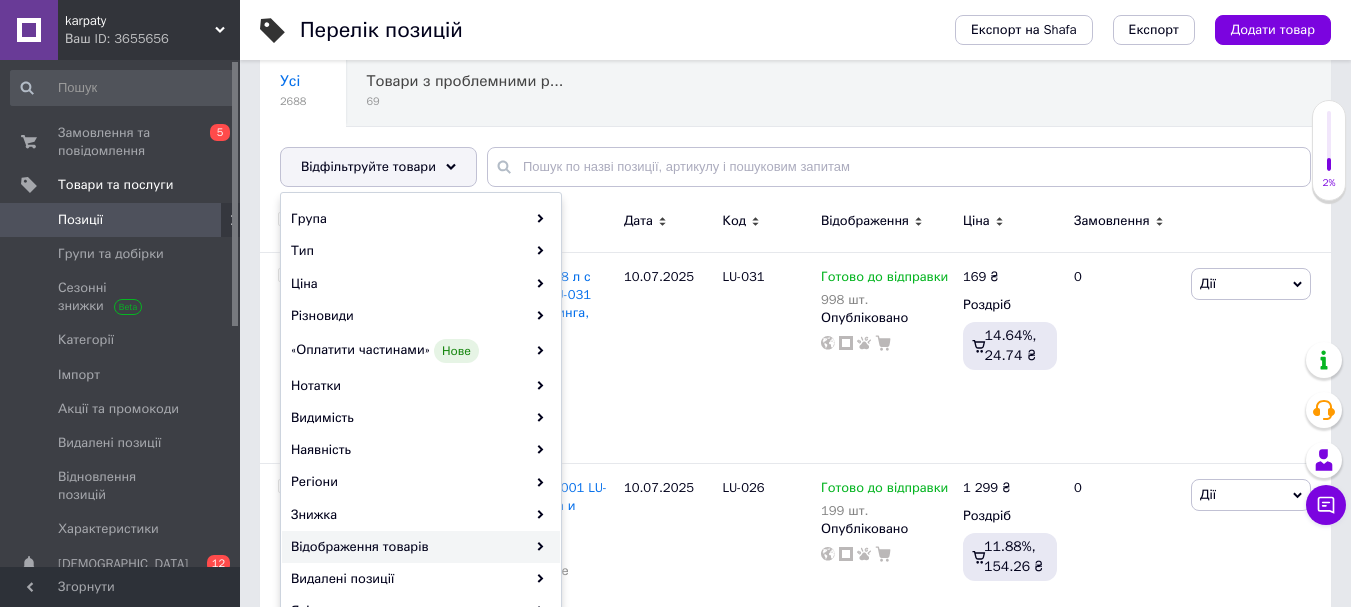 scroll, scrollTop: 200, scrollLeft: 0, axis: vertical 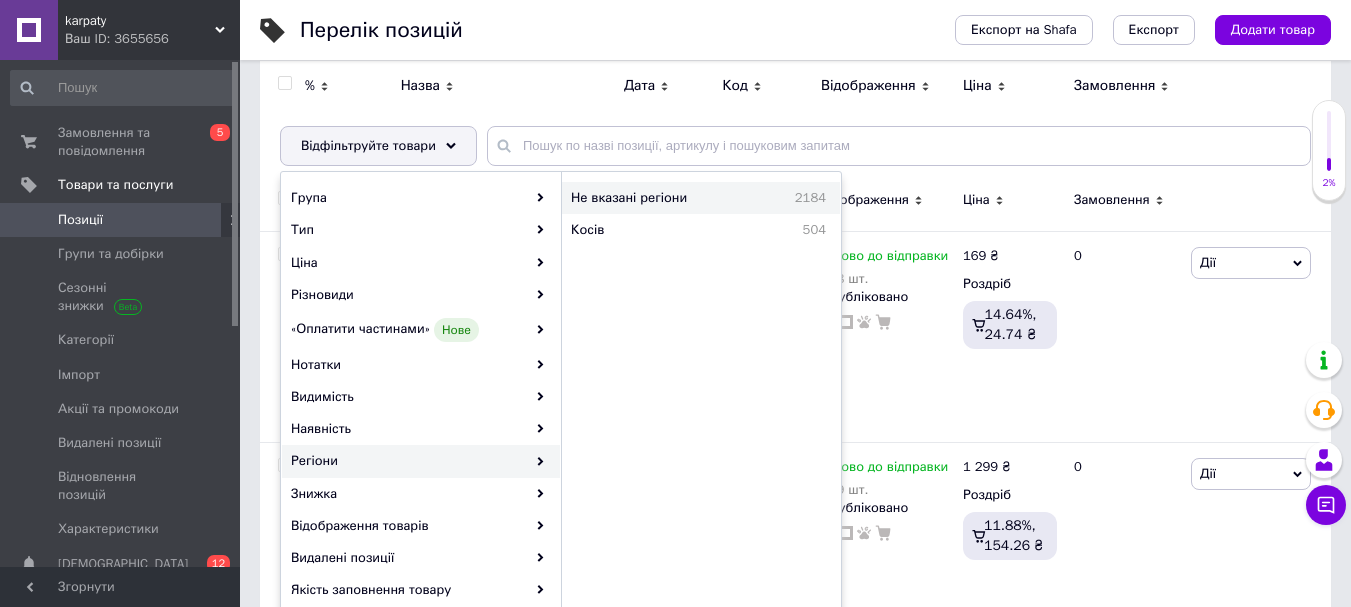 click on "Не вказані регіони" at bounding box center (665, 198) 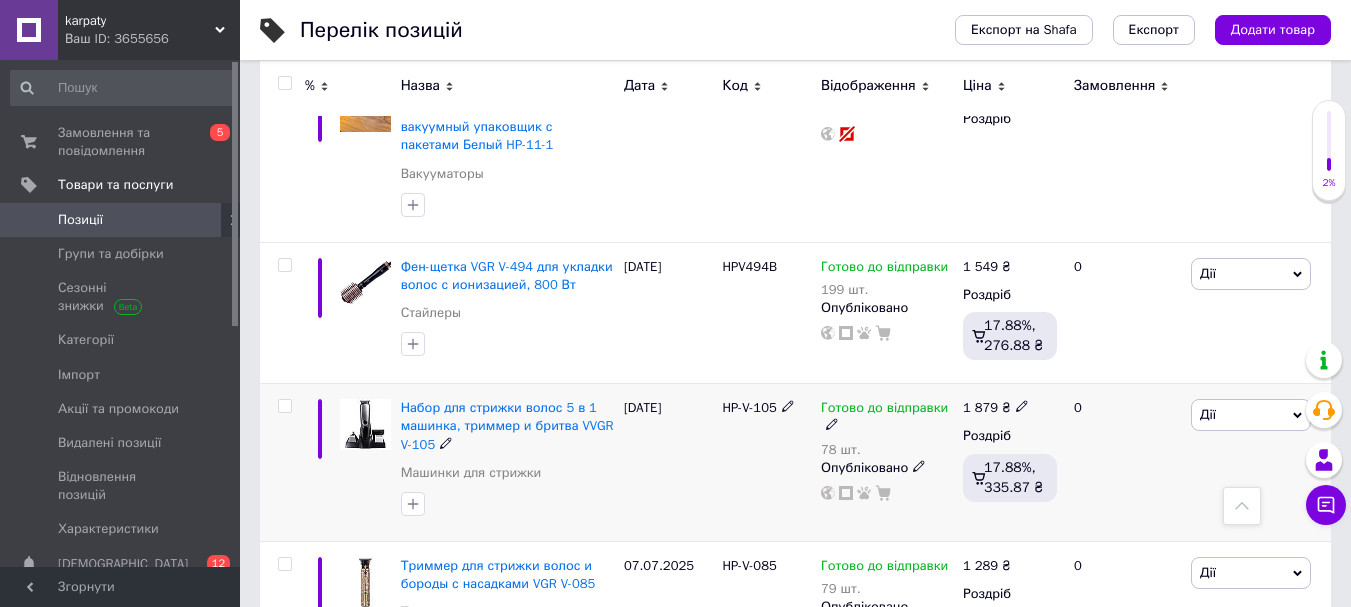 scroll, scrollTop: 500, scrollLeft: 0, axis: vertical 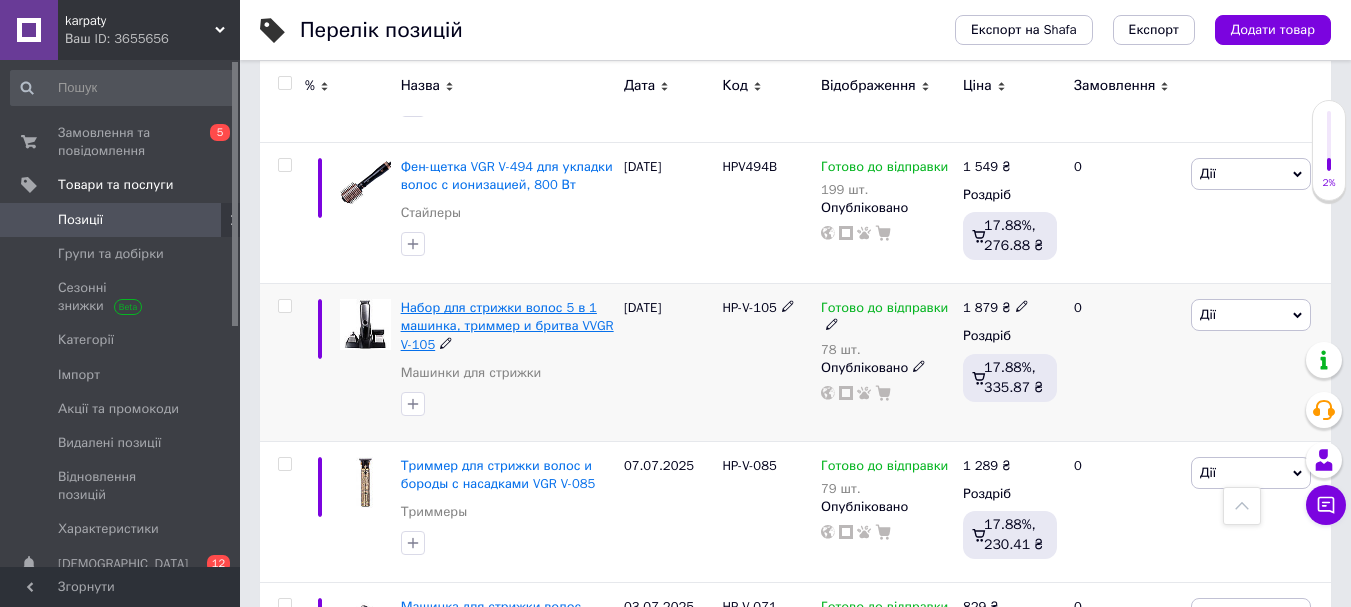 click on "Набор для стрижки волос 5 в 1 машинка, триммер и бритва VVGR V-105" at bounding box center (507, 325) 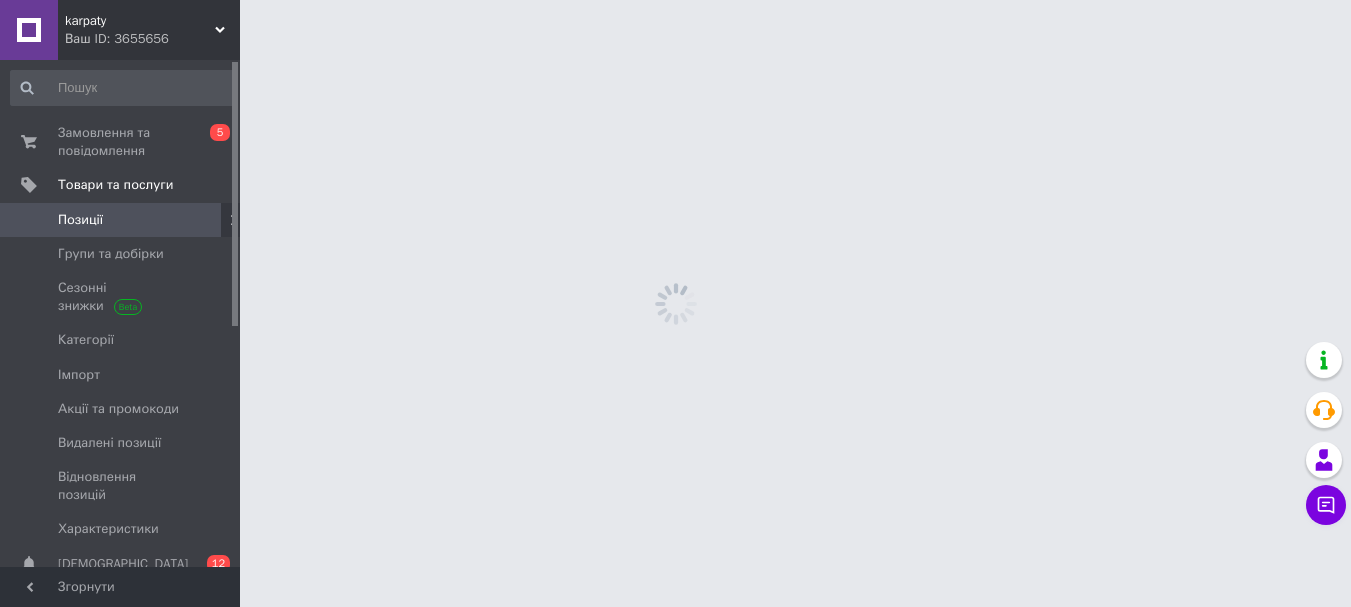 scroll, scrollTop: 0, scrollLeft: 0, axis: both 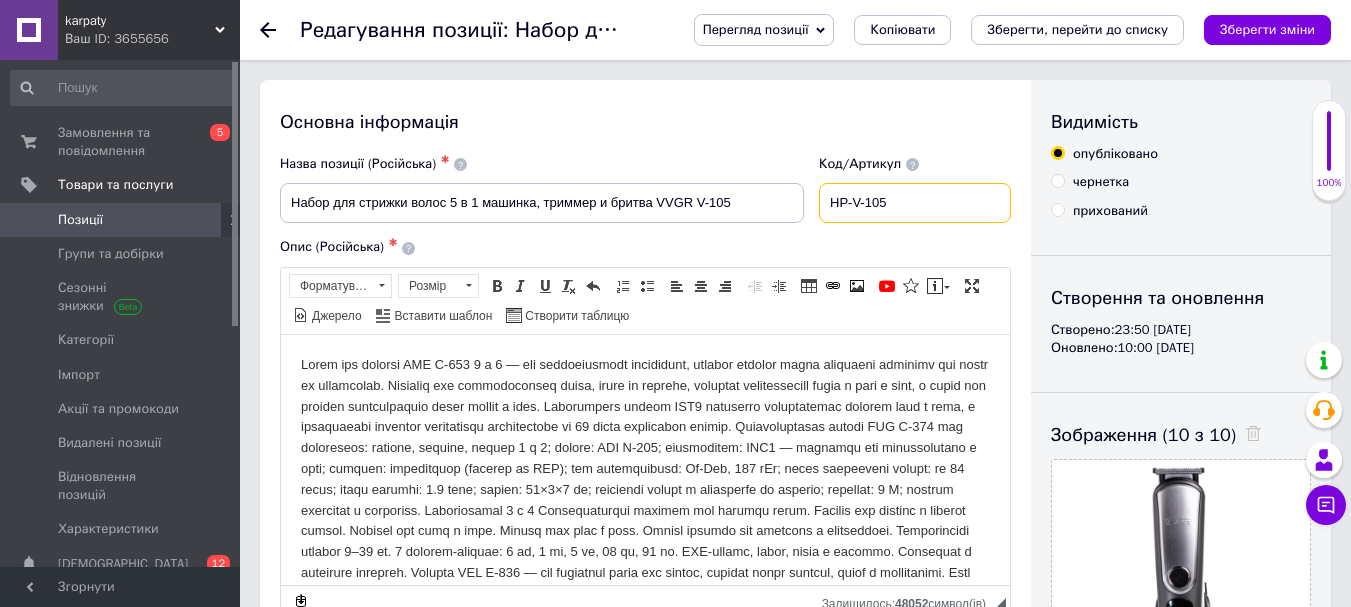 click on "HP-V-105" at bounding box center [915, 203] 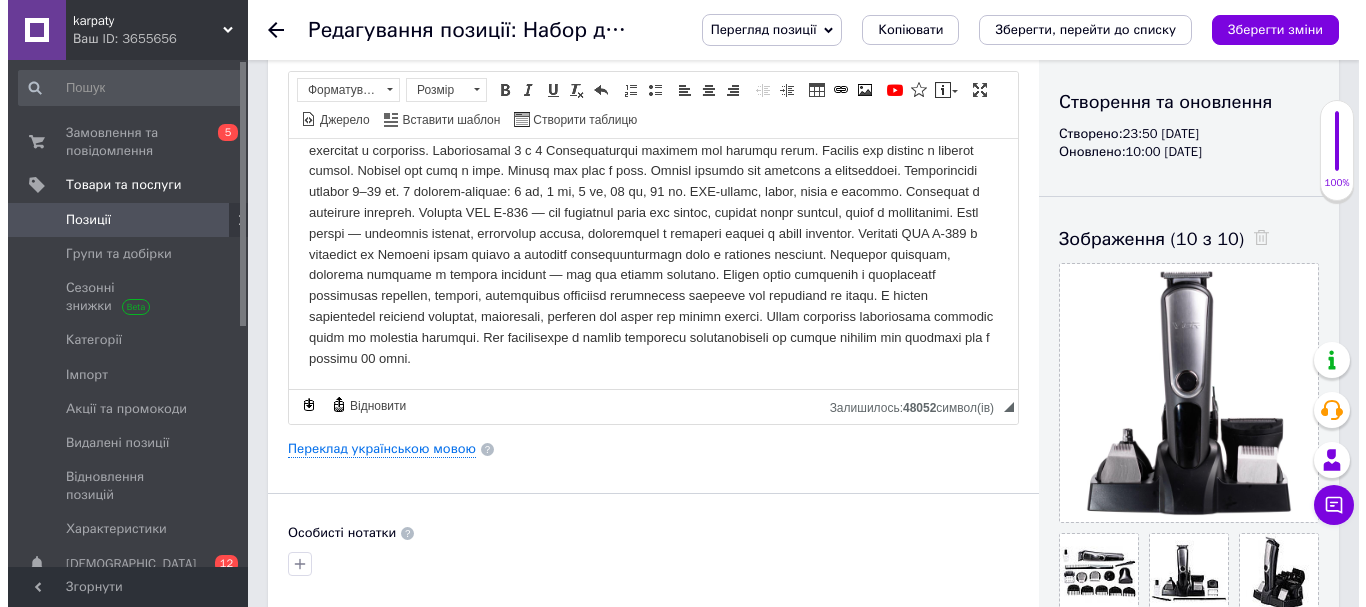 scroll, scrollTop: 300, scrollLeft: 0, axis: vertical 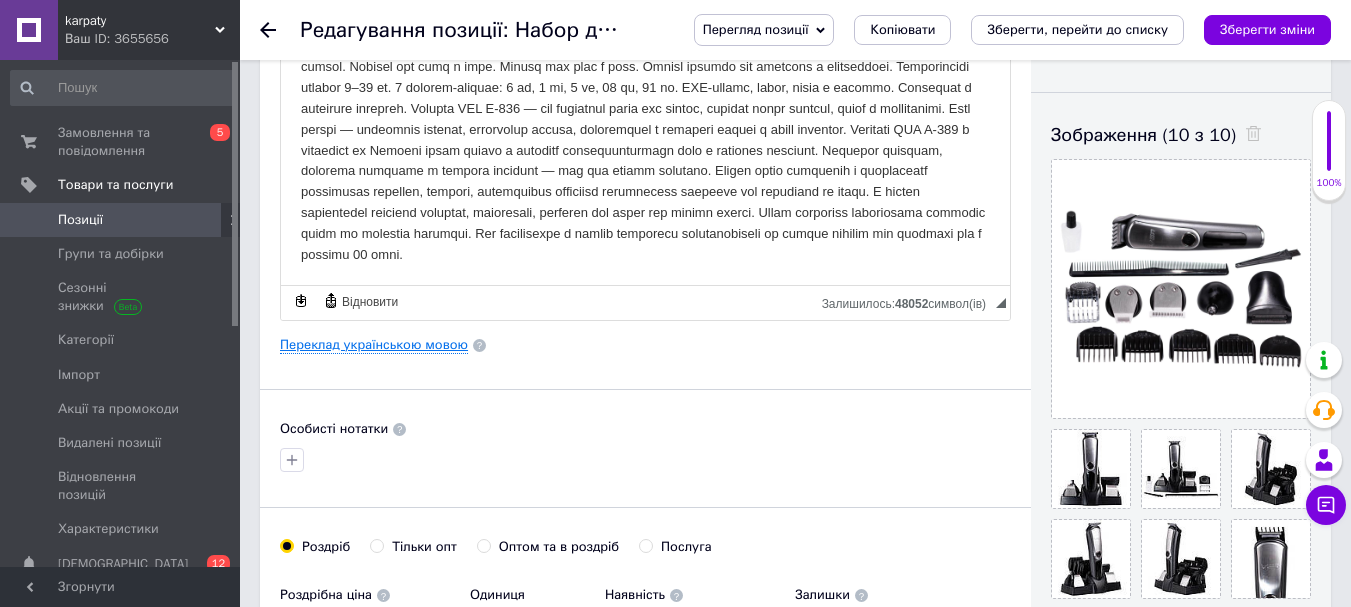 click on "Переклад українською мовою" at bounding box center (374, 345) 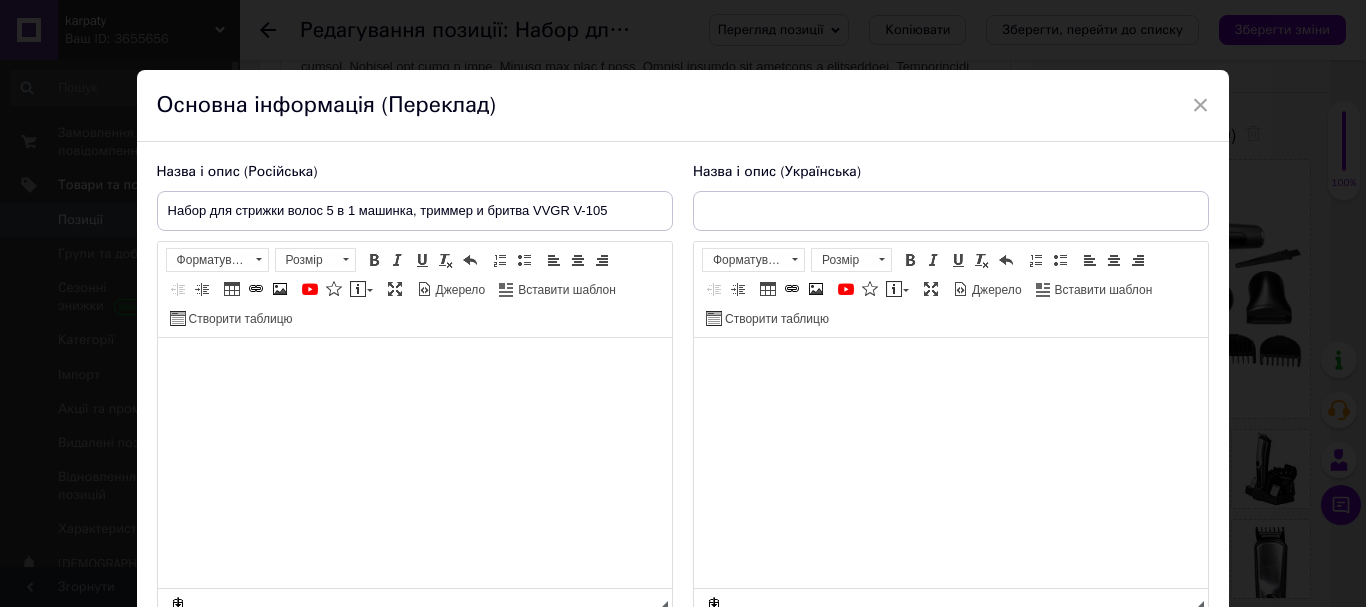 type on "Набір для стрижки волосся 5 в 1 машинка, триммер та бритва VGR V-105" 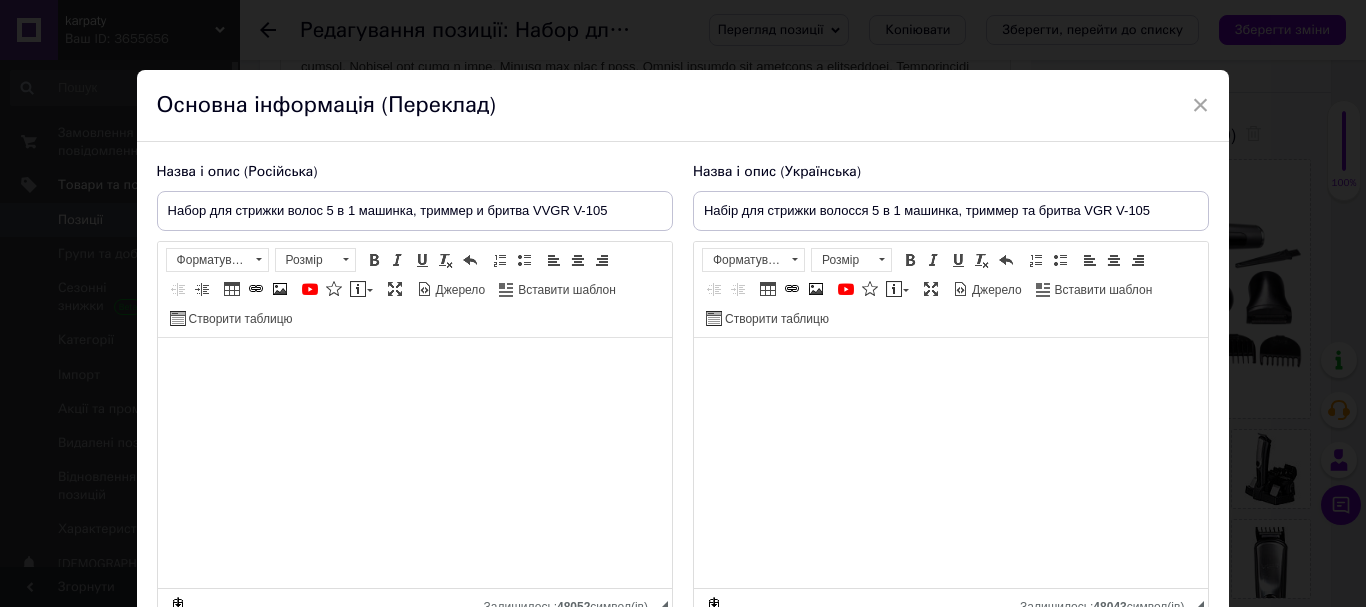 scroll, scrollTop: 182, scrollLeft: 0, axis: vertical 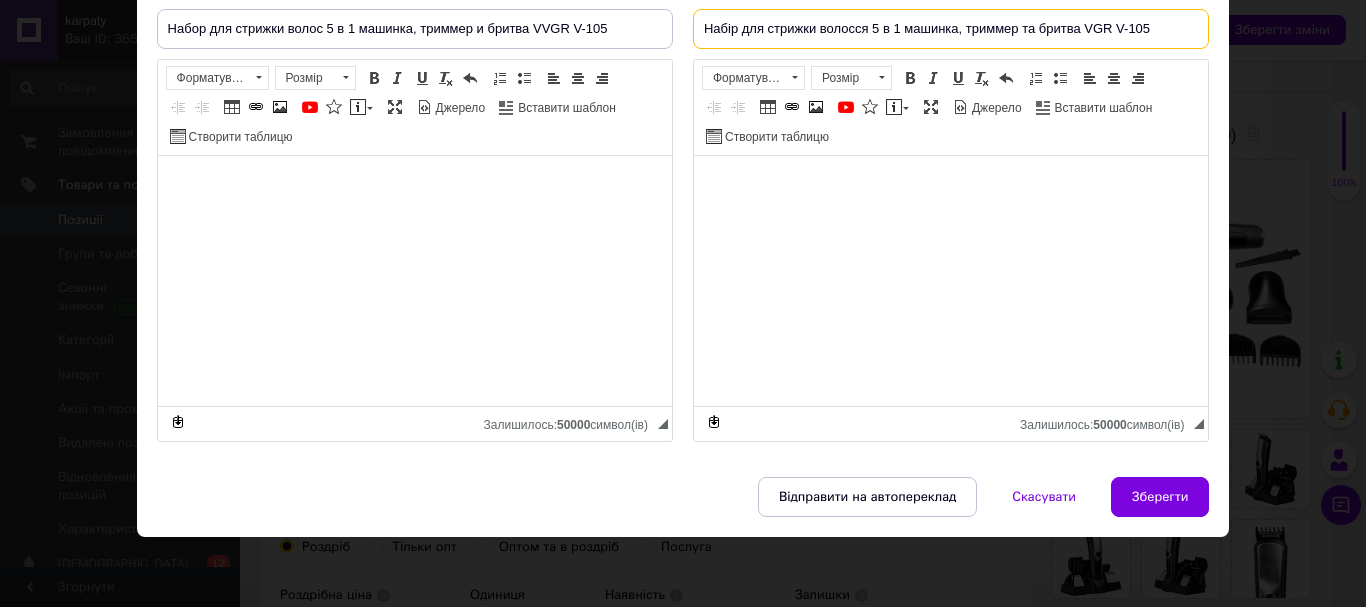drag, startPoint x: 1162, startPoint y: 33, endPoint x: 626, endPoint y: 36, distance: 536.0084 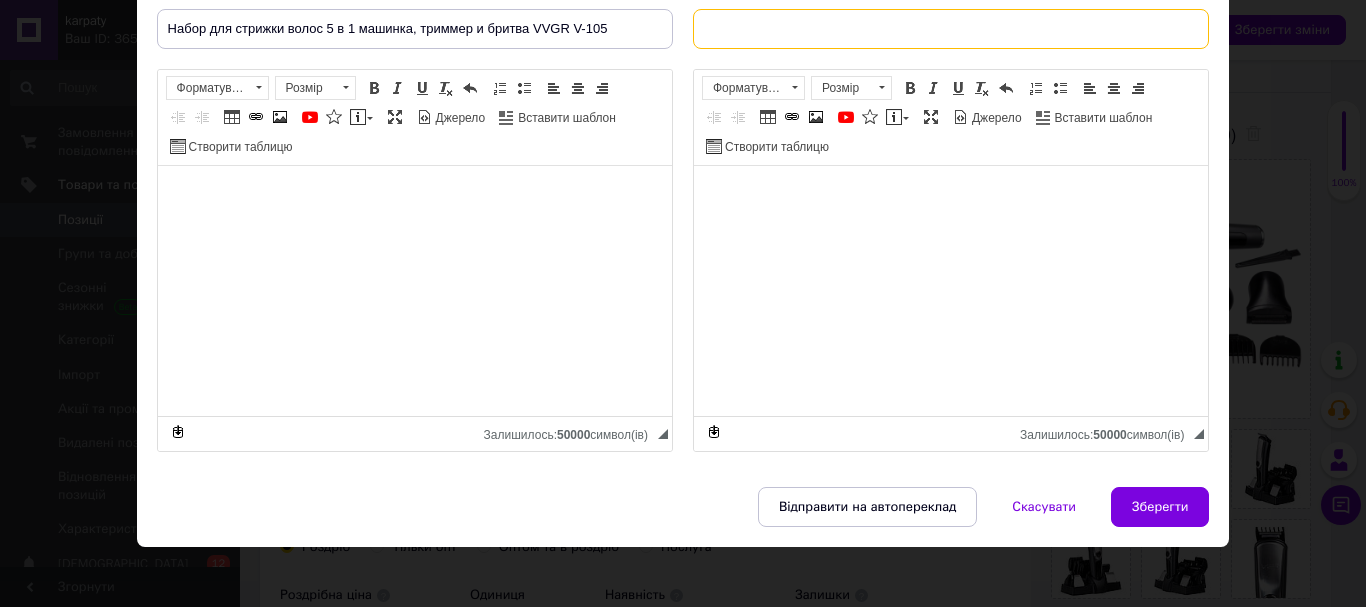 type 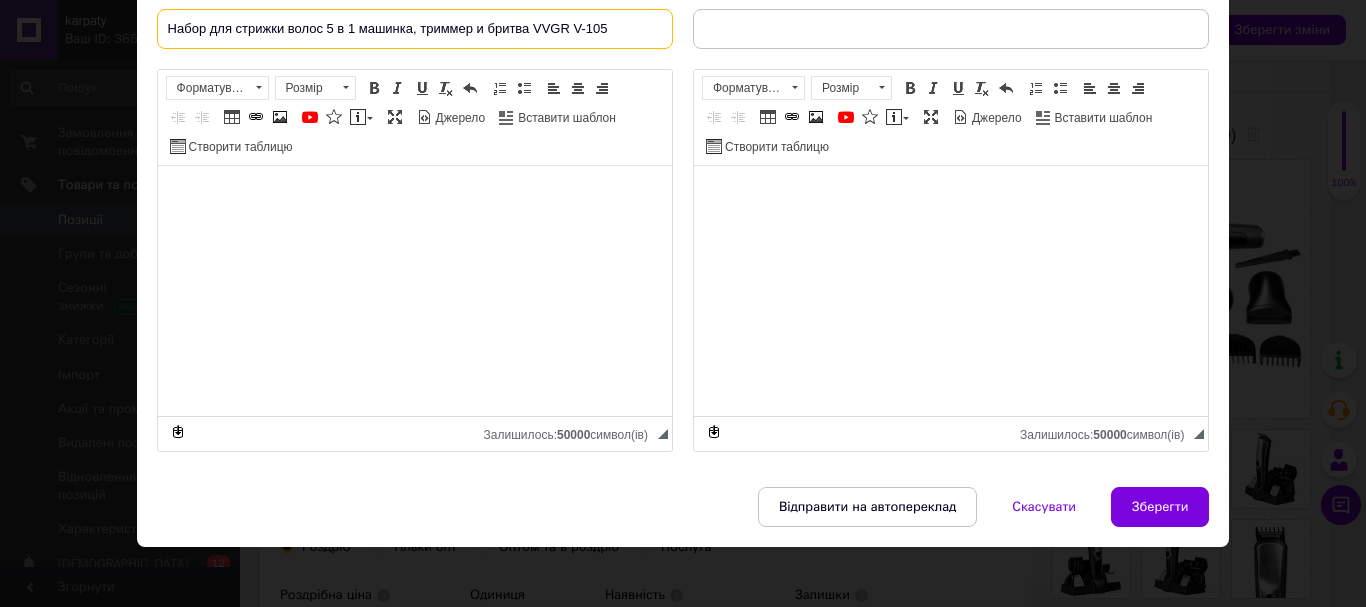 drag, startPoint x: 554, startPoint y: 34, endPoint x: 77, endPoint y: 26, distance: 477.06708 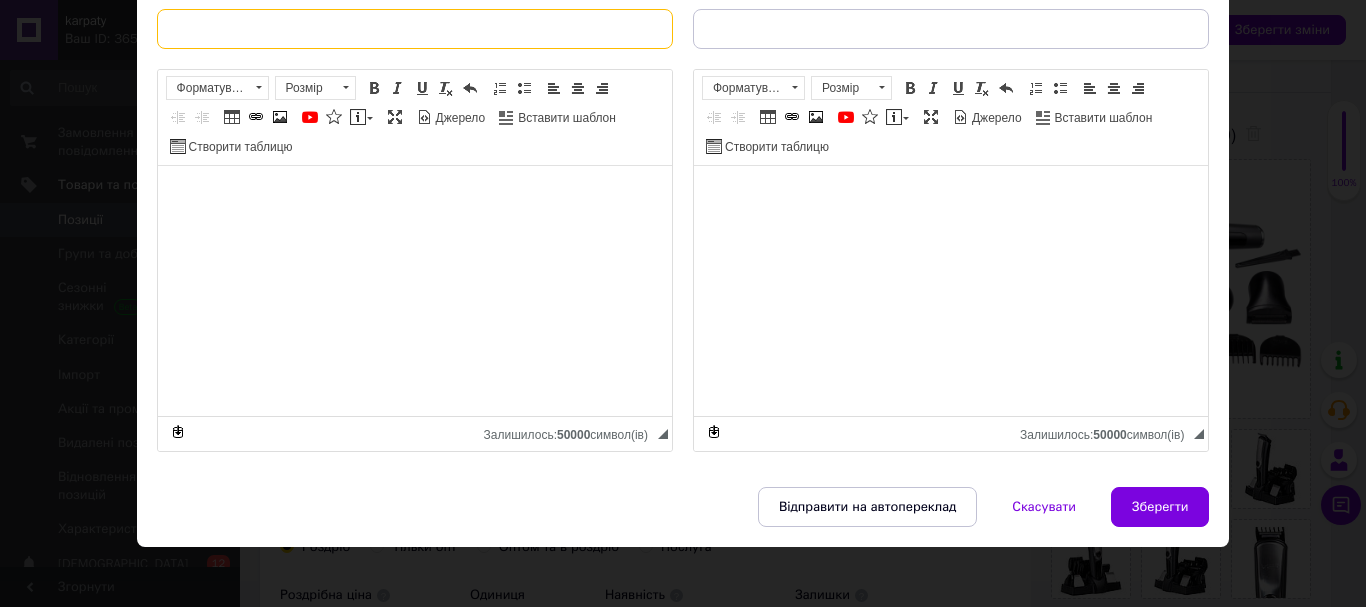 type 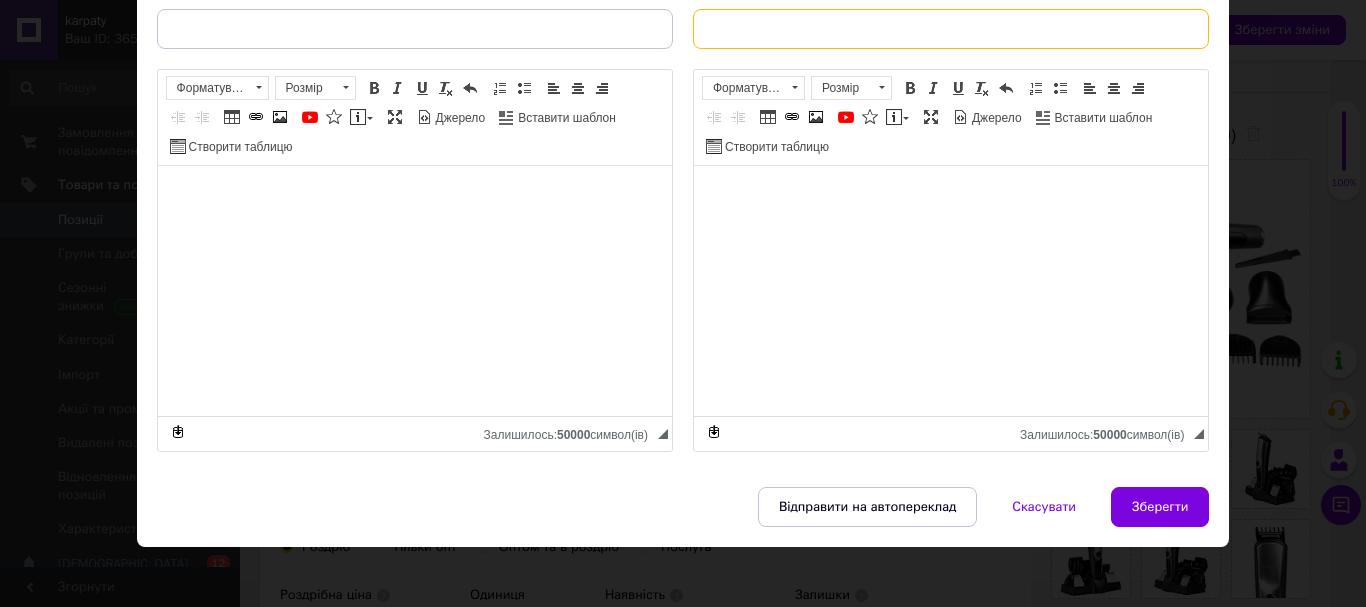 click at bounding box center [951, 29] 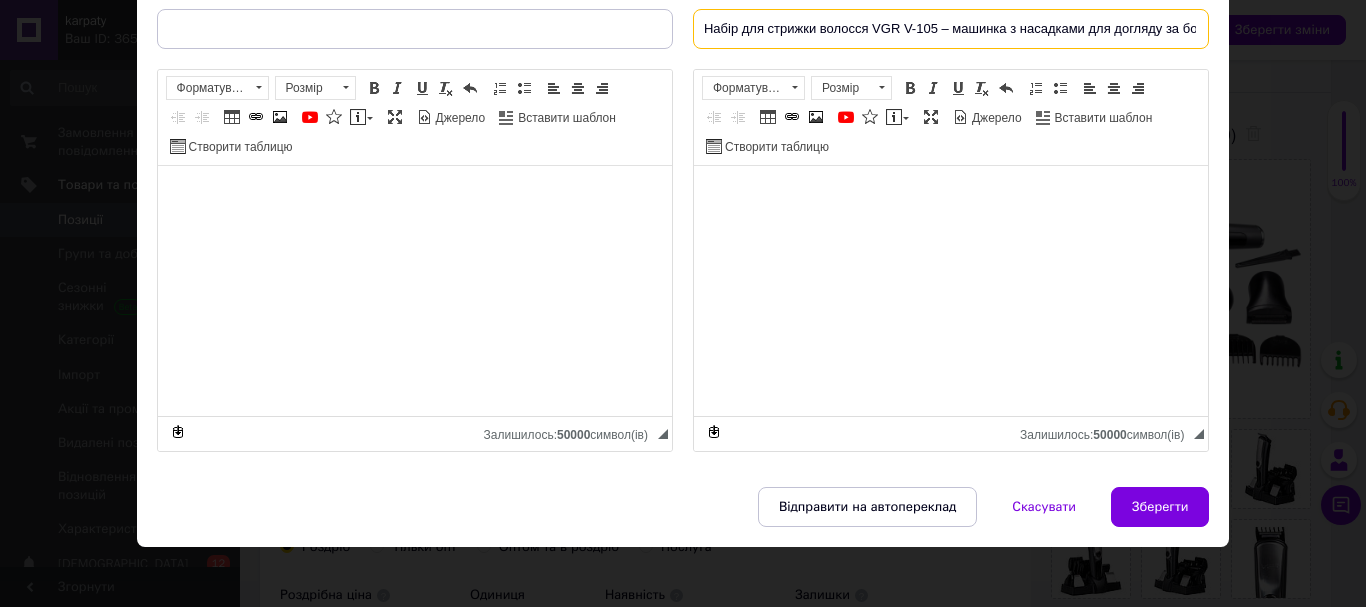 scroll, scrollTop: 0, scrollLeft: 114, axis: horizontal 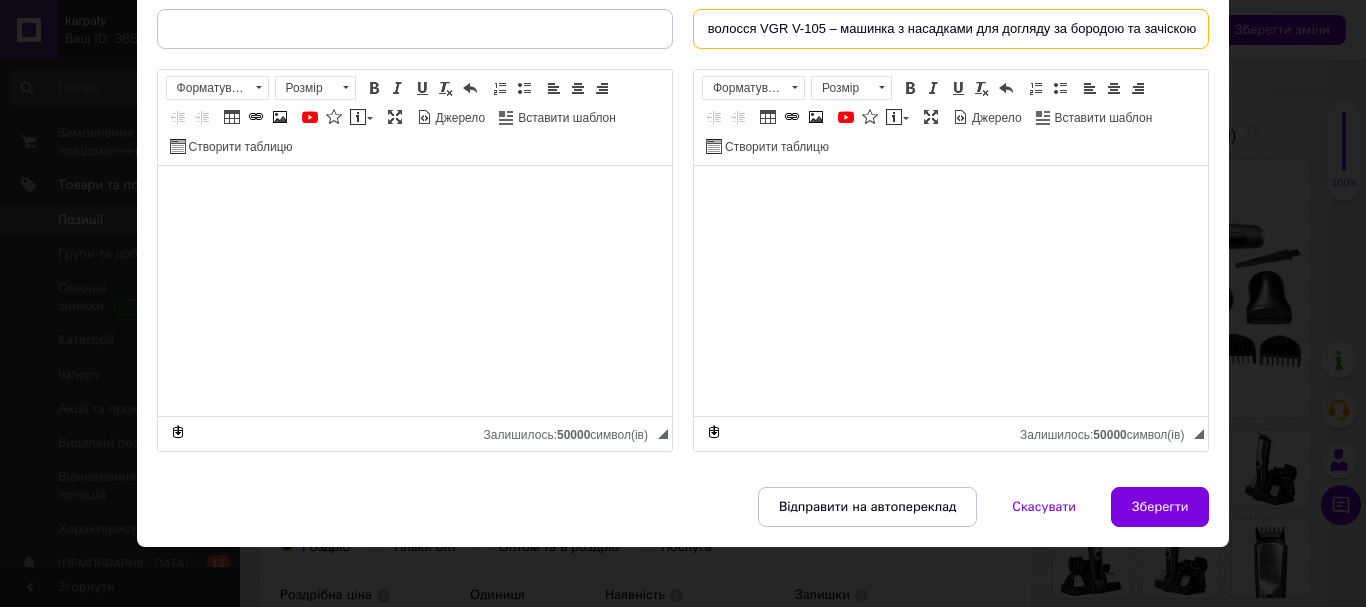 type on "Набір для стрижки волосся VGR V-105 – машинка з насадками для догляду за бородою та зачіскою" 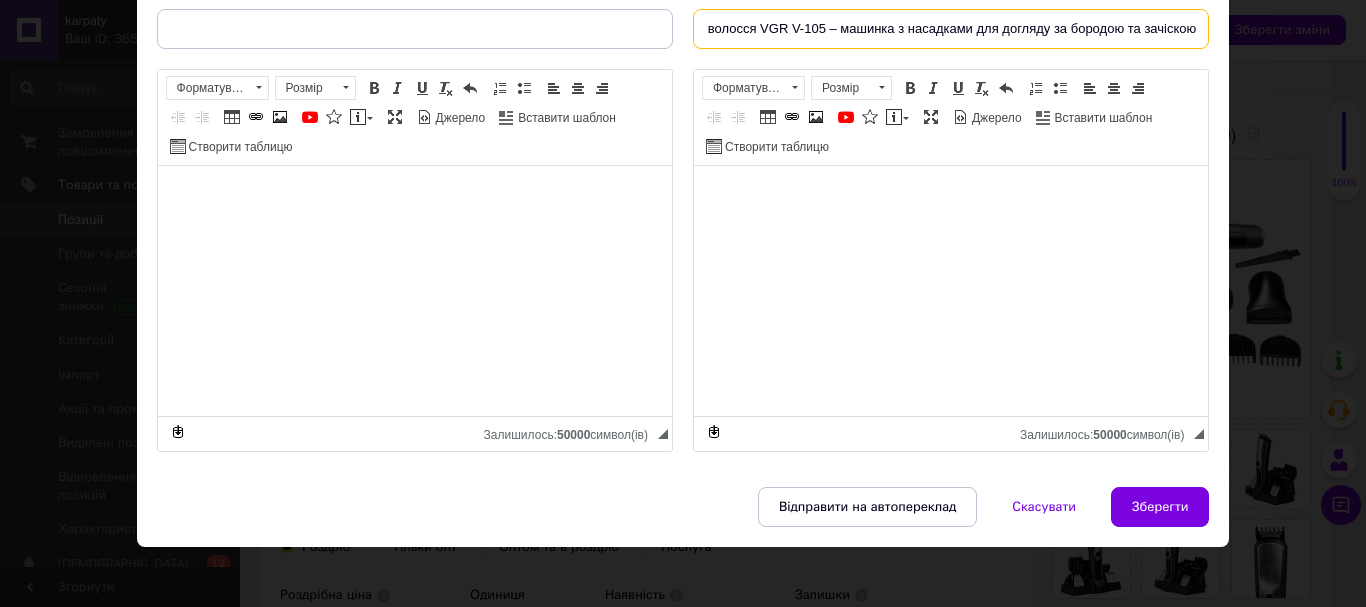scroll, scrollTop: 0, scrollLeft: 0, axis: both 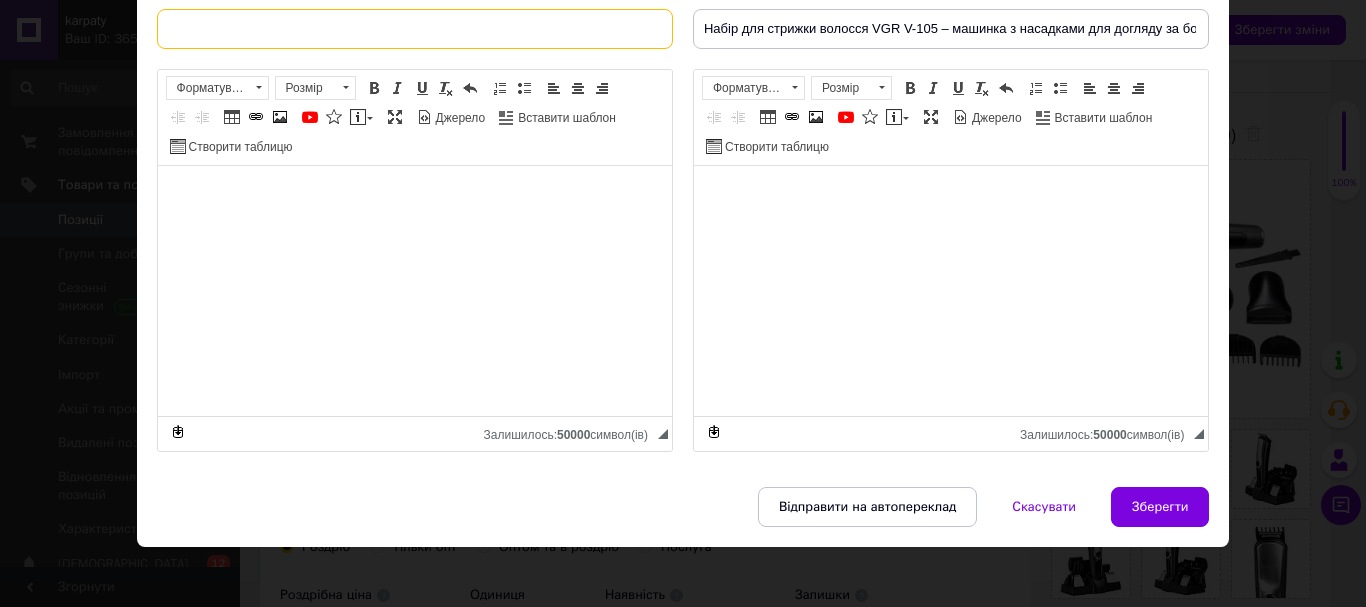 click at bounding box center [415, 29] 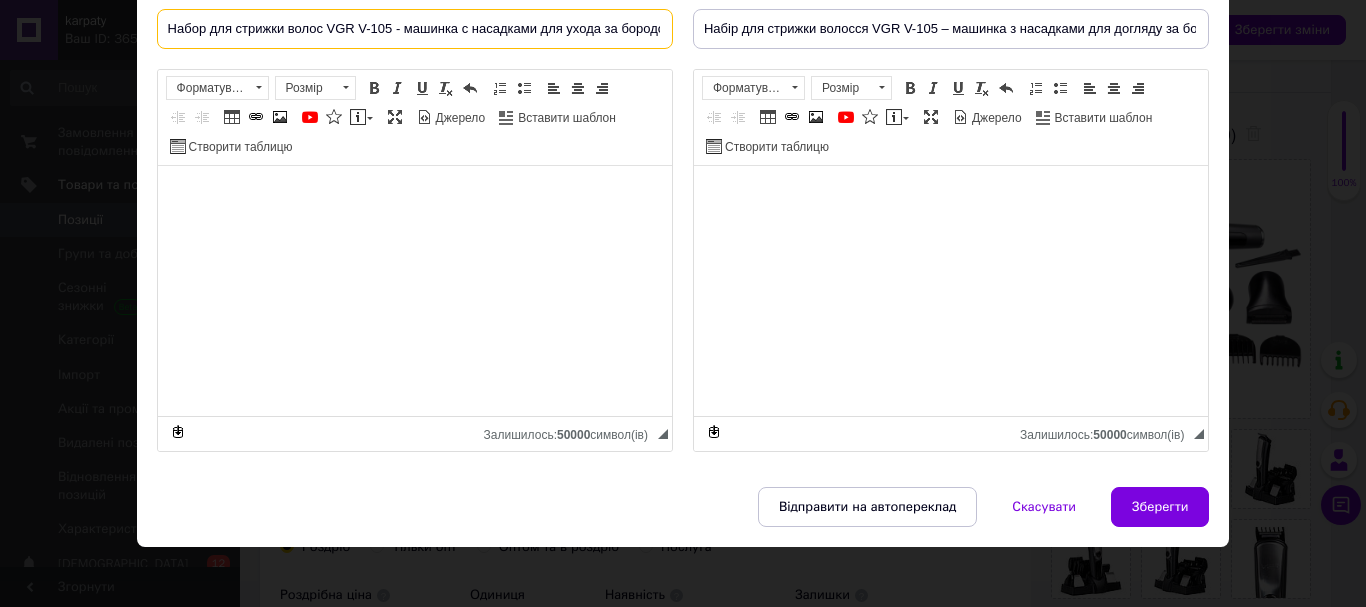scroll, scrollTop: 0, scrollLeft: 91, axis: horizontal 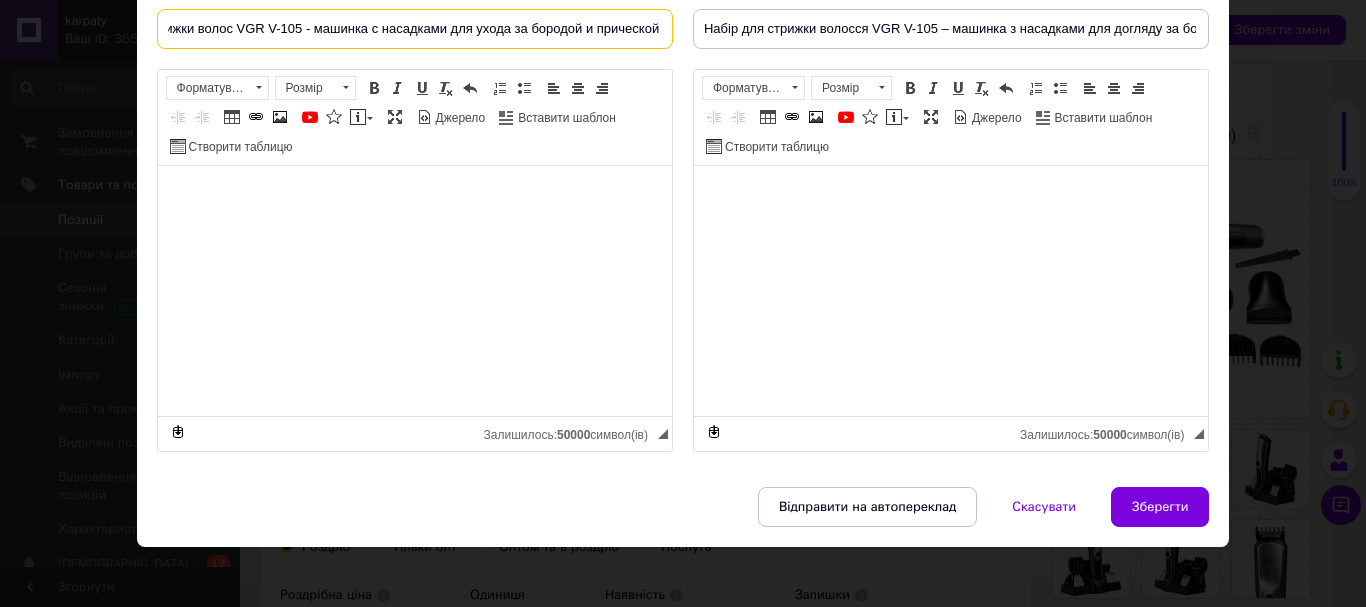 type on "Набор для стрижки волос VGR V-105 - машинка с насадками для ухода за бородой и прической" 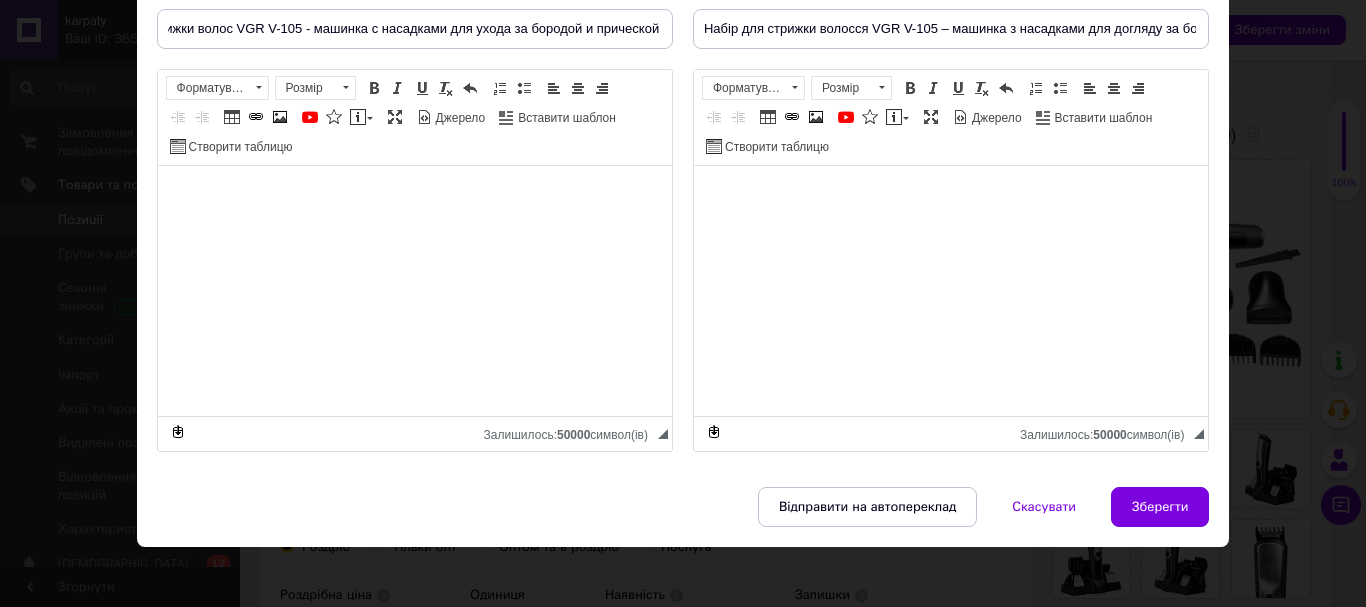 scroll, scrollTop: 0, scrollLeft: 0, axis: both 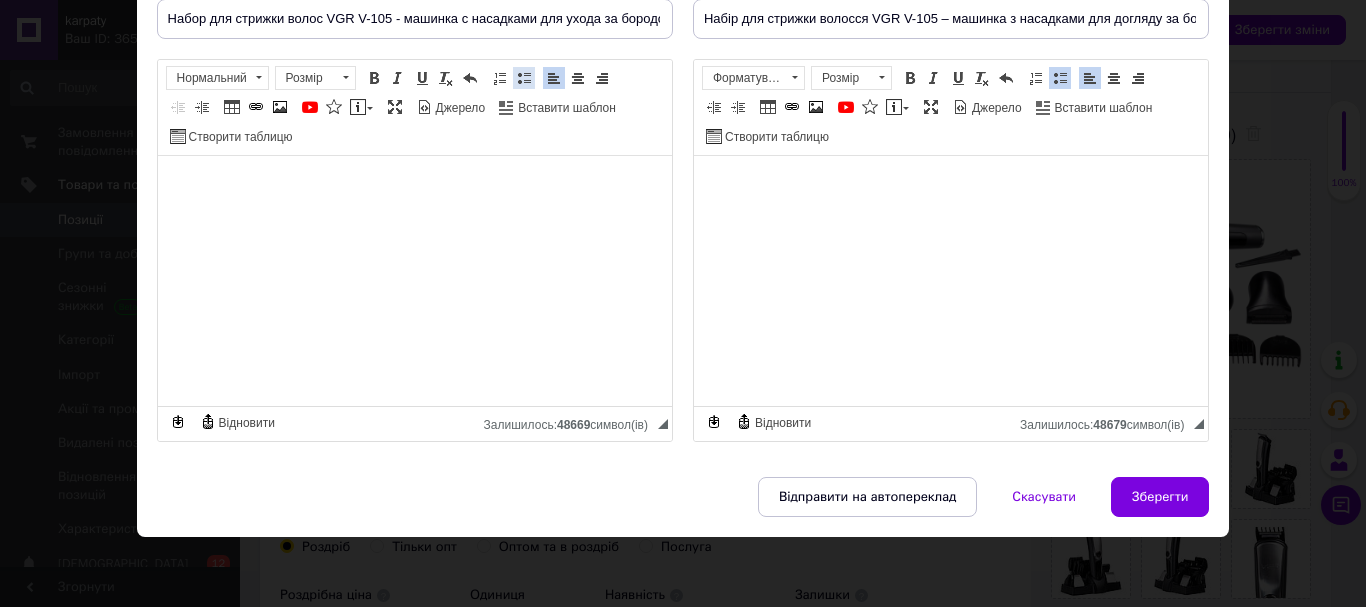 click at bounding box center (524, 78) 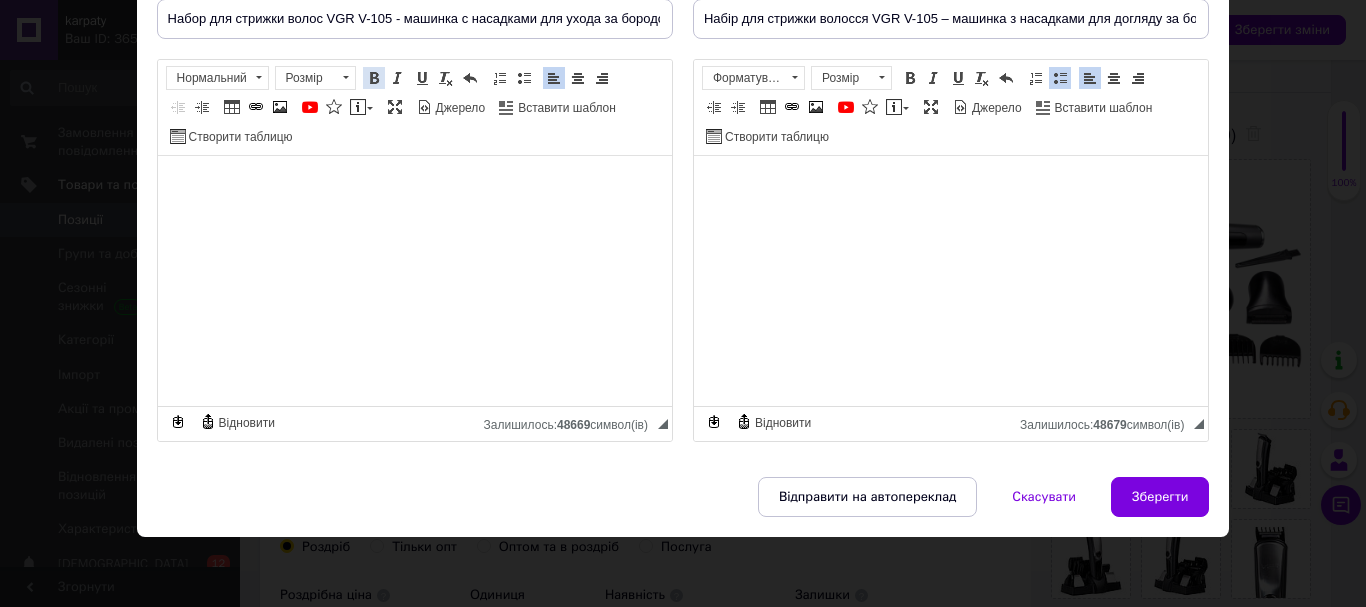 click at bounding box center (374, 78) 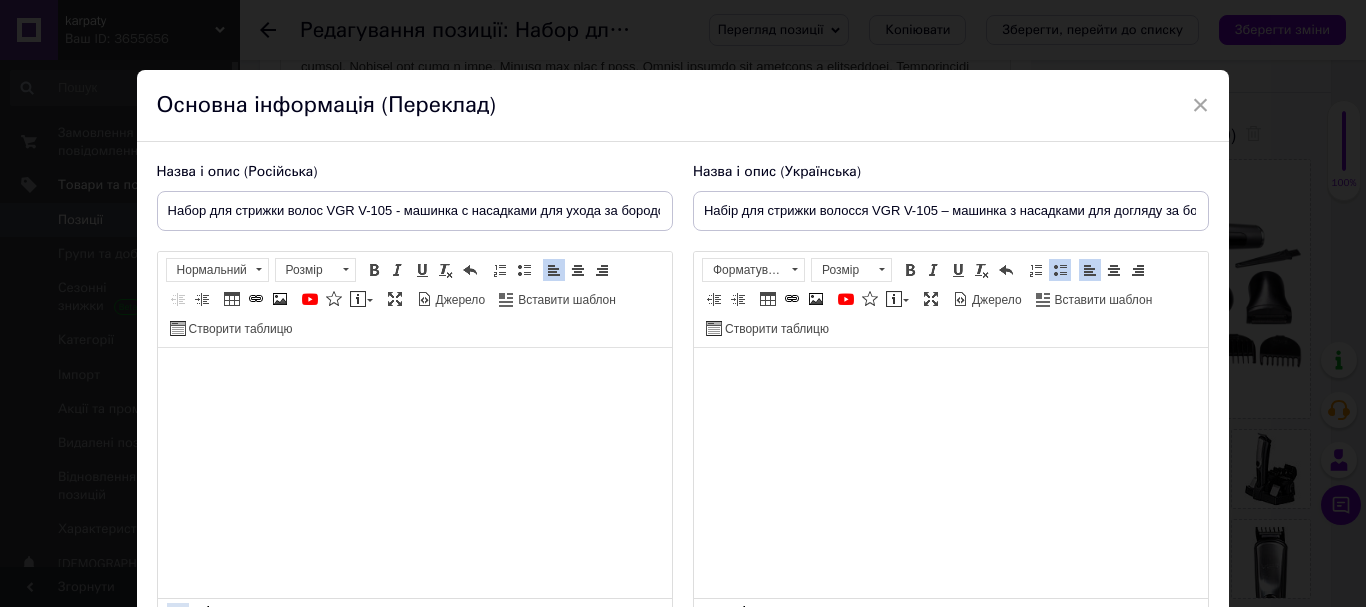 scroll, scrollTop: 192, scrollLeft: 0, axis: vertical 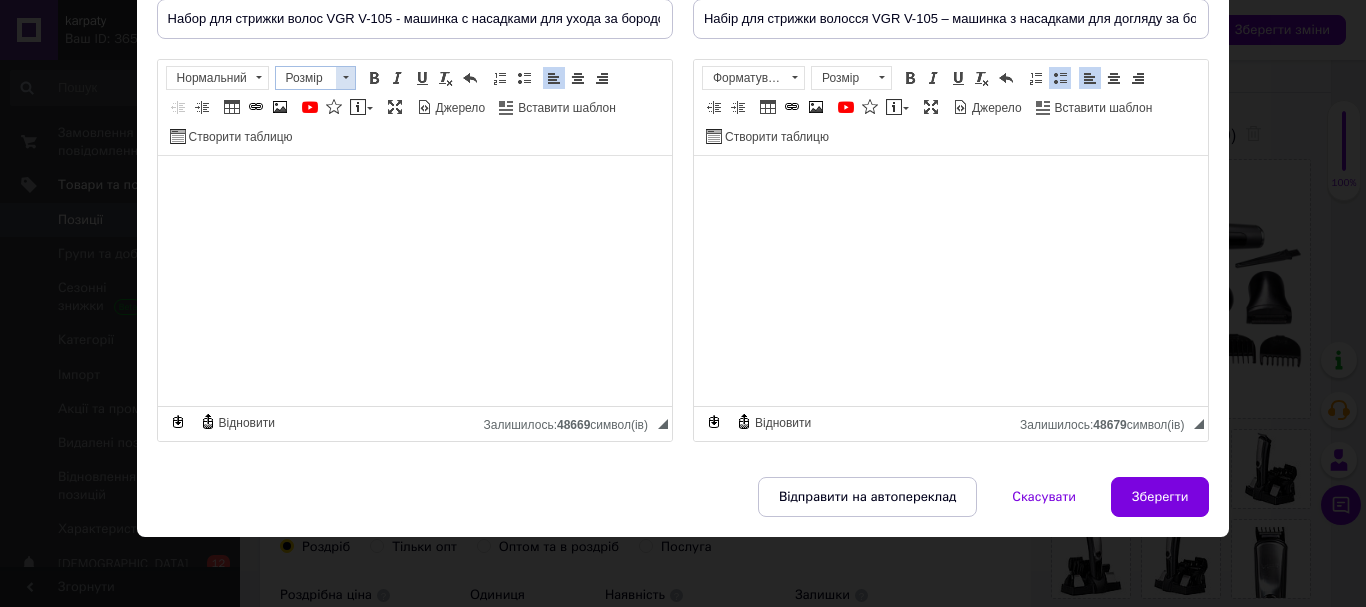 click at bounding box center [345, 78] 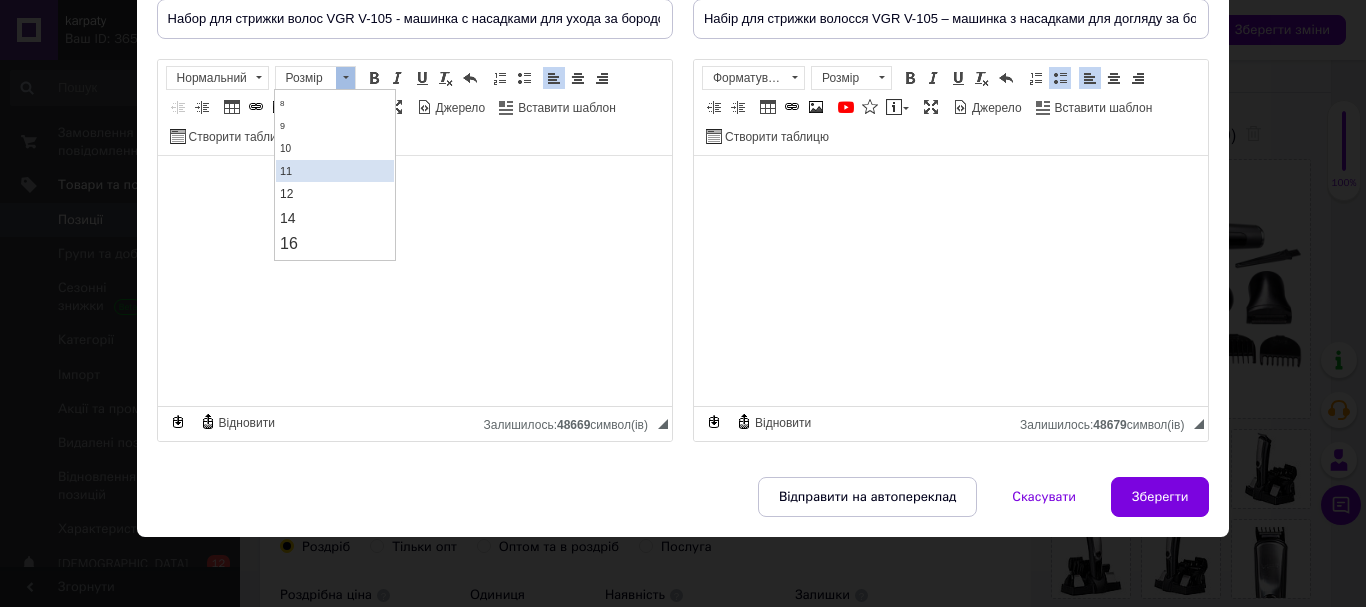 scroll, scrollTop: 100, scrollLeft: 0, axis: vertical 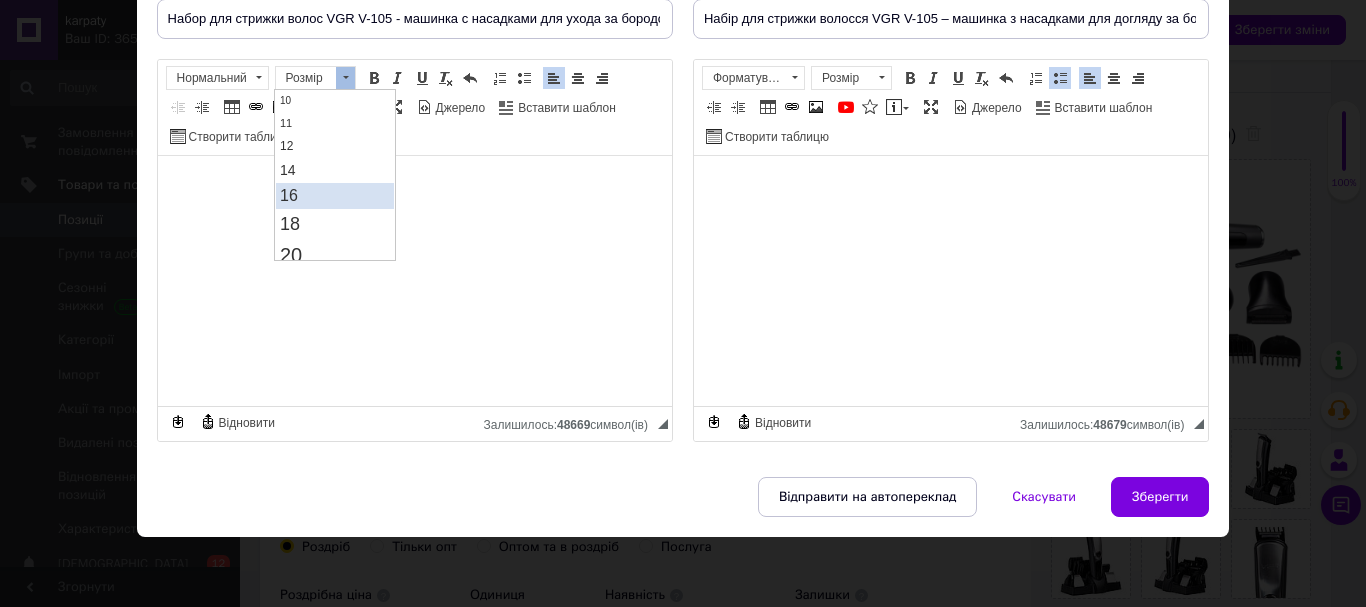 click on "16" at bounding box center (335, 196) 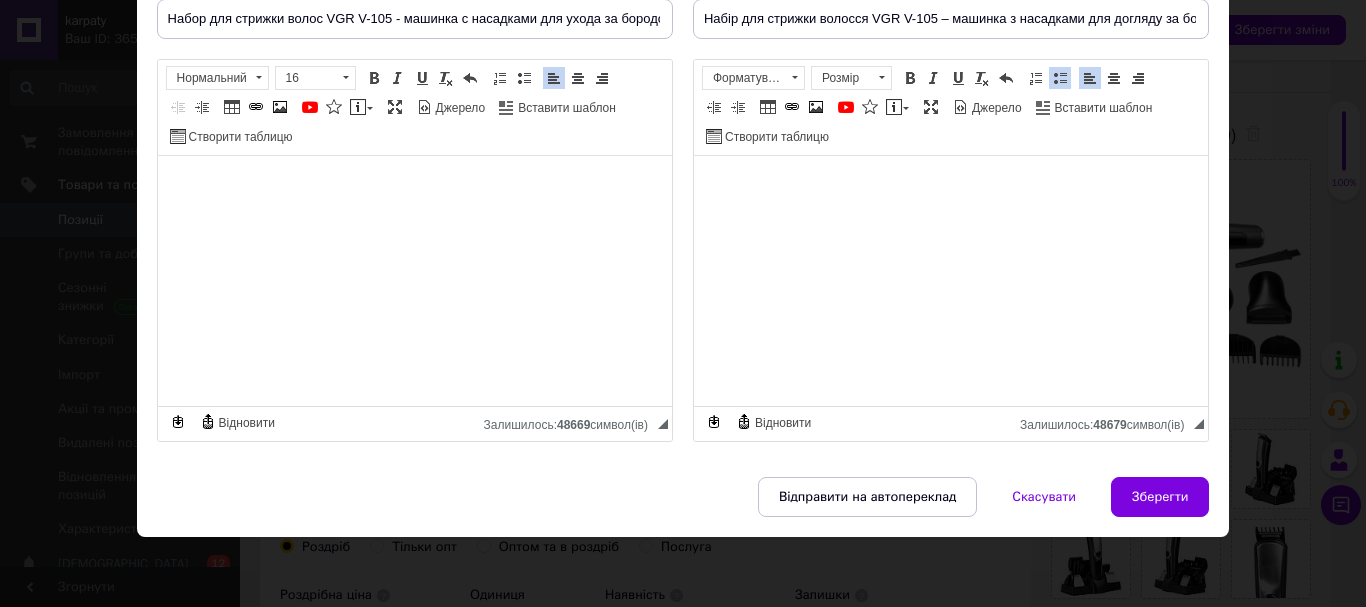 scroll, scrollTop: 0, scrollLeft: 0, axis: both 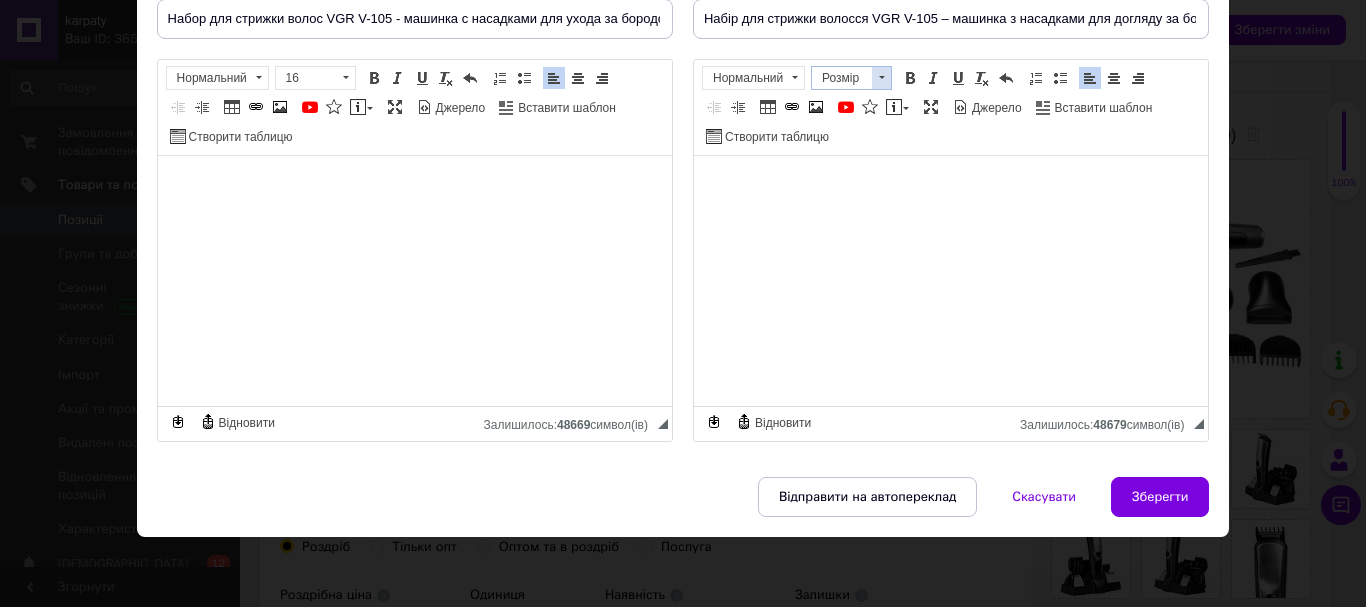 click at bounding box center [881, 78] 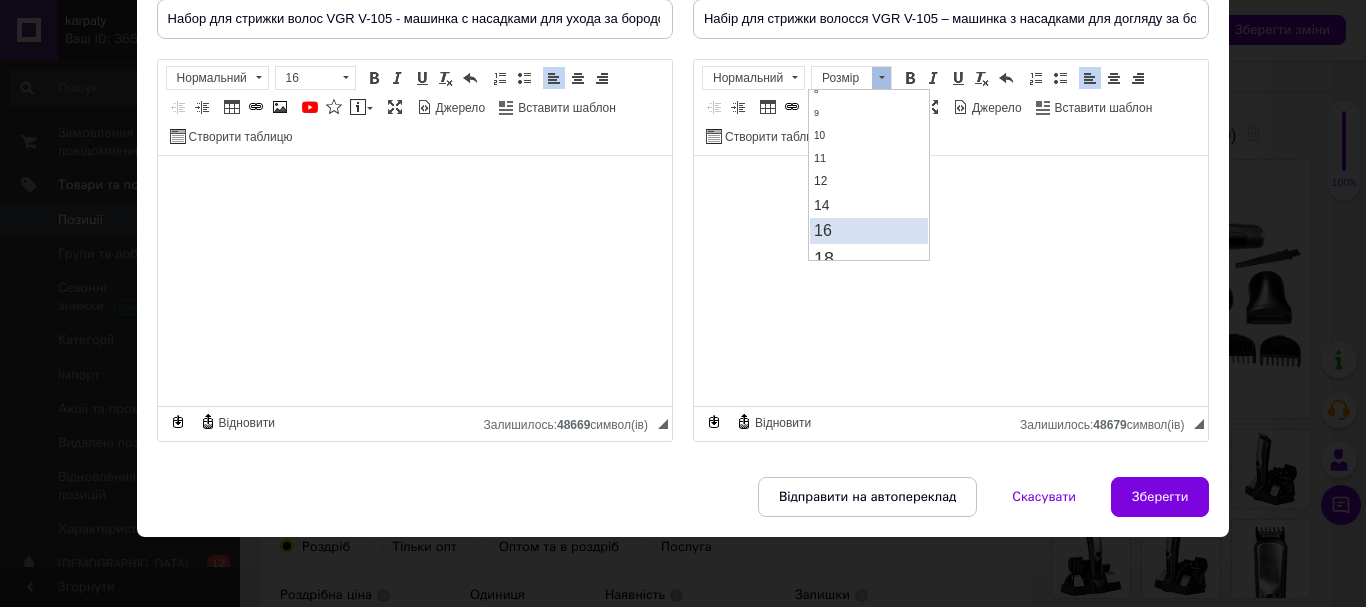 scroll, scrollTop: 100, scrollLeft: 0, axis: vertical 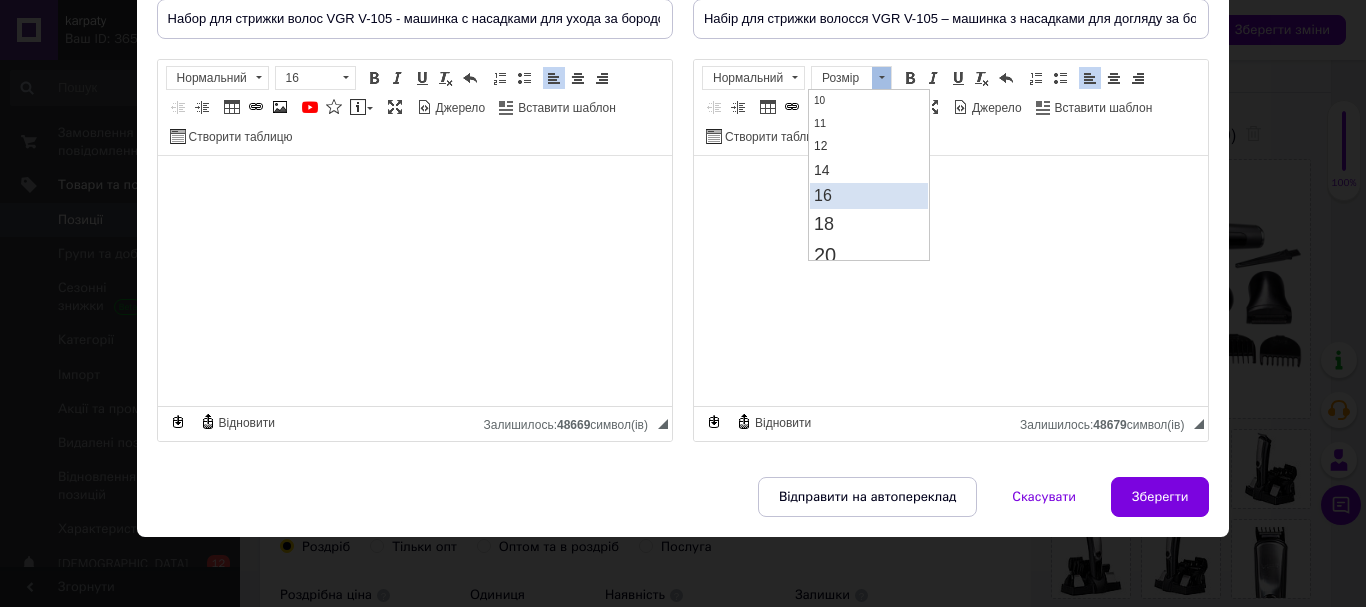click on "16" at bounding box center (869, 196) 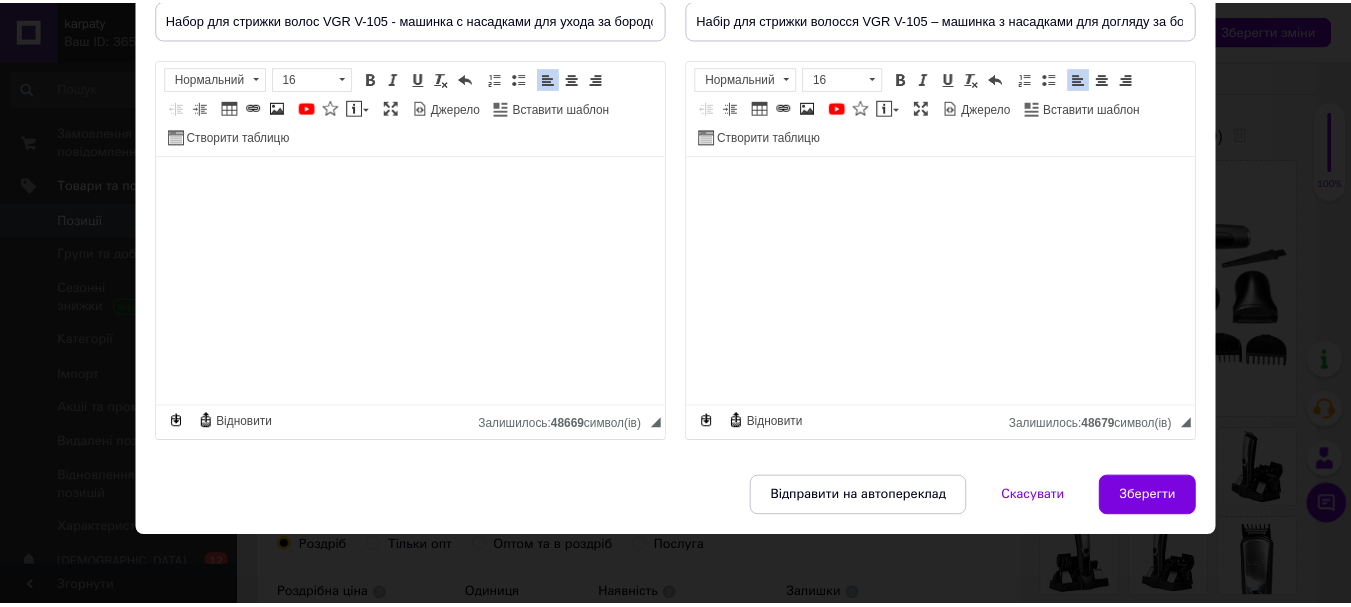 scroll, scrollTop: 0, scrollLeft: 0, axis: both 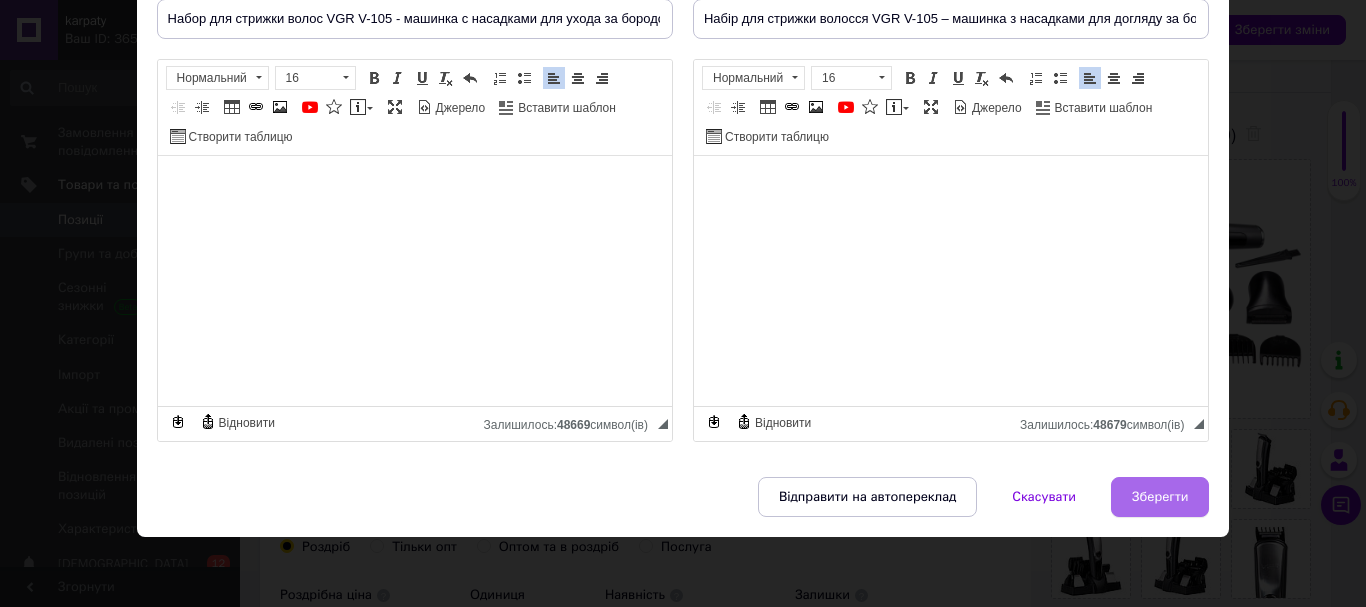 click on "Зберегти" at bounding box center [1160, 497] 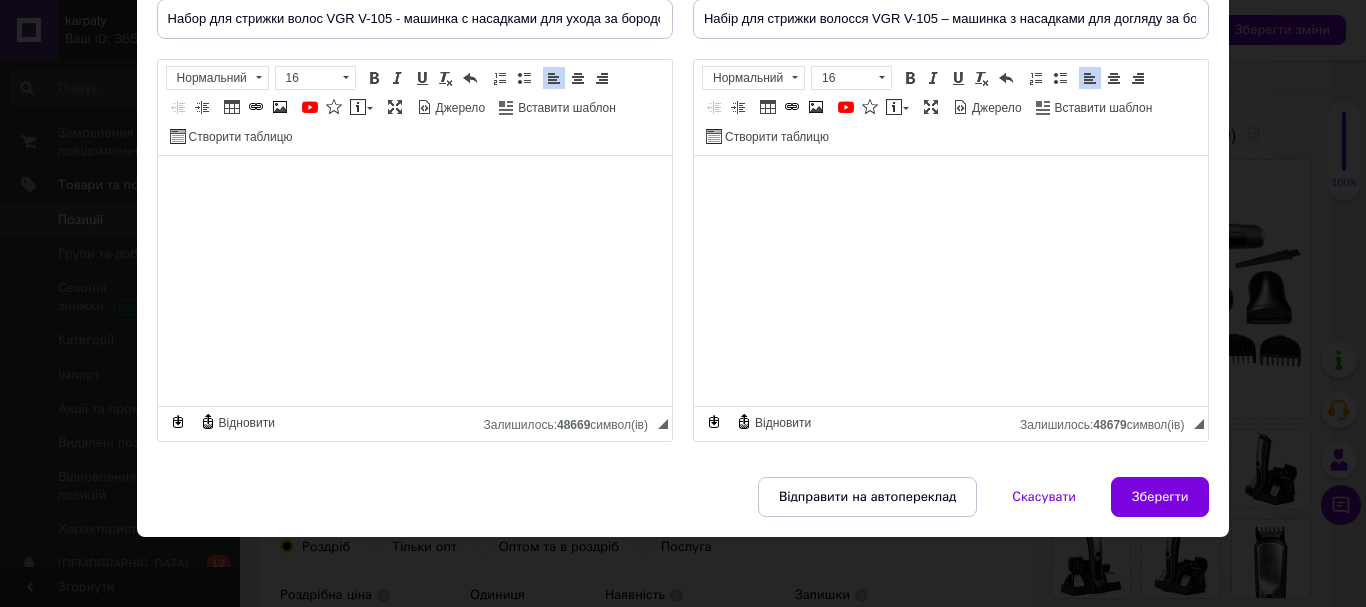 type on "Набор для стрижки волос VGR V-105 - машинка с насадками для ухода за бородой и прической" 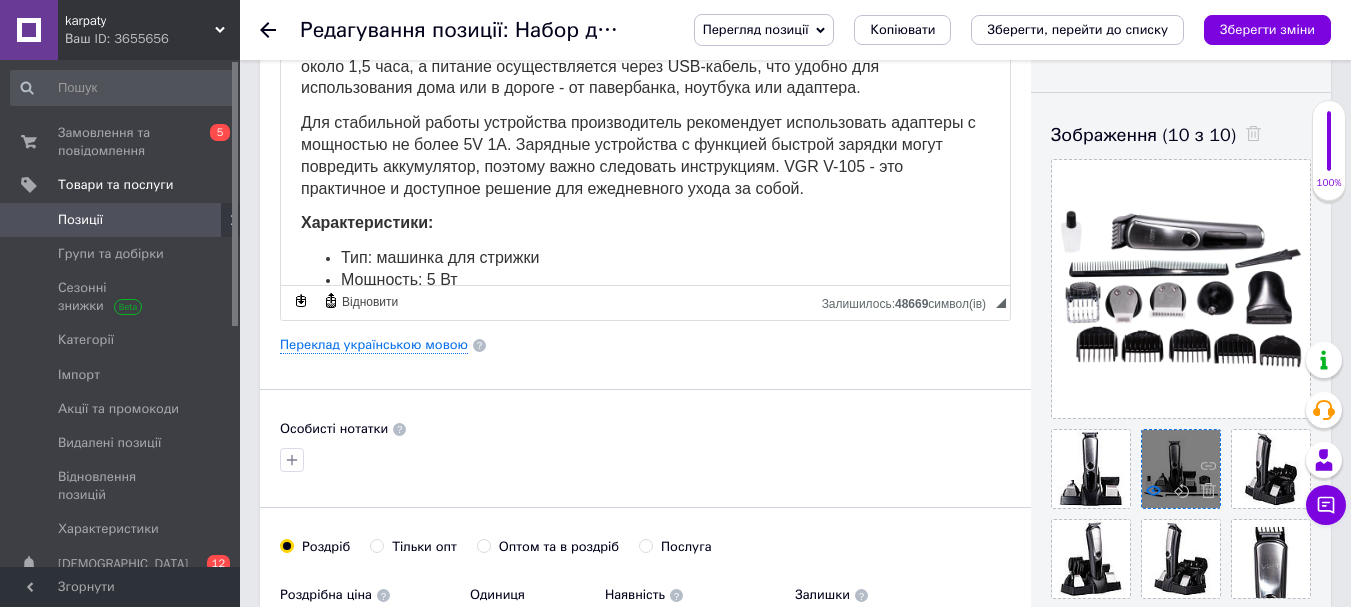 scroll, scrollTop: 206, scrollLeft: 0, axis: vertical 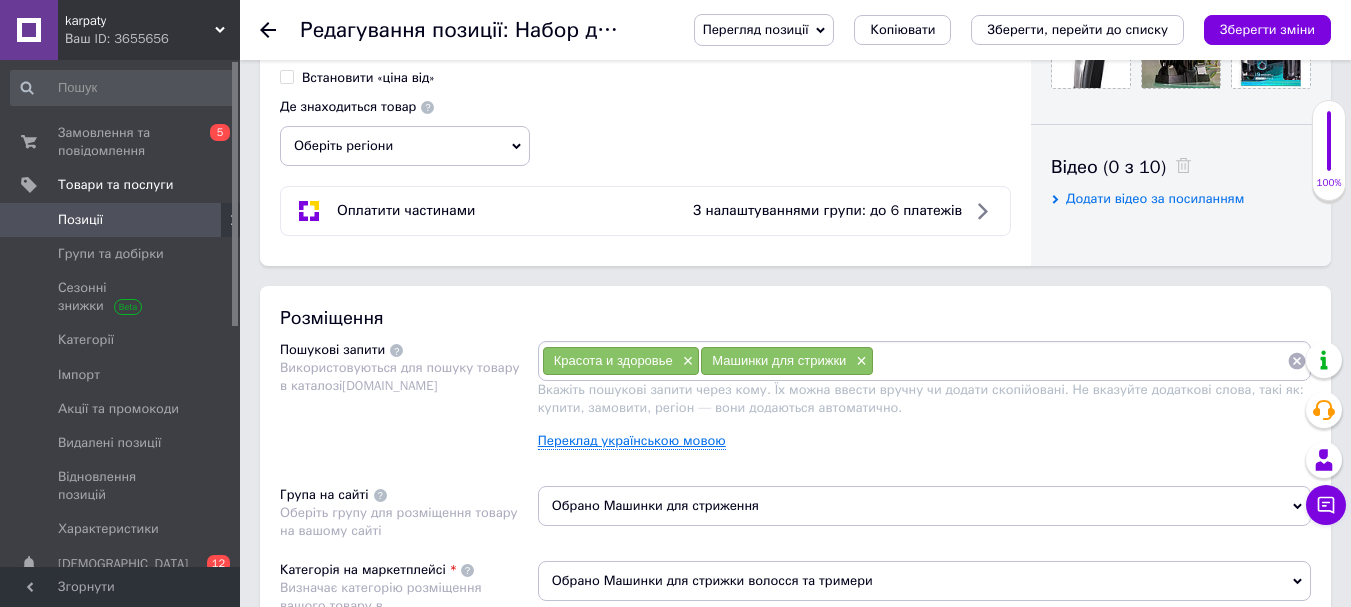 click on "Переклад українською мовою" at bounding box center (632, 441) 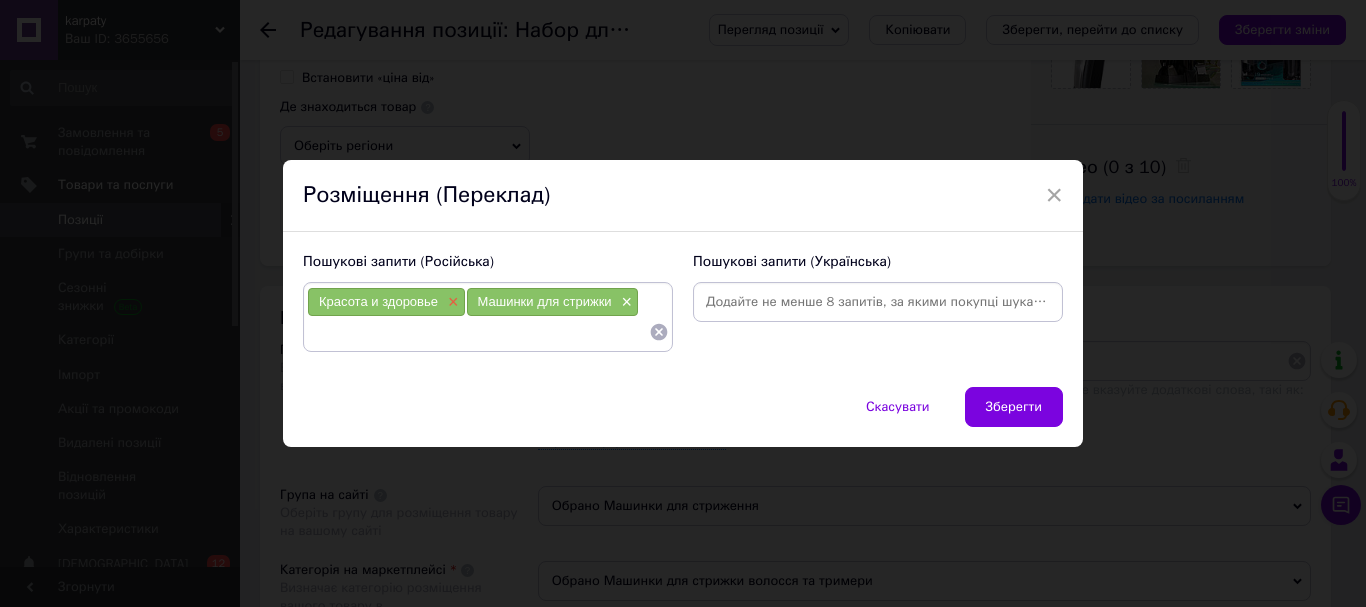 click on "×" at bounding box center [451, 302] 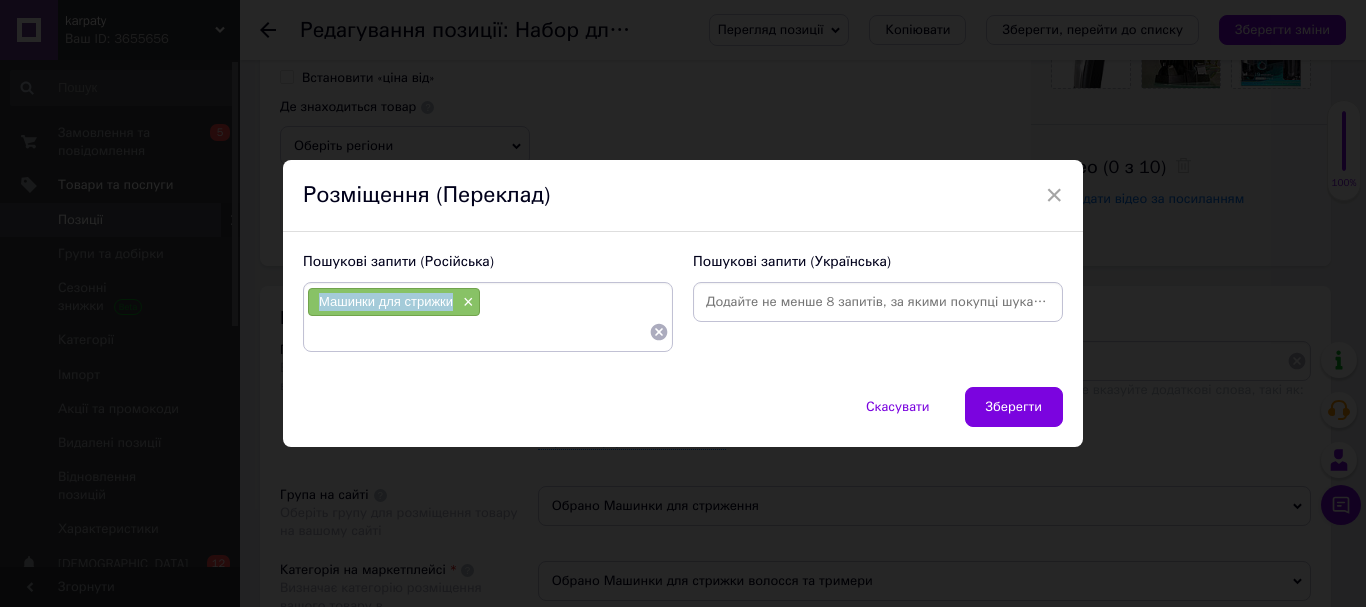 drag, startPoint x: 452, startPoint y: 298, endPoint x: 310, endPoint y: 302, distance: 142.05632 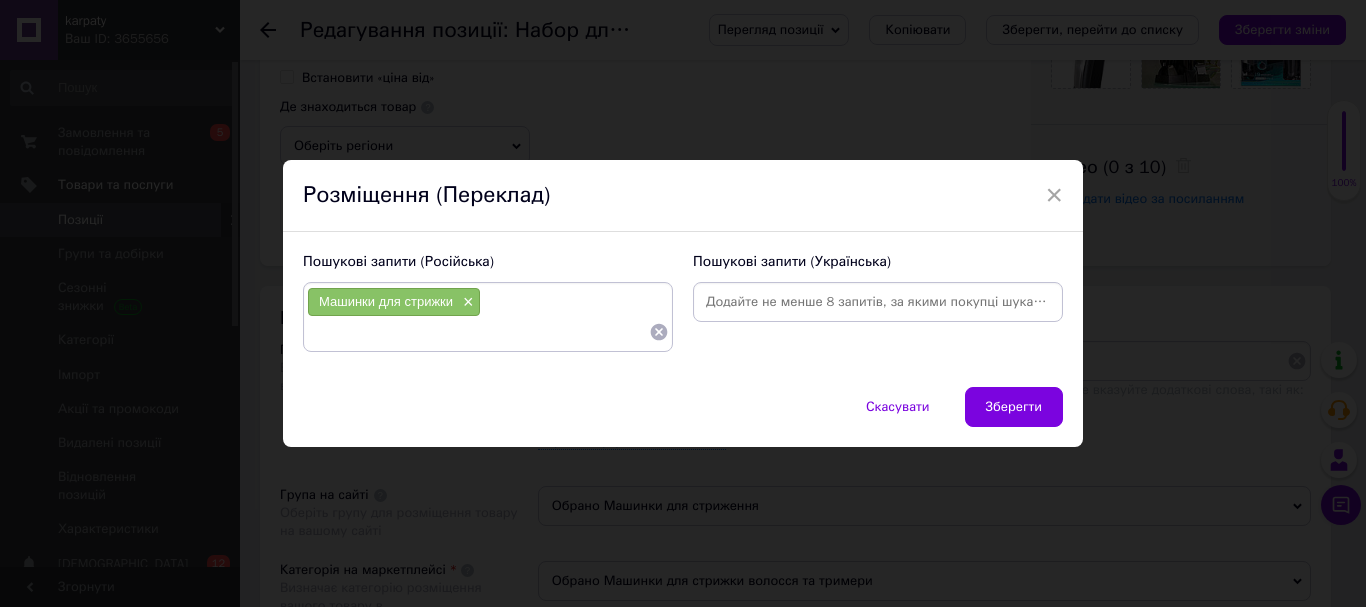 click at bounding box center (878, 302) 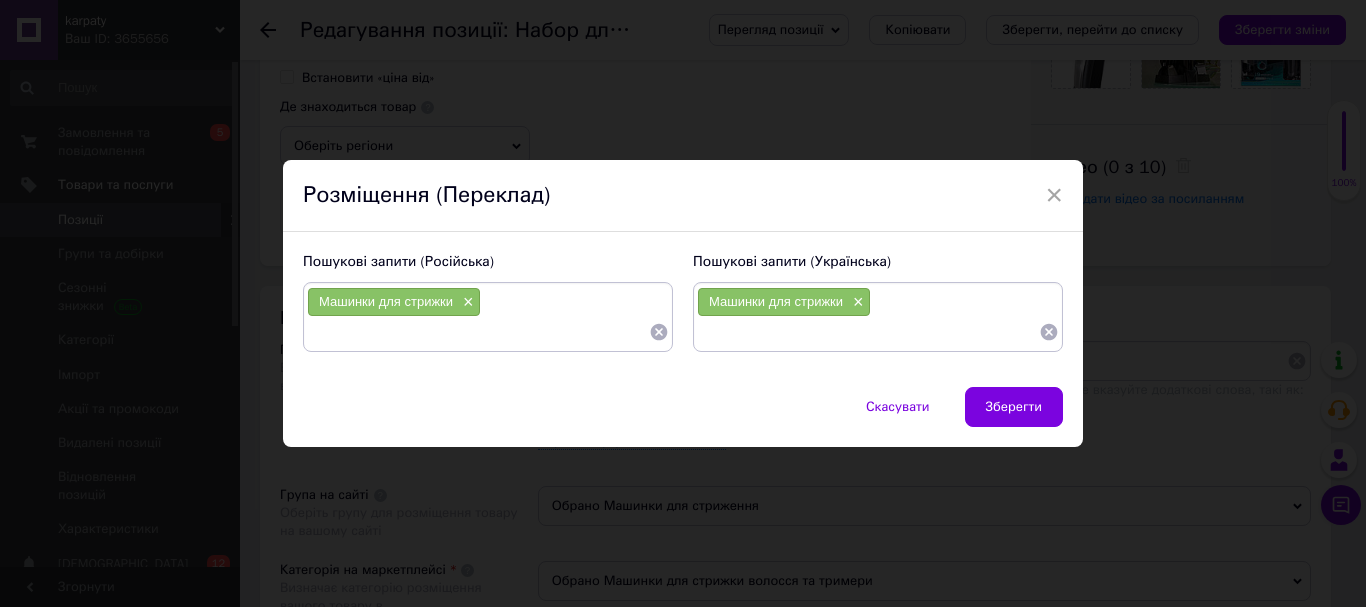 paste on "машинка для стрижки волосся" 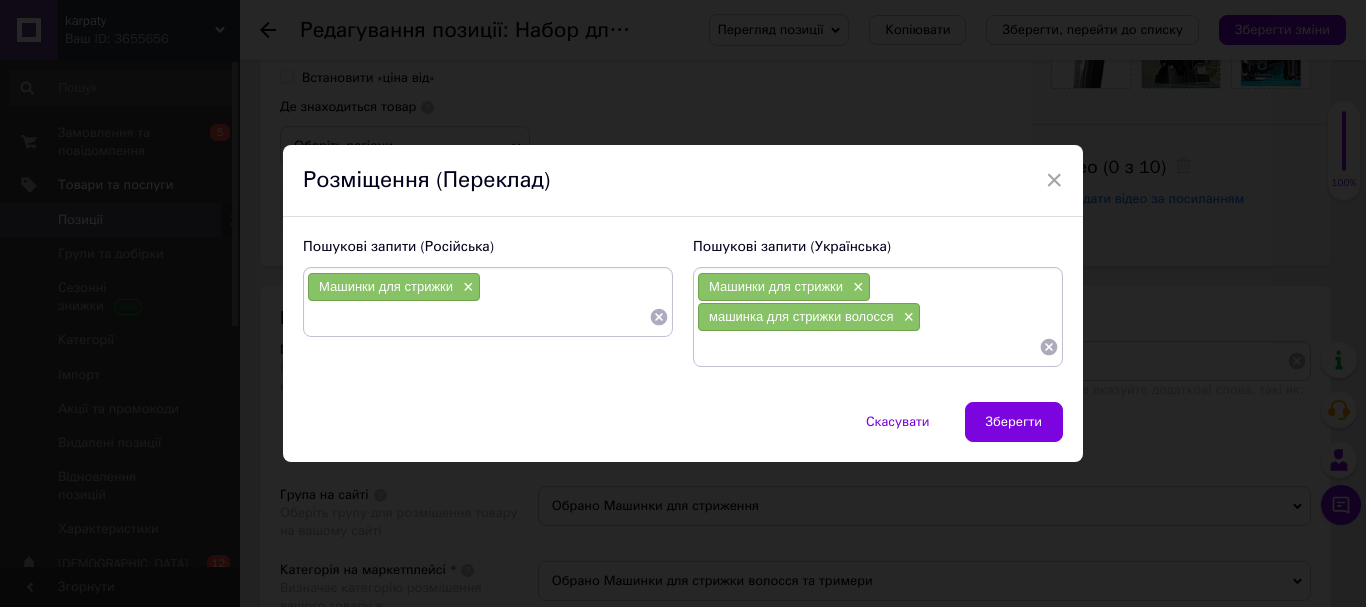 paste on "тример для домашнього використання" 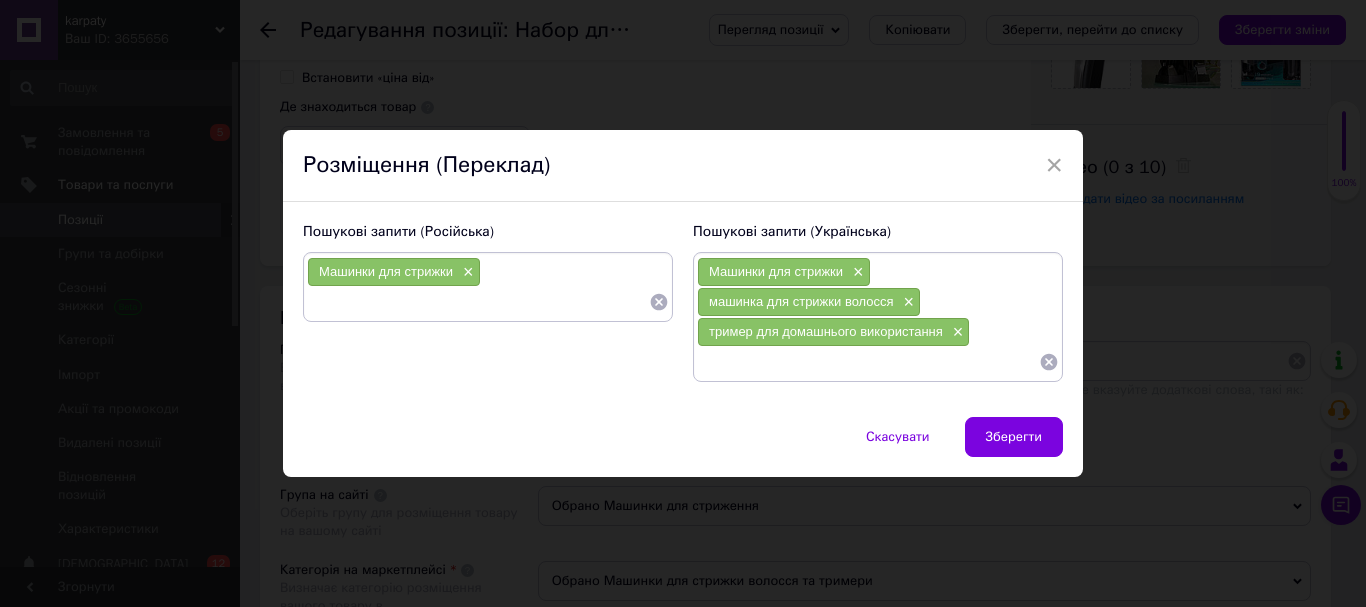paste on "стрижка з USB зарядкою" 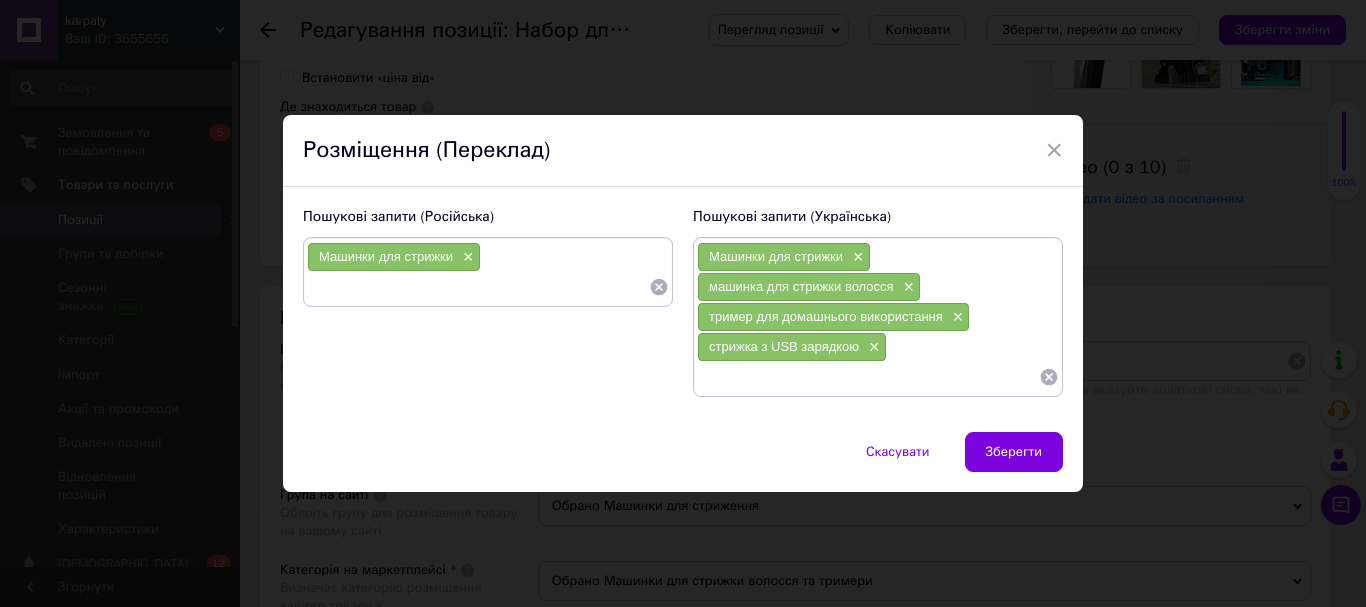 paste on "бездротова машинка для волосся" 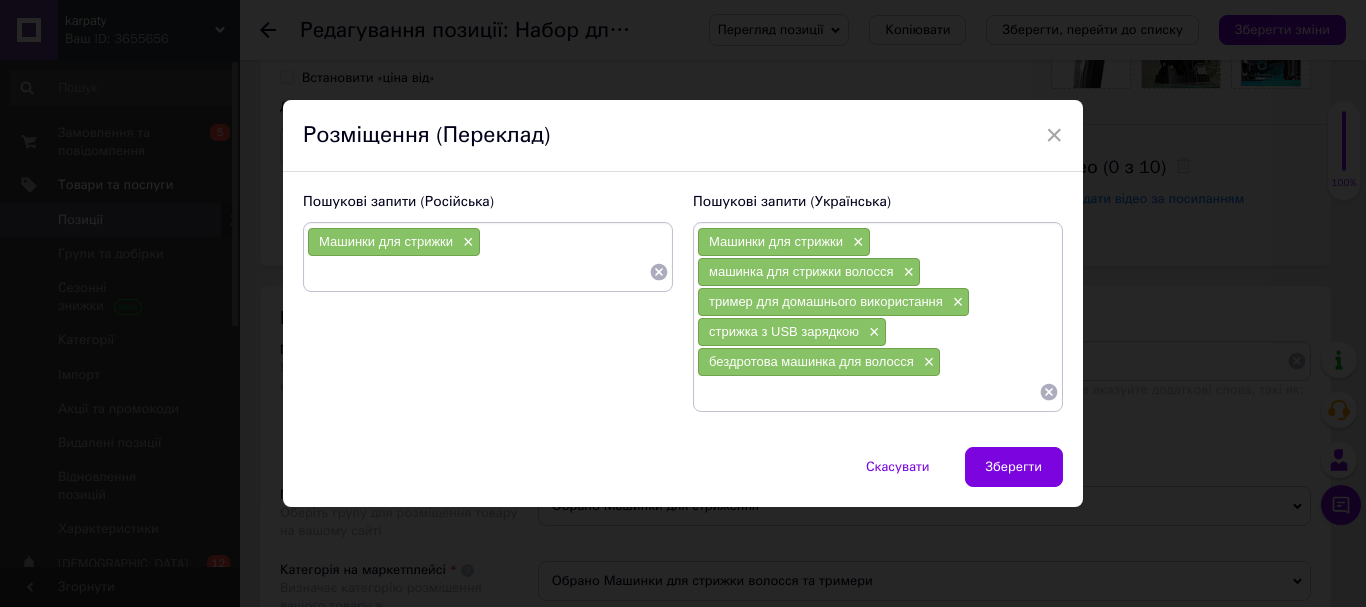 paste on "акумуляторна машинка для стрижки" 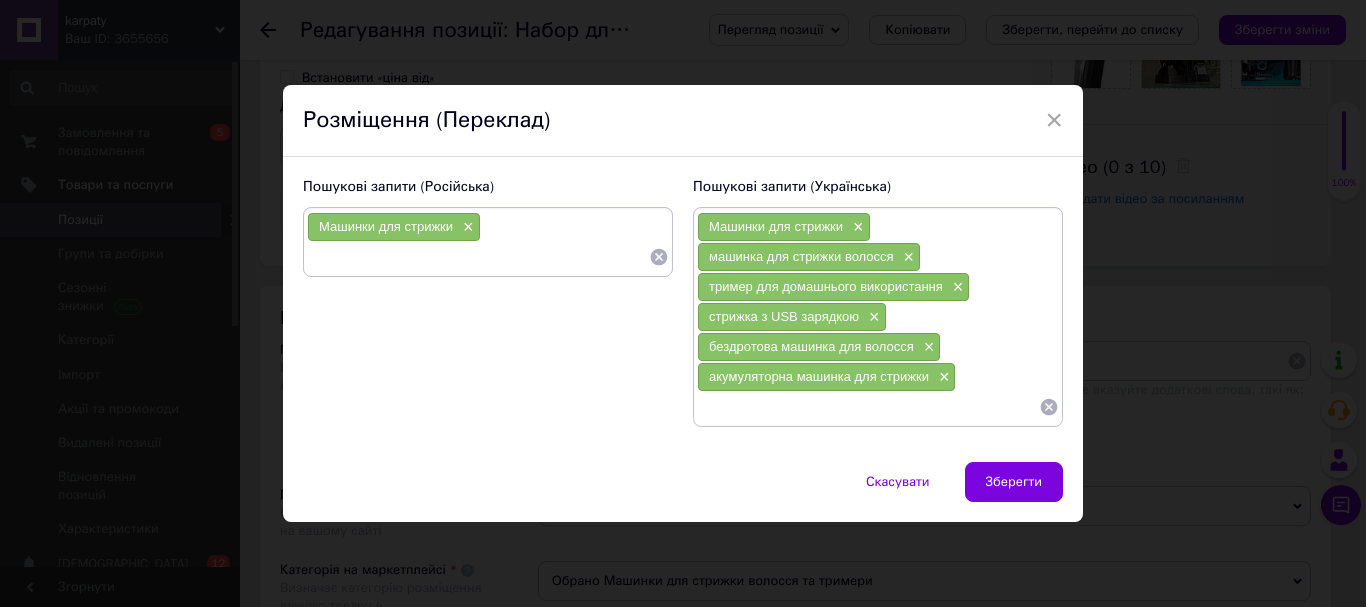 paste on "чоловічий тример з насадками" 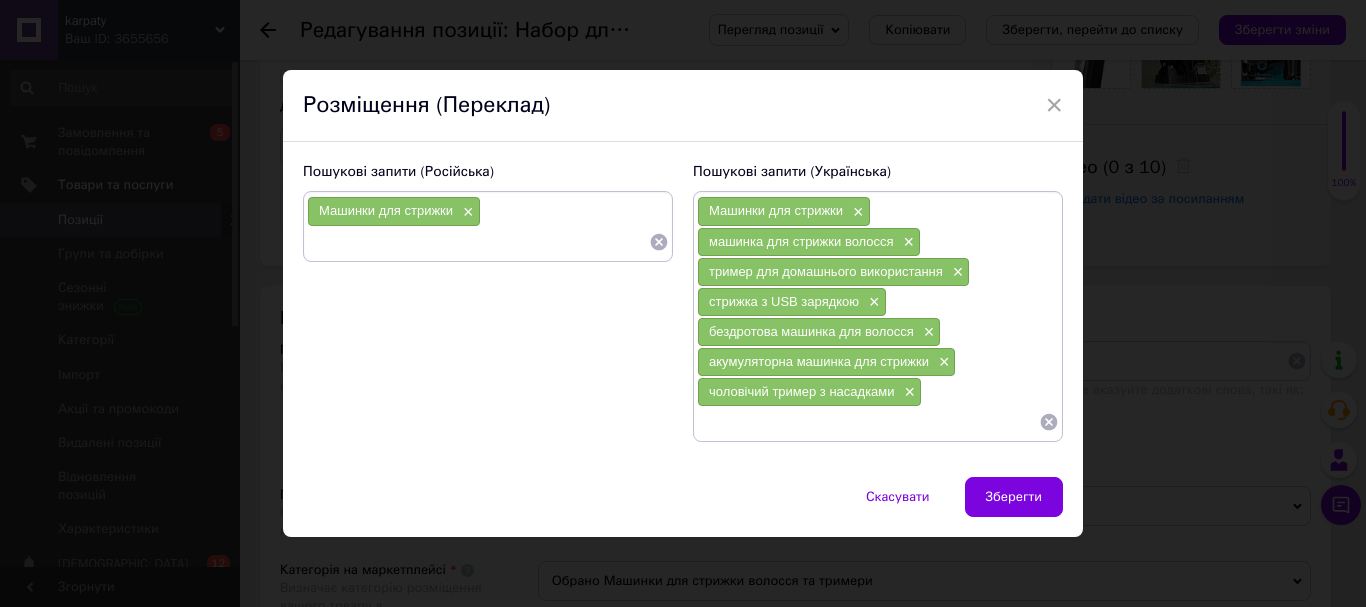 paste on "машинка з Li-Ion акумулятором" 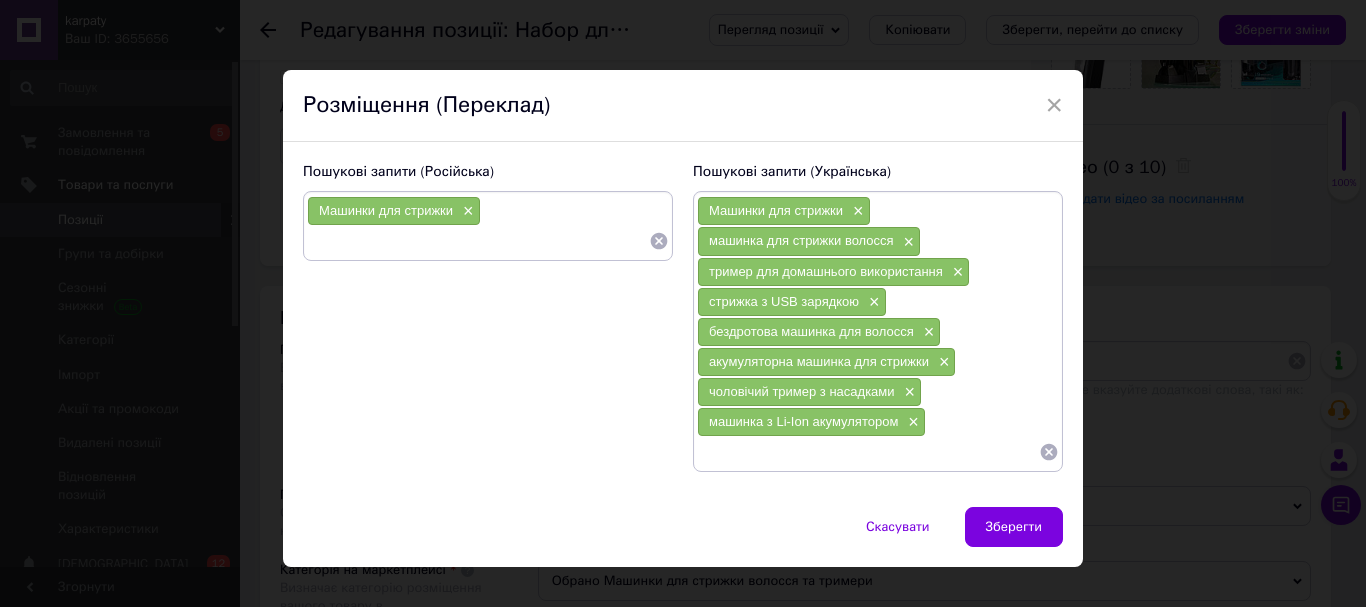 paste on "зарядка від павербанка" 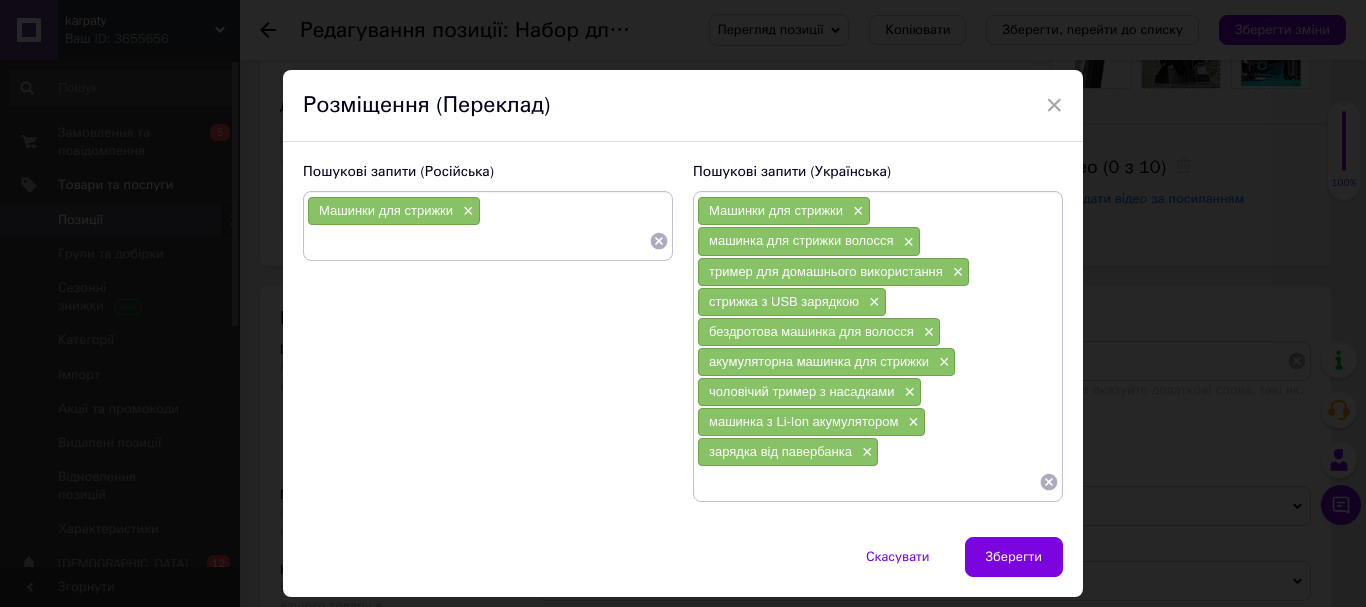 paste on "тример з підставкою і маслом" 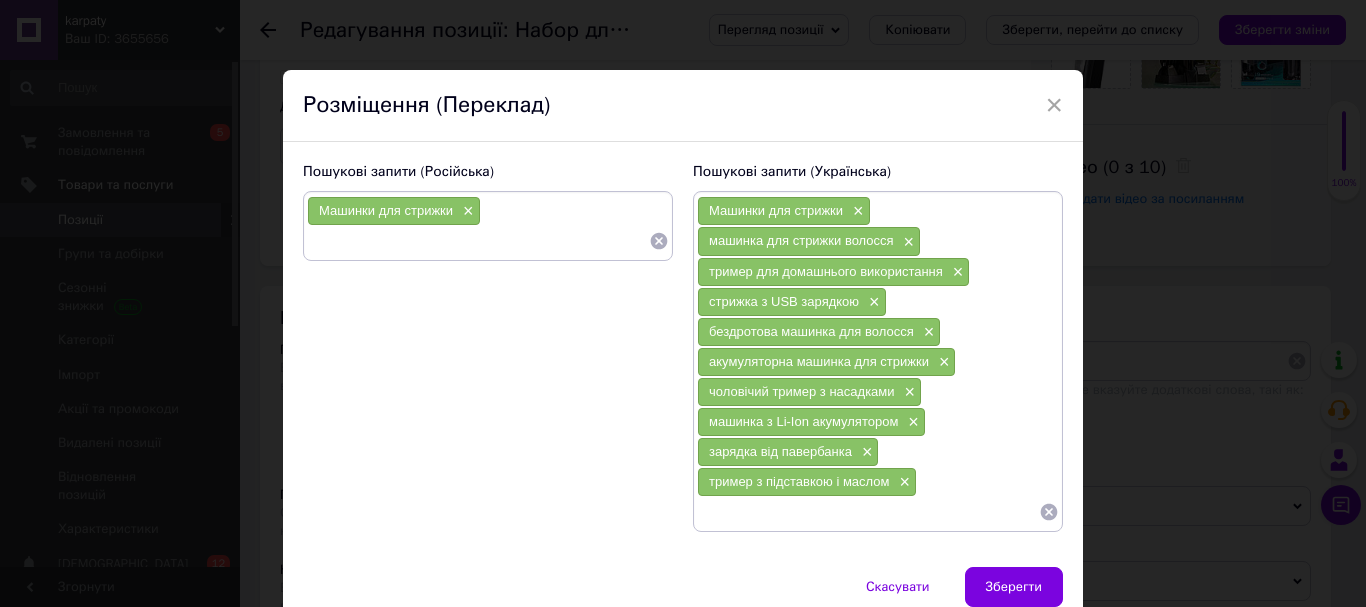 paste on "догляд за волоссям вдома" 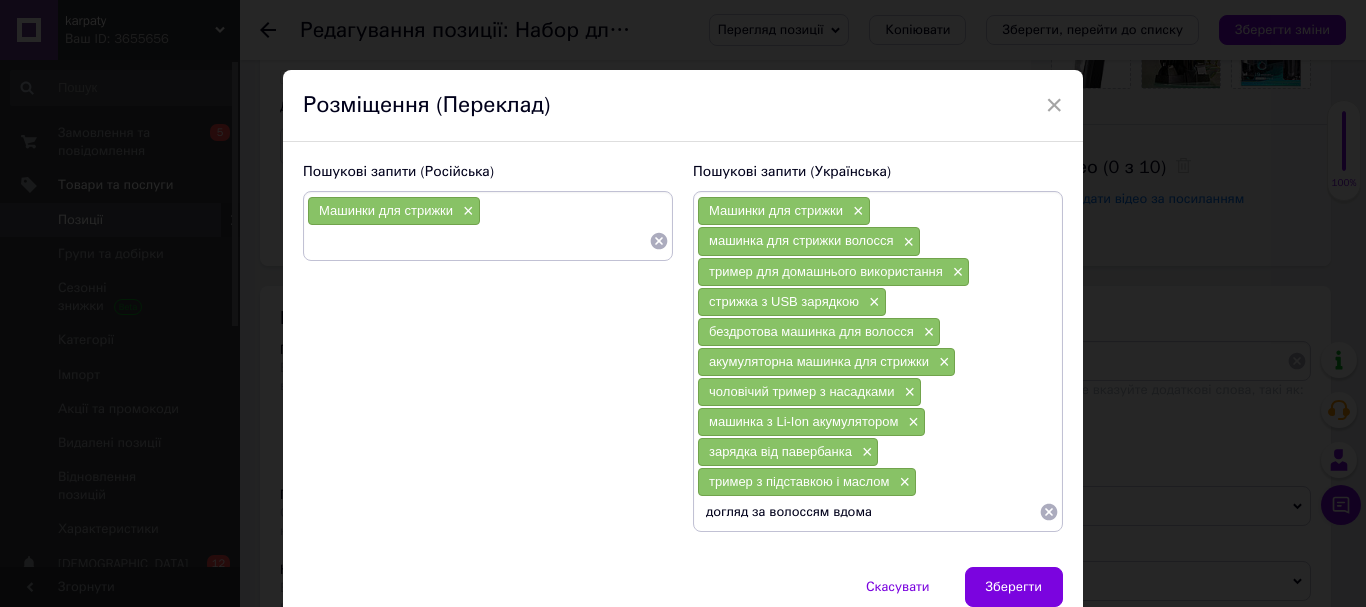 type 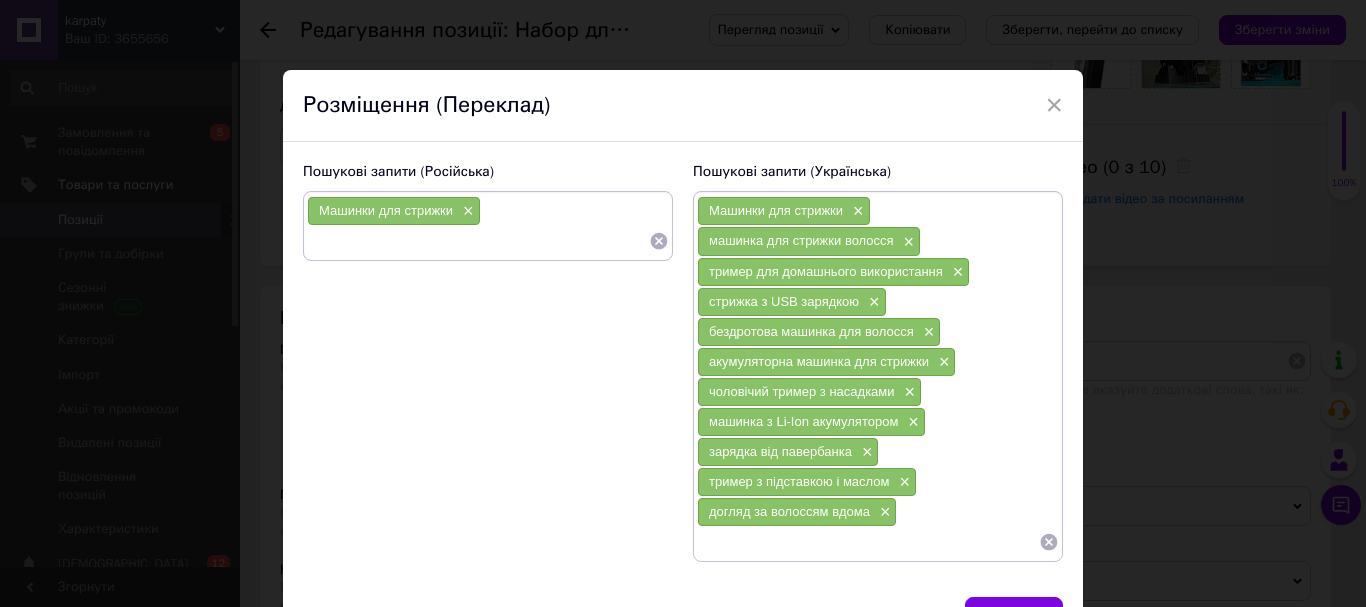 click at bounding box center [478, 241] 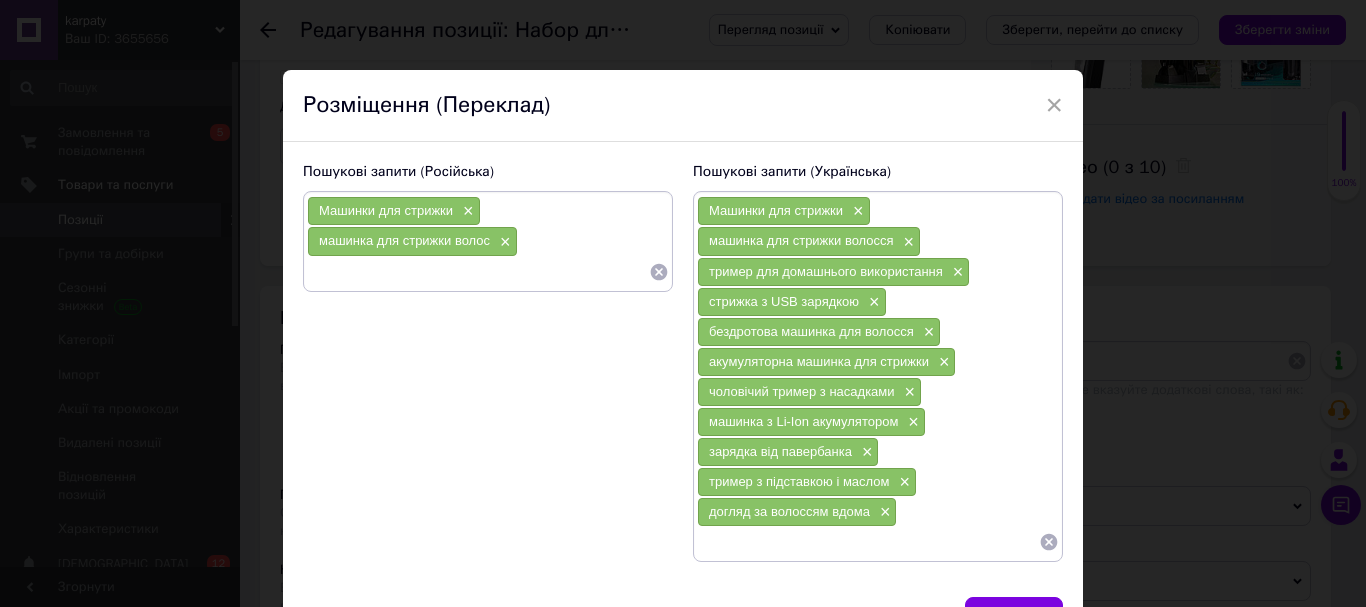 paste on "триммер для домашнего использования" 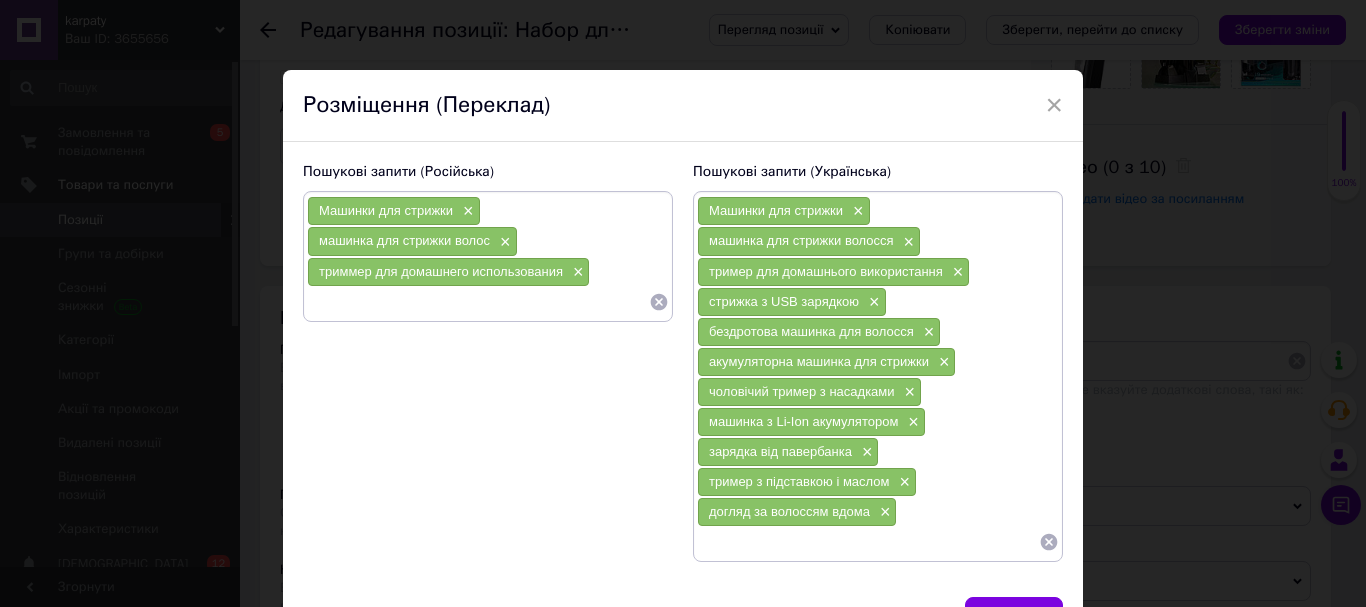 paste on "стрижка с USB зарядкой" 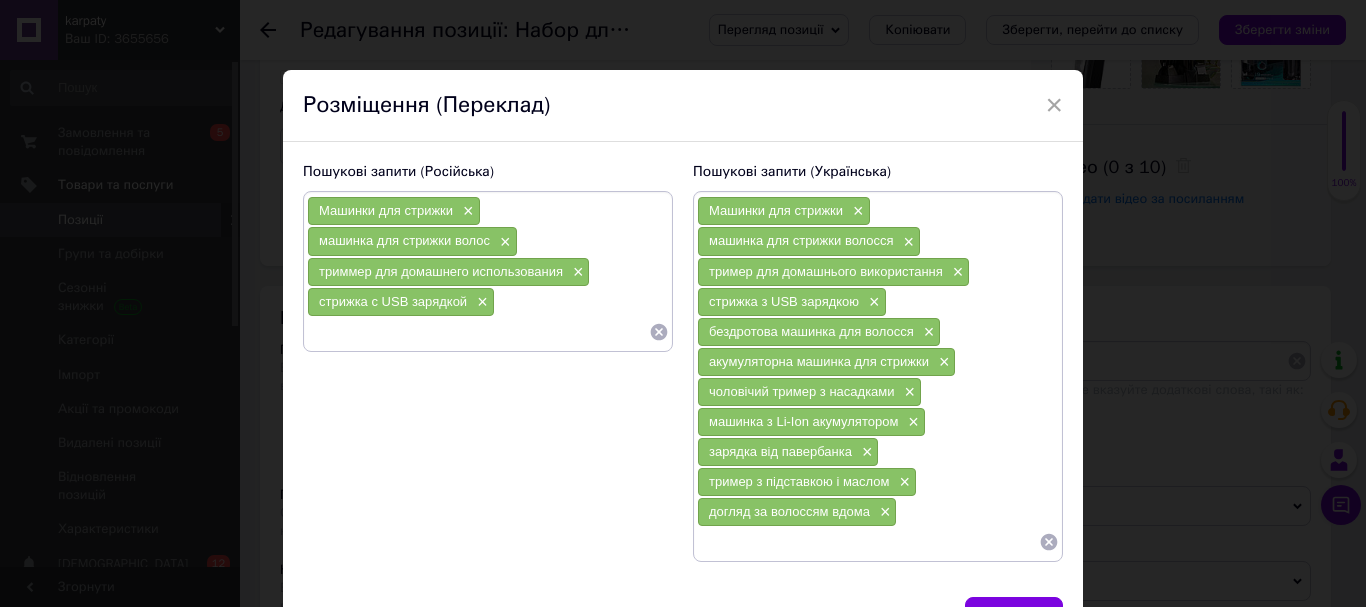 paste on "беспроводная машинка для волос" 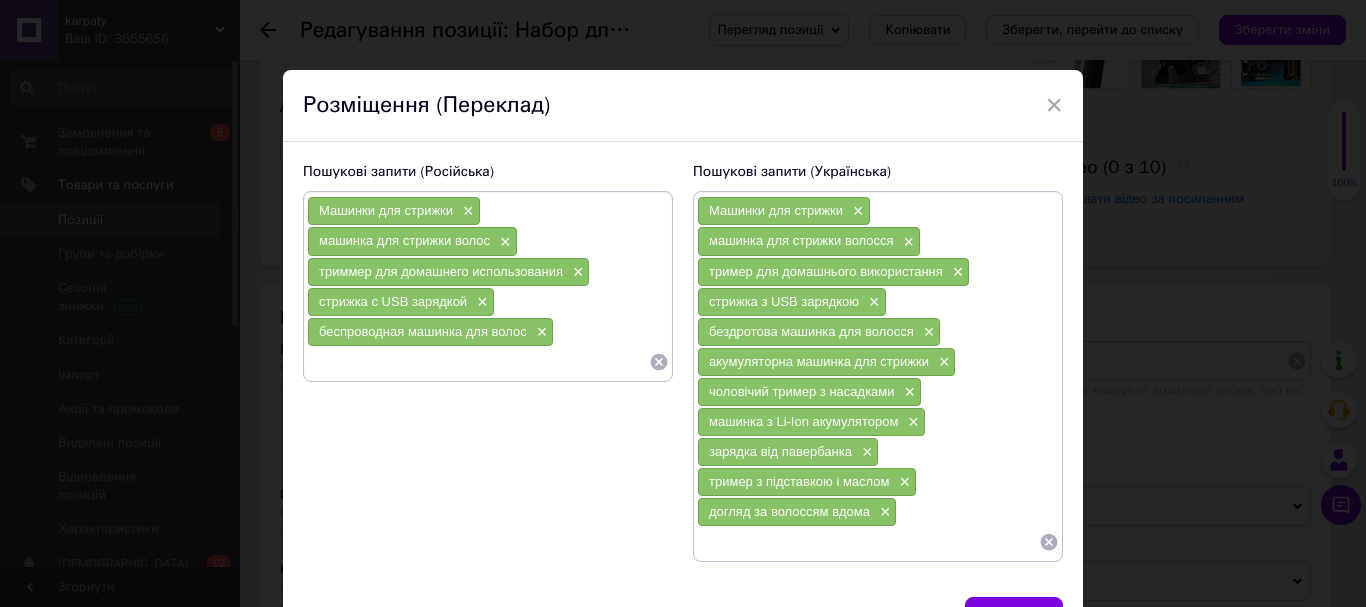 paste on "аккумуляторная машинка для стрижки" 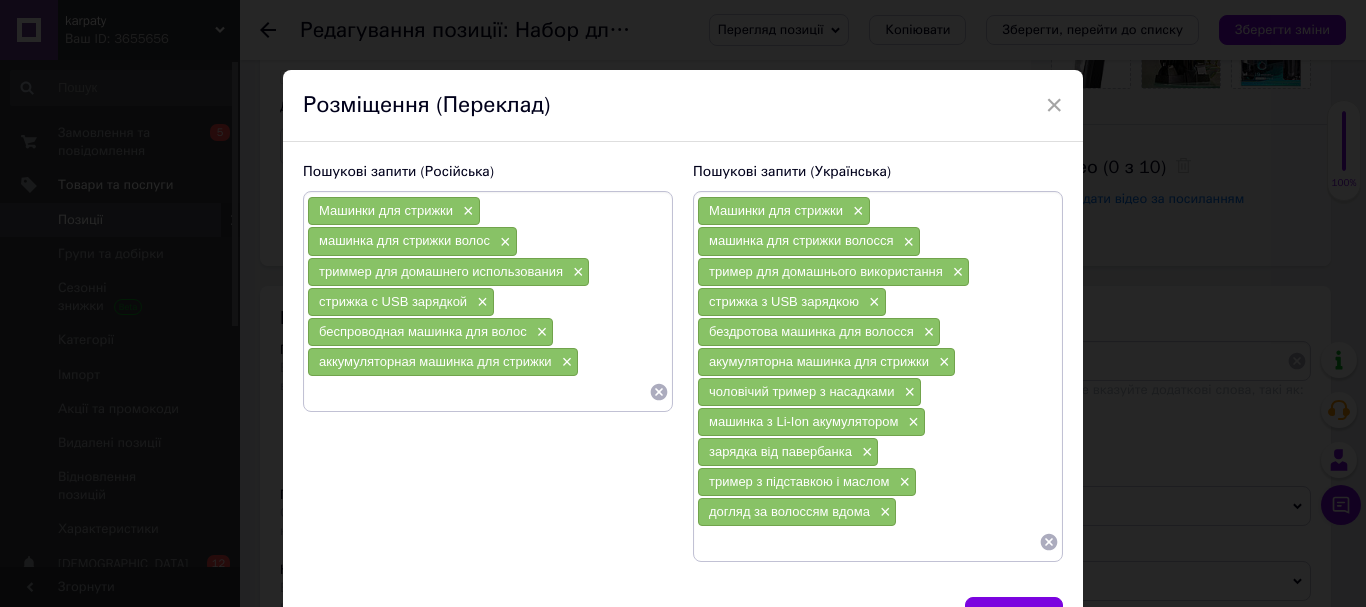 paste on "мужской триммер с насадками" 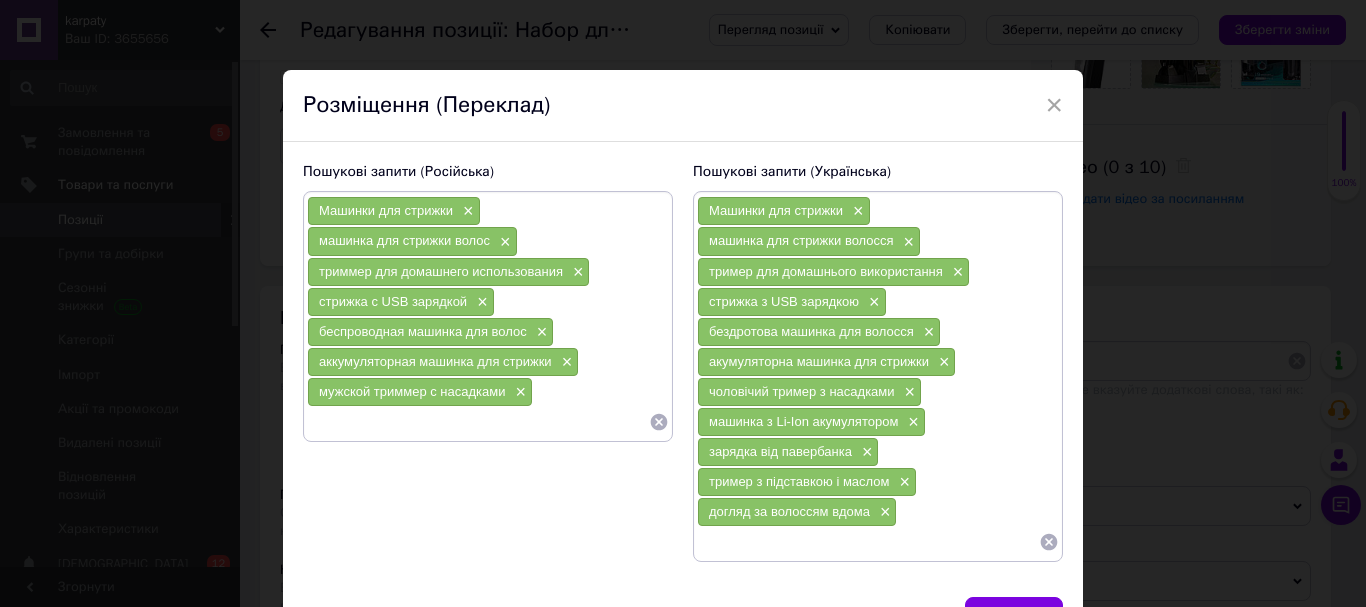 paste on "машинка с Li-Ion аккумулятором" 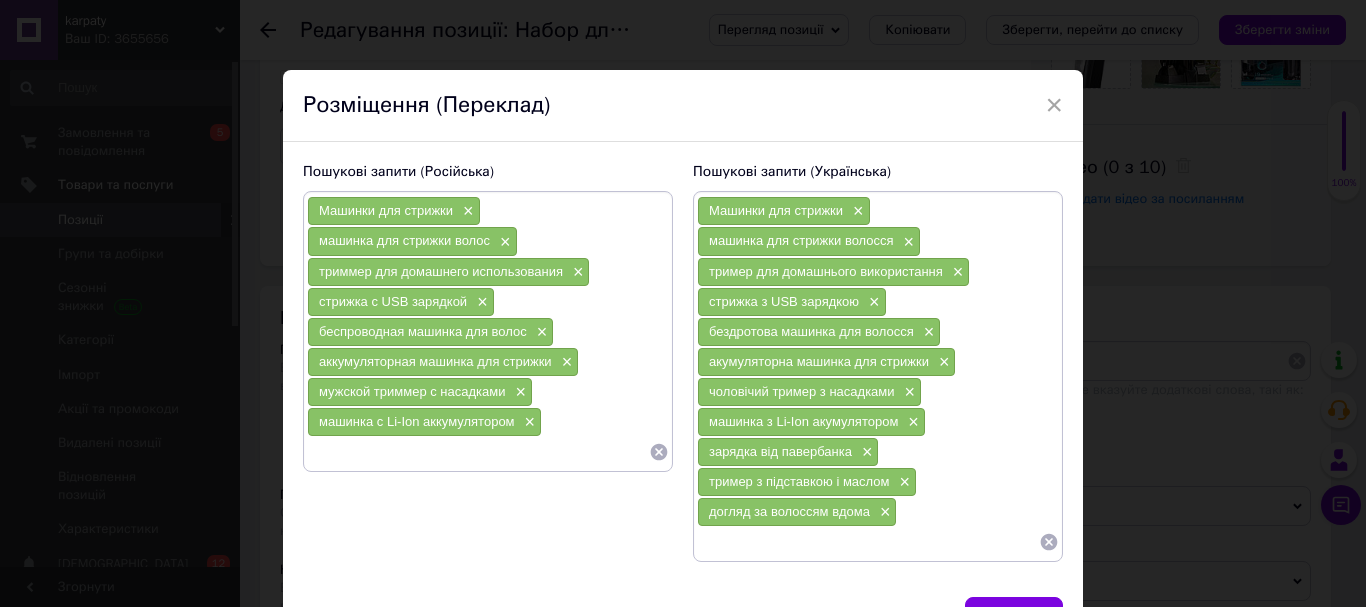 paste on "зарядка от павербанка" 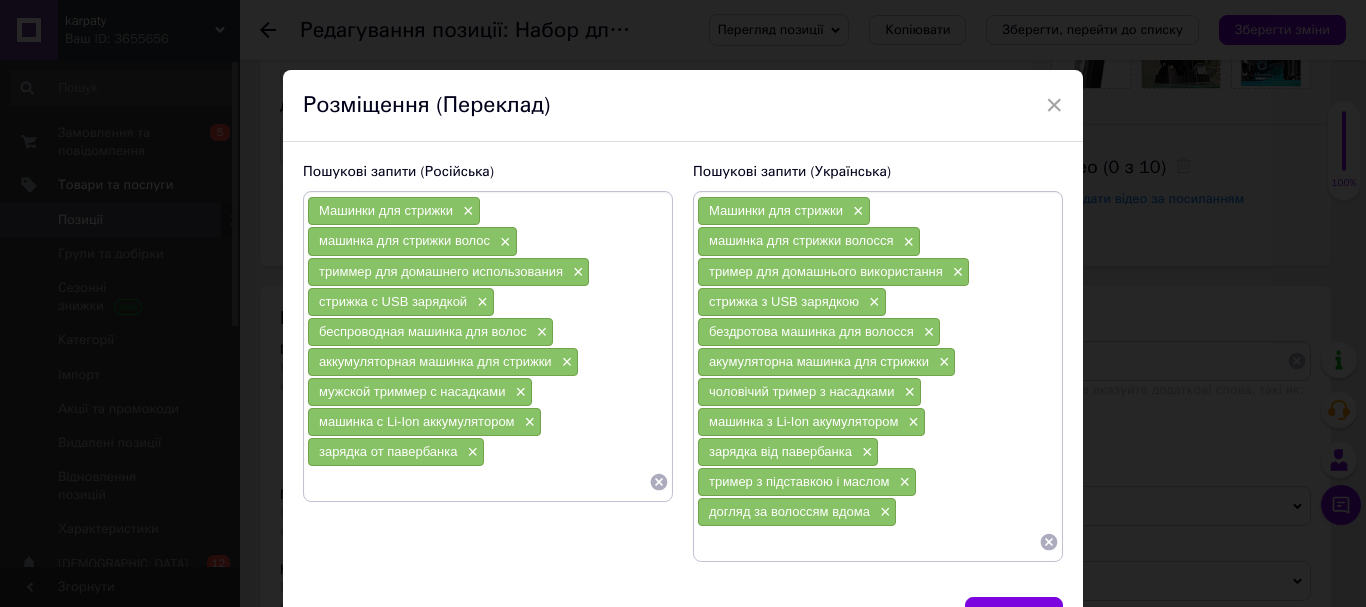 paste on "триммер с подставкой и маслом" 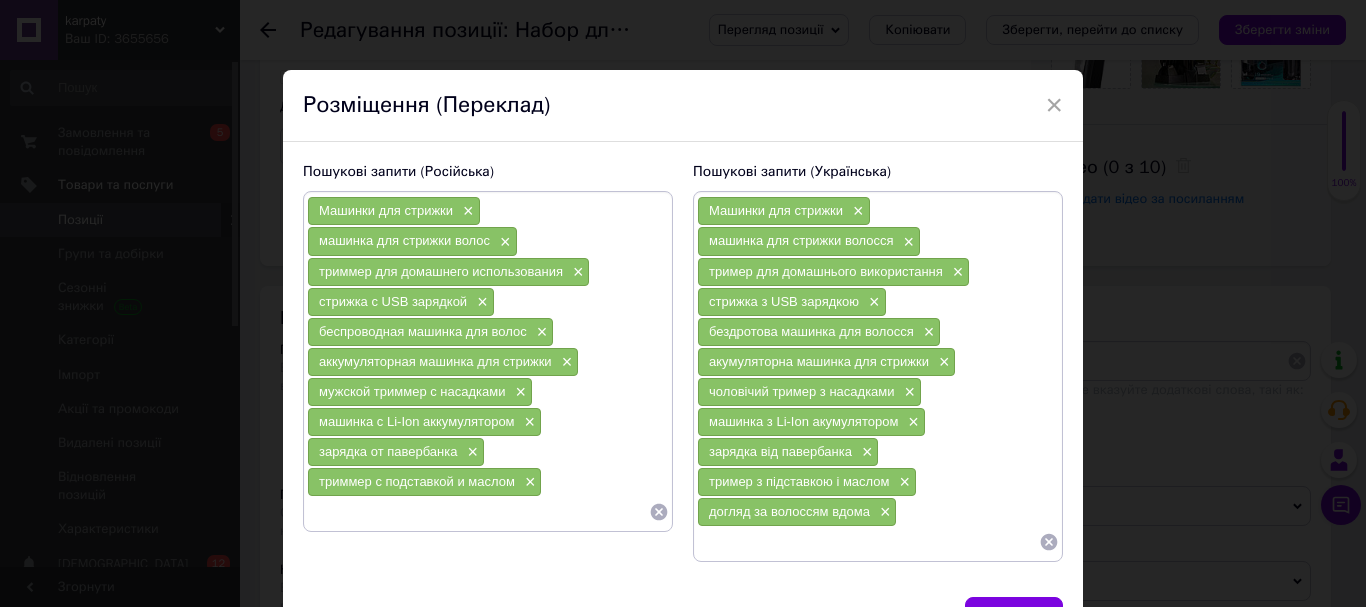 paste on "уход за волосами дома" 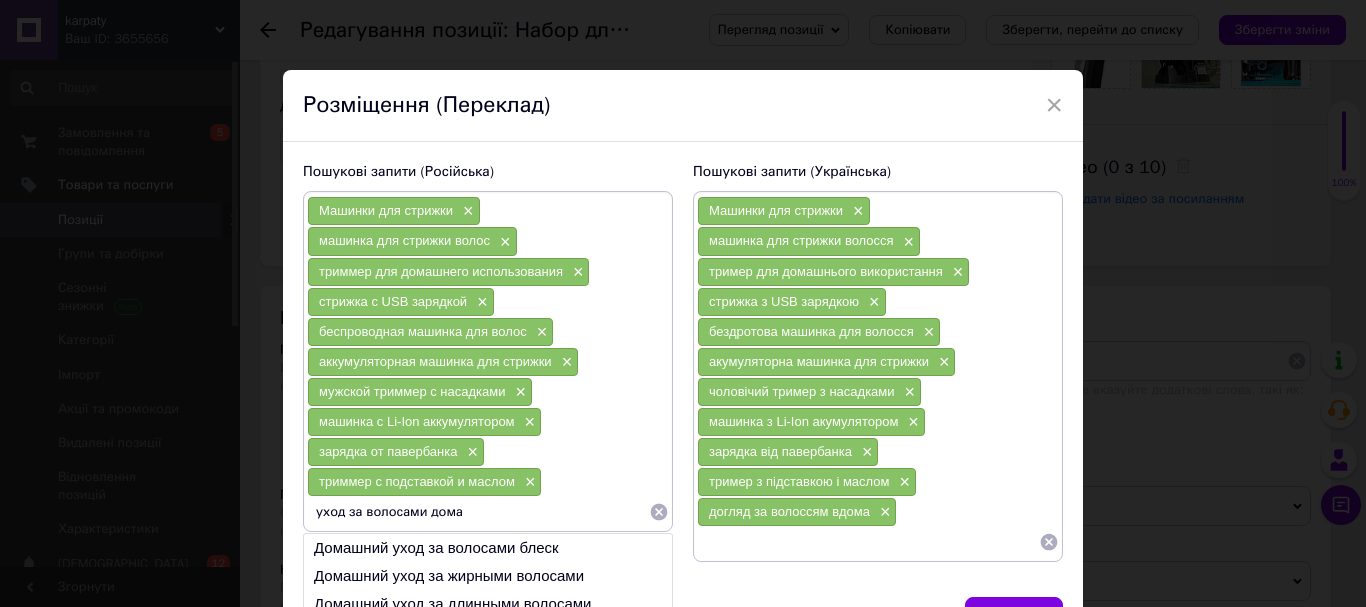 type 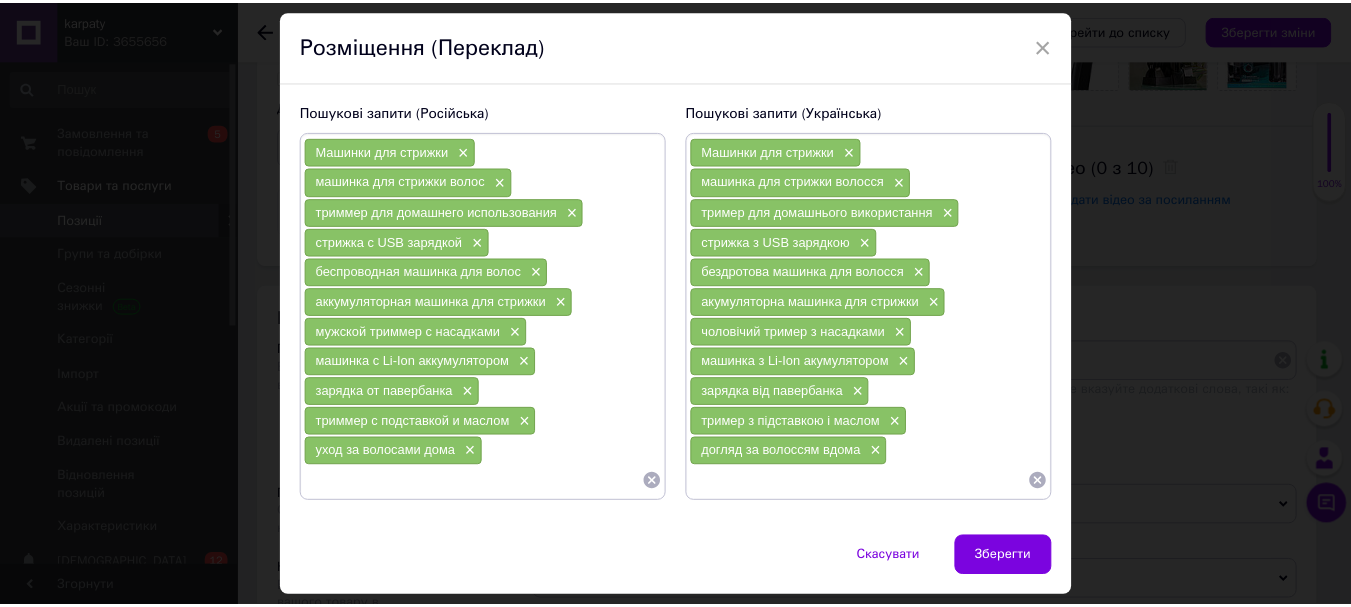 scroll, scrollTop: 121, scrollLeft: 0, axis: vertical 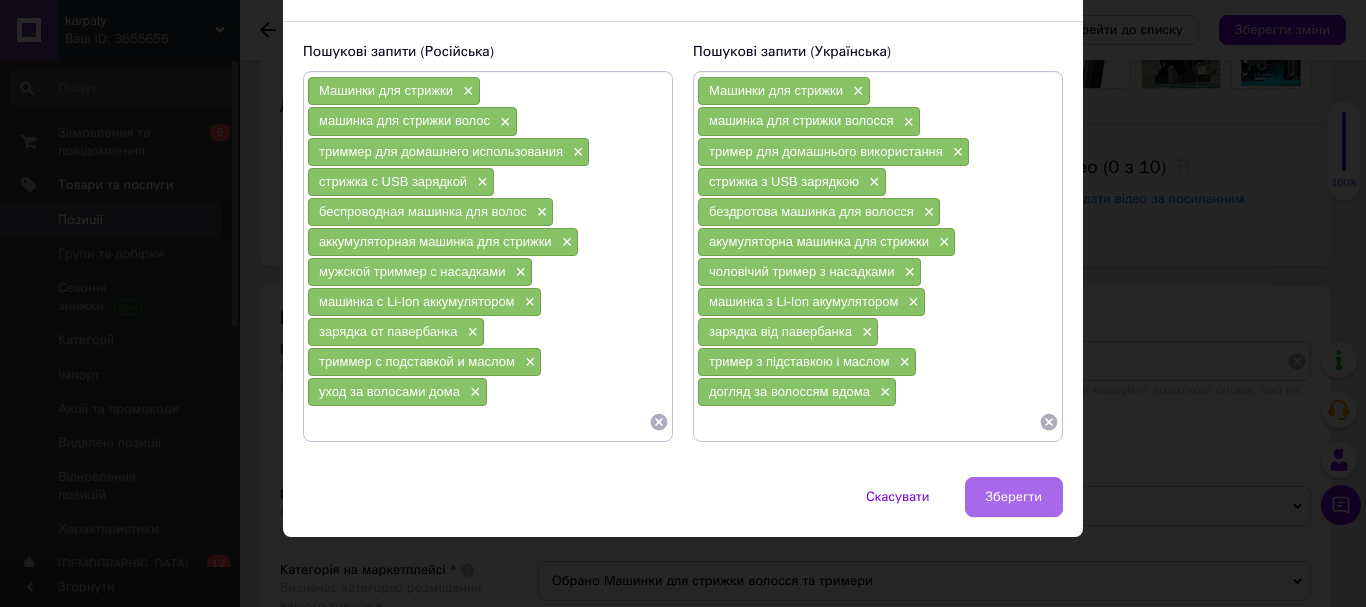 click on "Зберегти" at bounding box center (1014, 497) 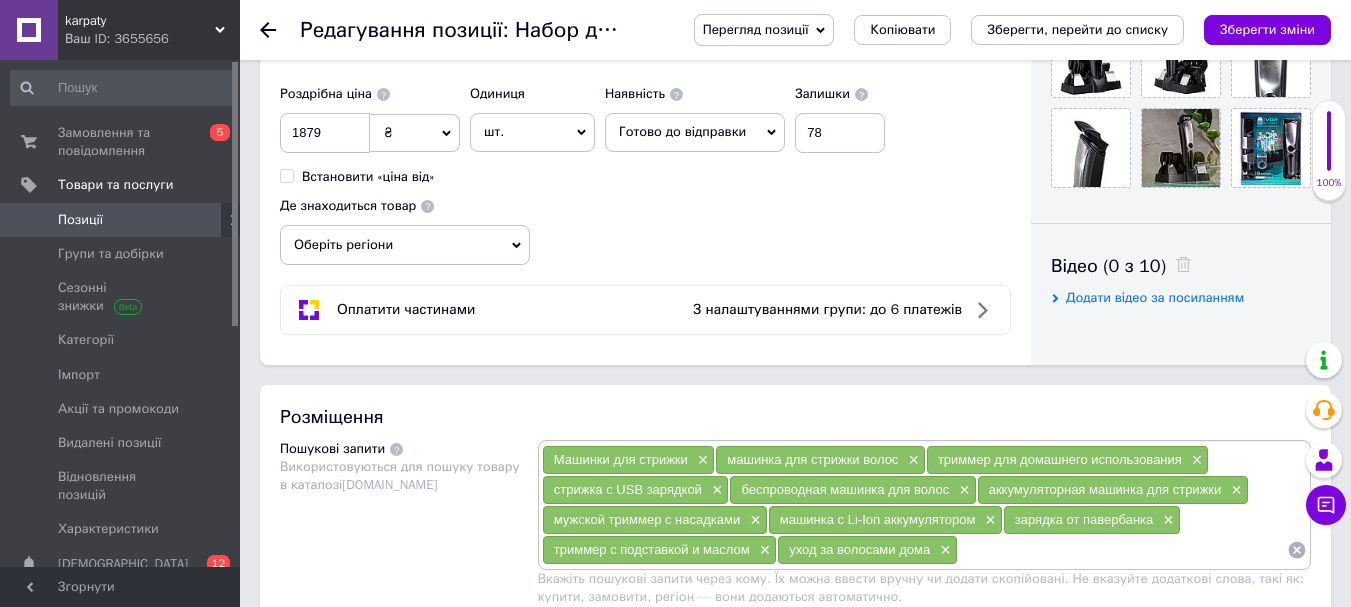 scroll, scrollTop: 800, scrollLeft: 0, axis: vertical 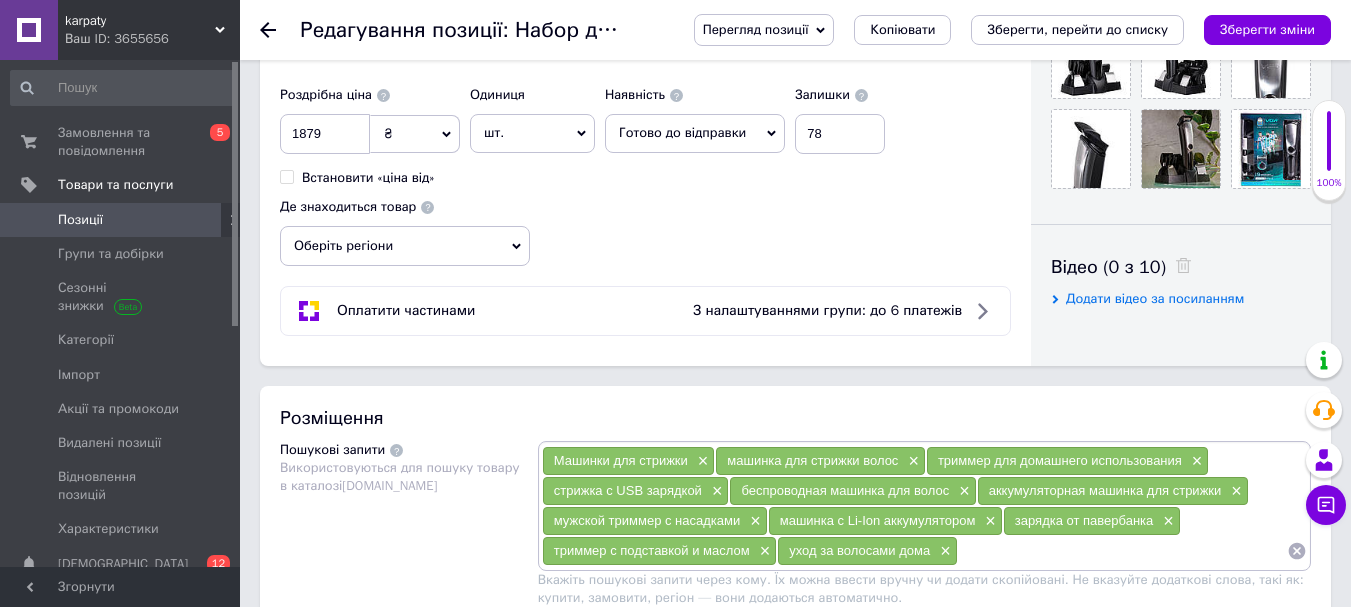 click on "Оберіть регіони" at bounding box center [405, 246] 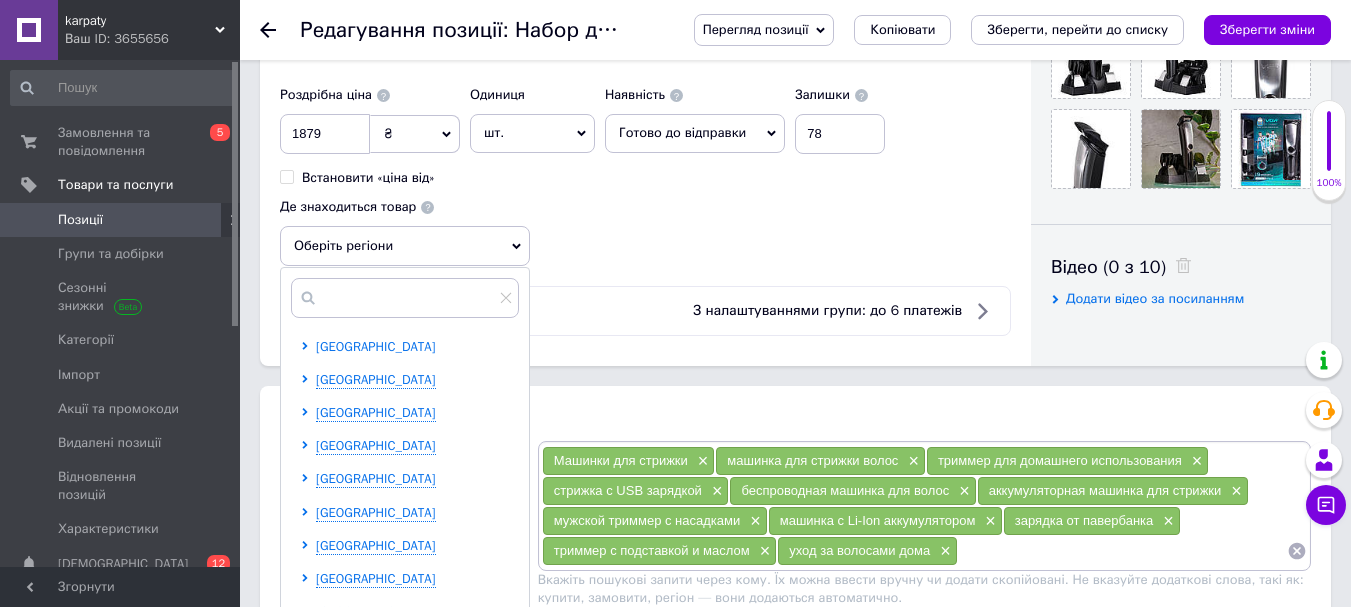 click on "Івано-Франківська область" at bounding box center (376, 346) 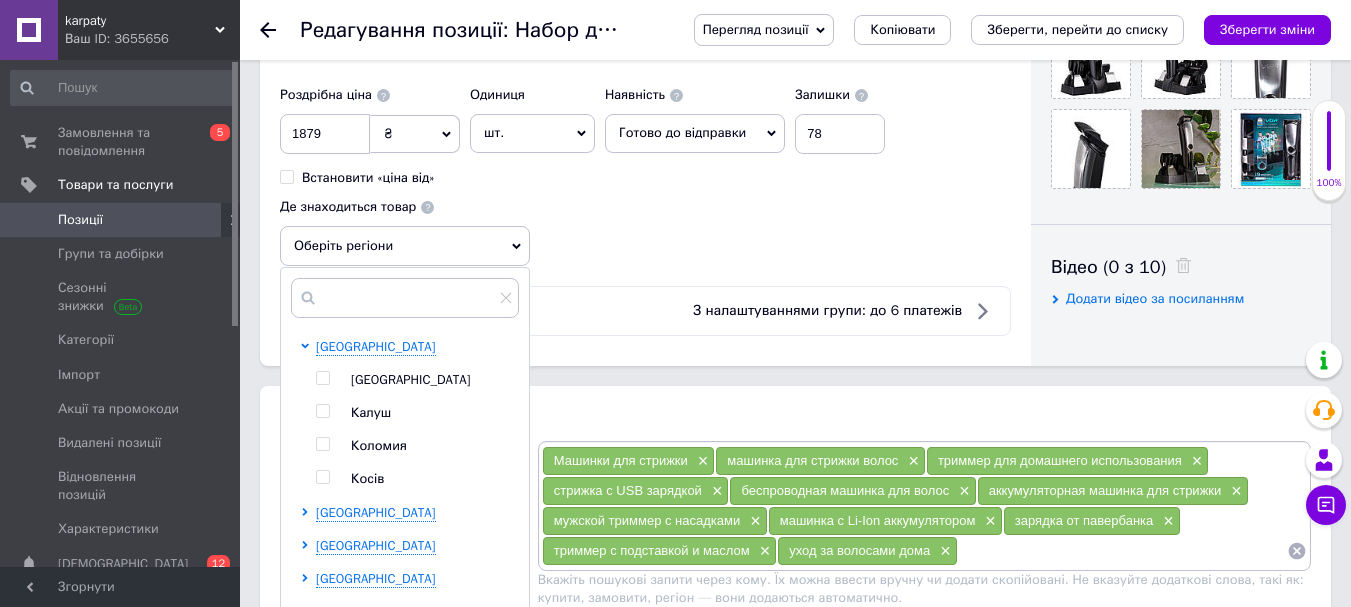 click at bounding box center [322, 477] 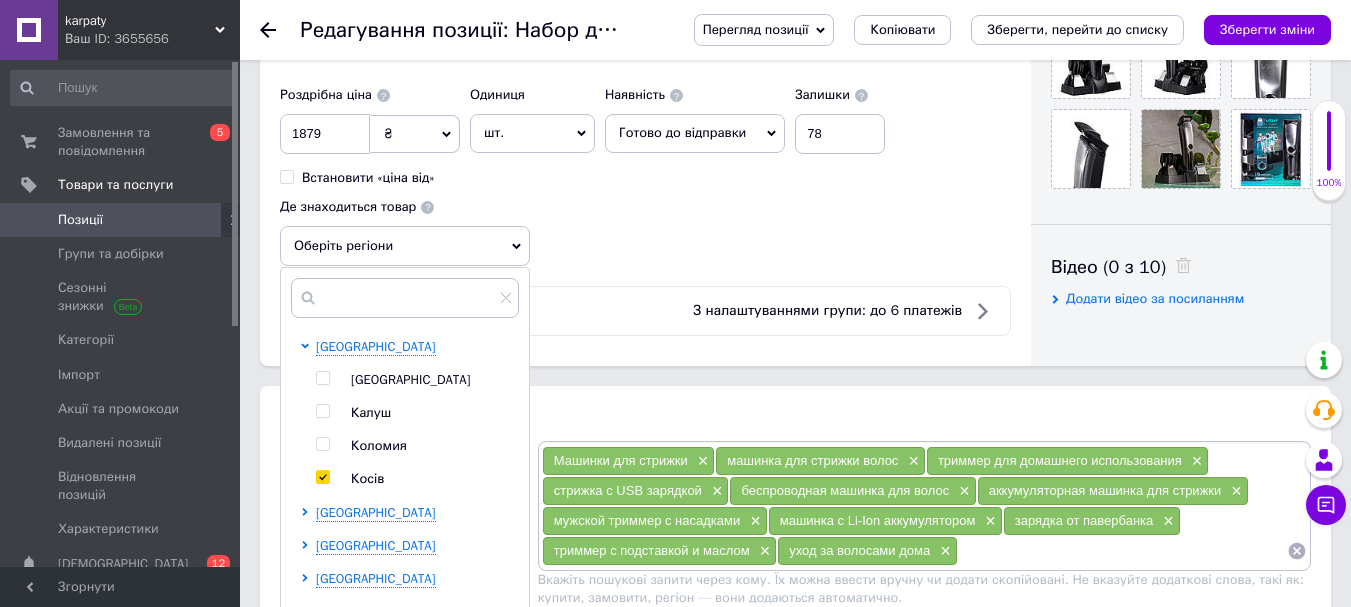 checkbox on "true" 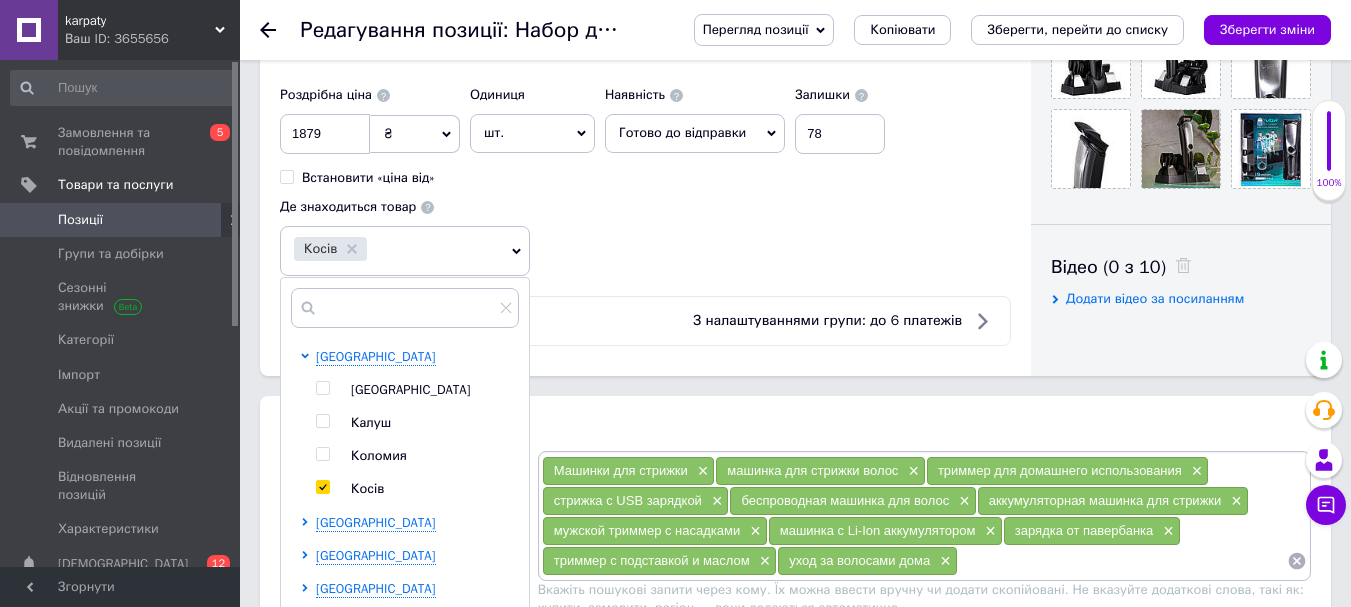 click on "Роздрібна ціна 1879 ₴ $ EUR CHF GBP ¥ PLN ₸ MDL HUF KGS CNY TRY KRW lei Встановити «ціна від» Одиниця шт. Популярне комплект упаковка кв.м пара м кг пог.м послуга т а автоцистерна ампула б балон банка блістер бобіна бочка бут бухта в ват виїзд відро г г га година гр/кв.м гігакалорія д дав два місяці день доба доза є єврокуб з зміна к кВт каністра карат кв.дм кв.м кв.см кв.фут квартал кг кг/кв.м км колесо комплект коробка куб.дм куб.м л л лист м м мВт мл мм моток місяць мішок н набір номер о об'єкт од. п палетомісце пара партія пач пог.м послуга посівна одиниця птахомісце півроку пігулка" at bounding box center (645, 176) 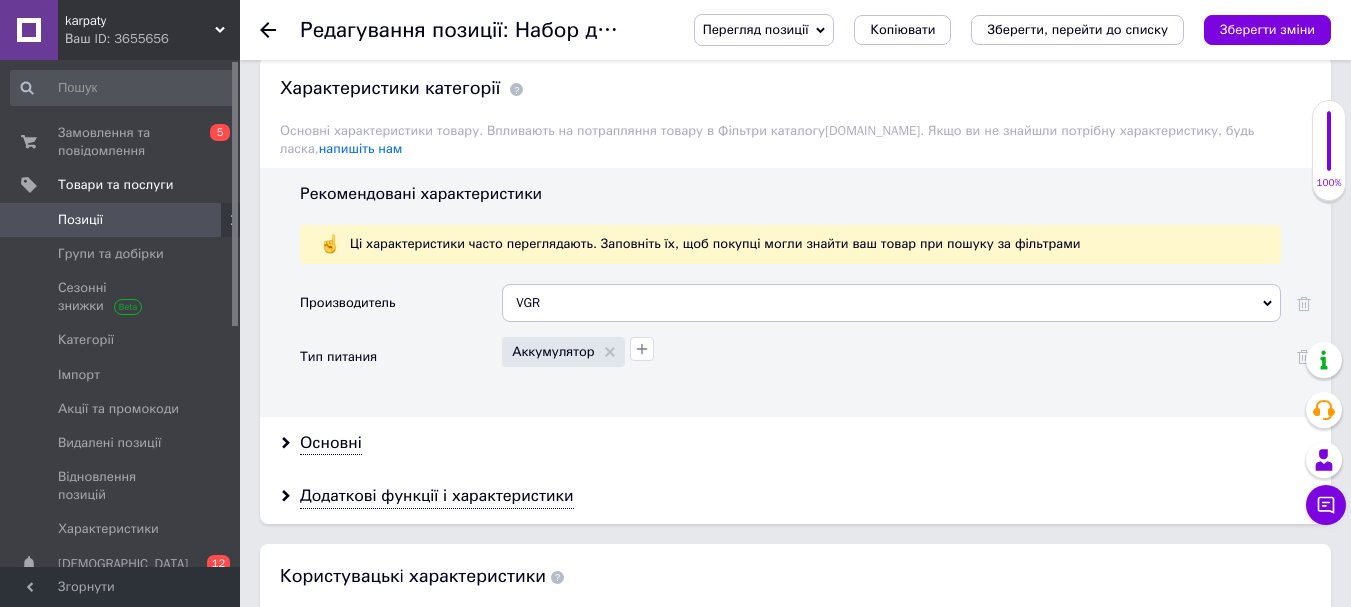 scroll, scrollTop: 1700, scrollLeft: 0, axis: vertical 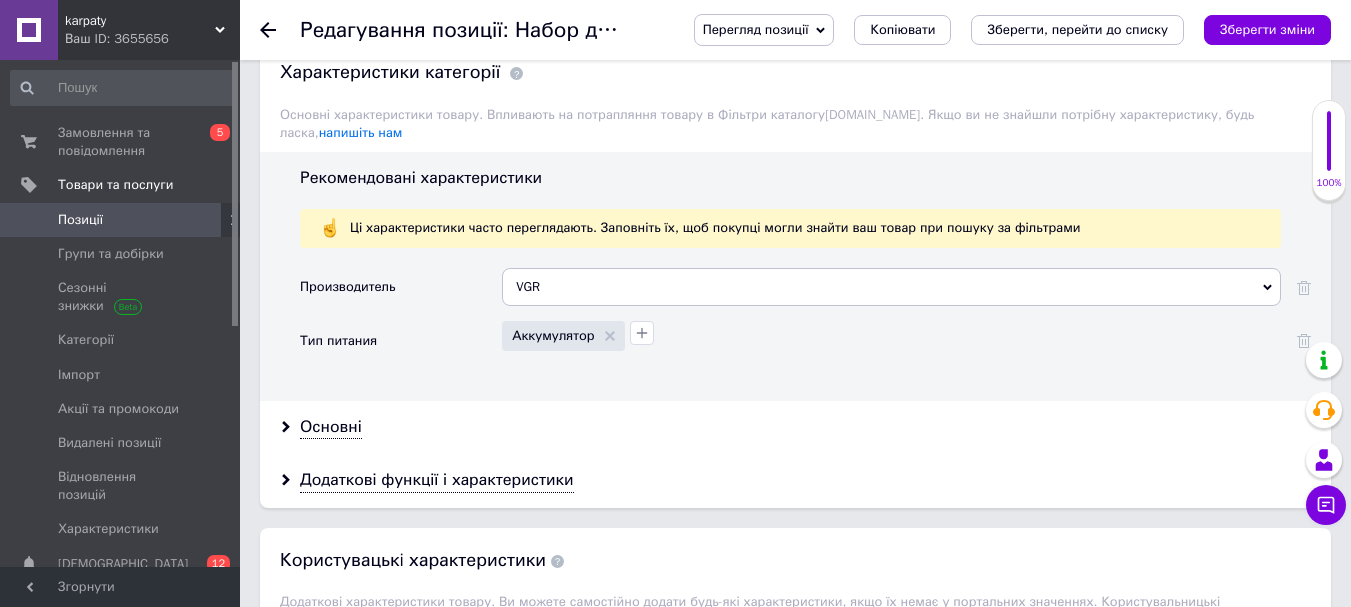 click on "Основні" at bounding box center (331, 427) 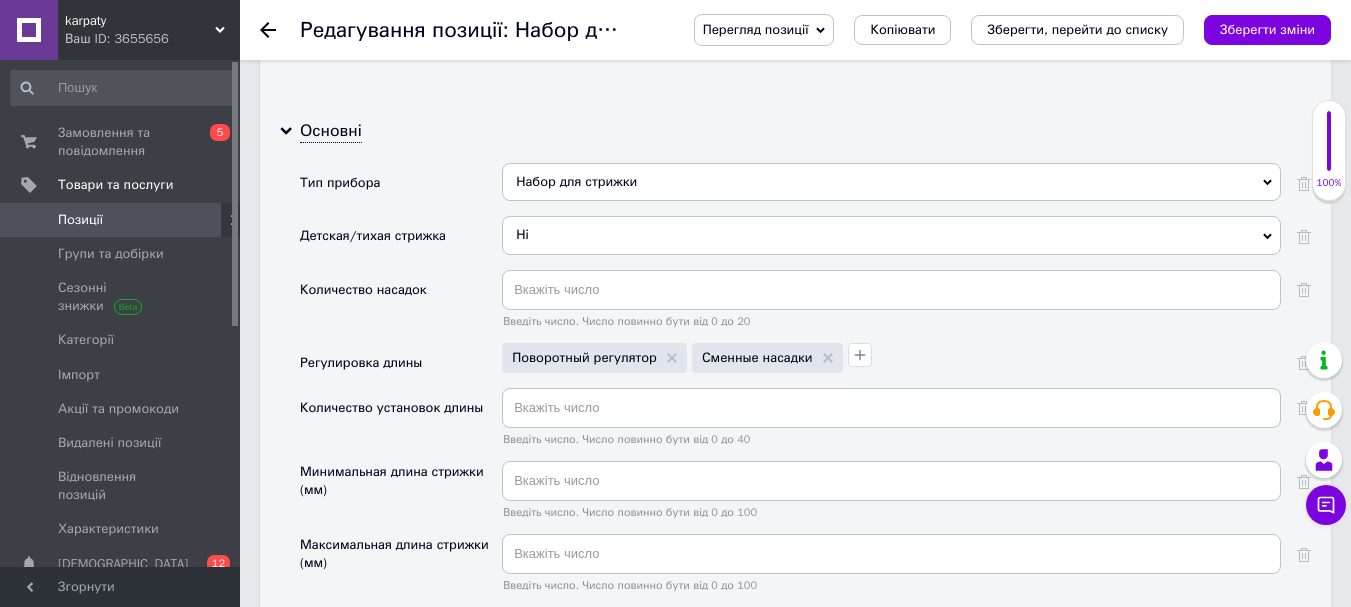 scroll, scrollTop: 2000, scrollLeft: 0, axis: vertical 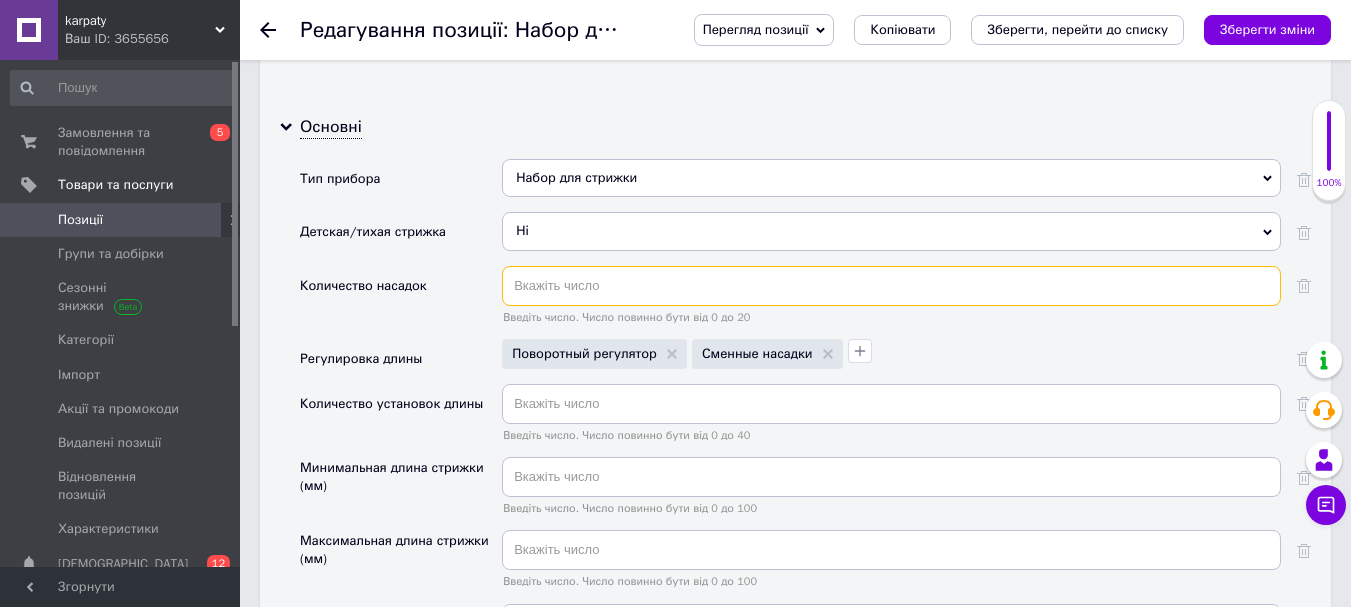 click at bounding box center [891, 286] 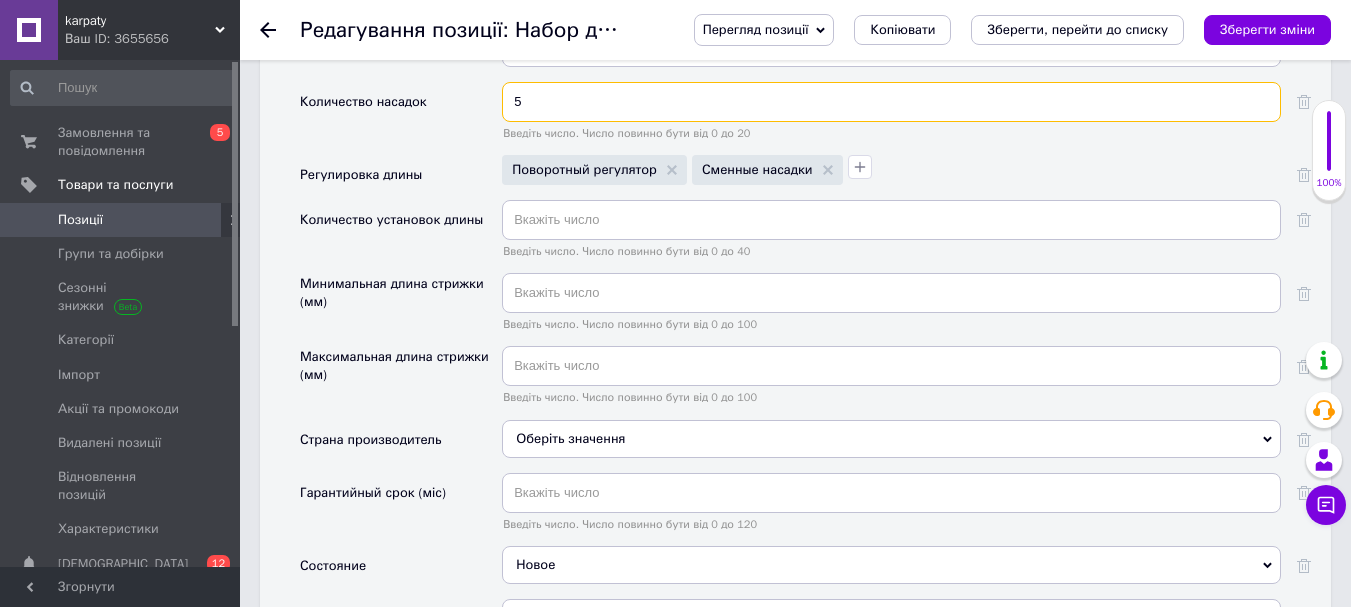 scroll, scrollTop: 2200, scrollLeft: 0, axis: vertical 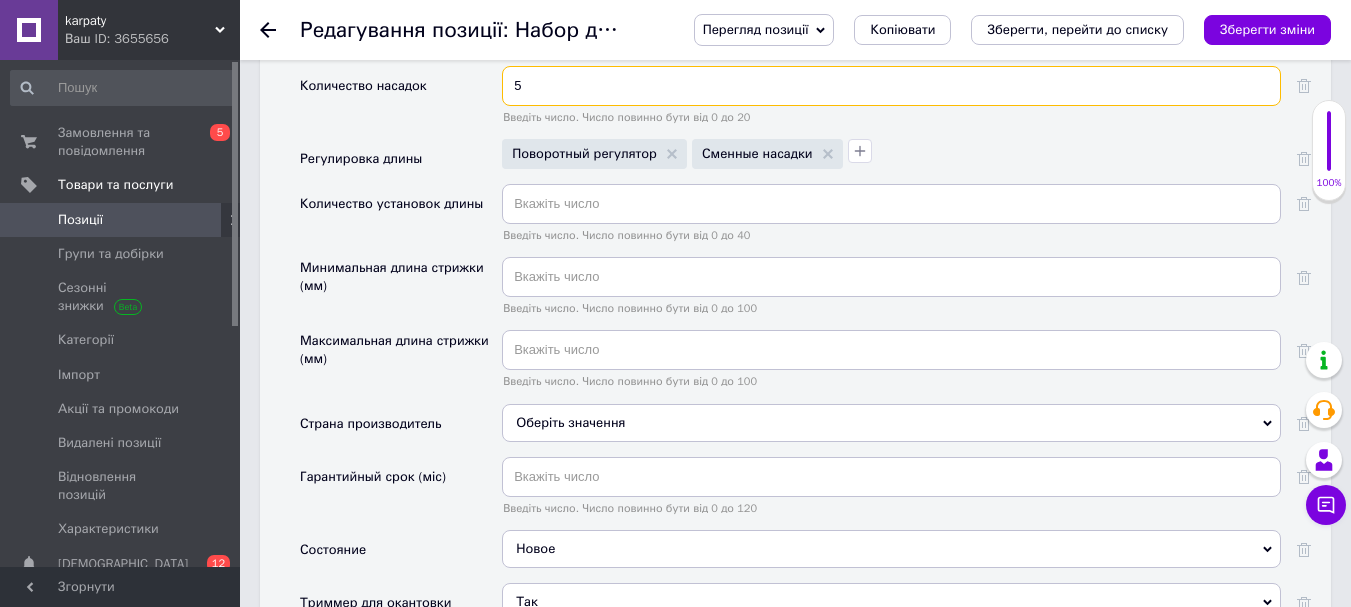 type on "5" 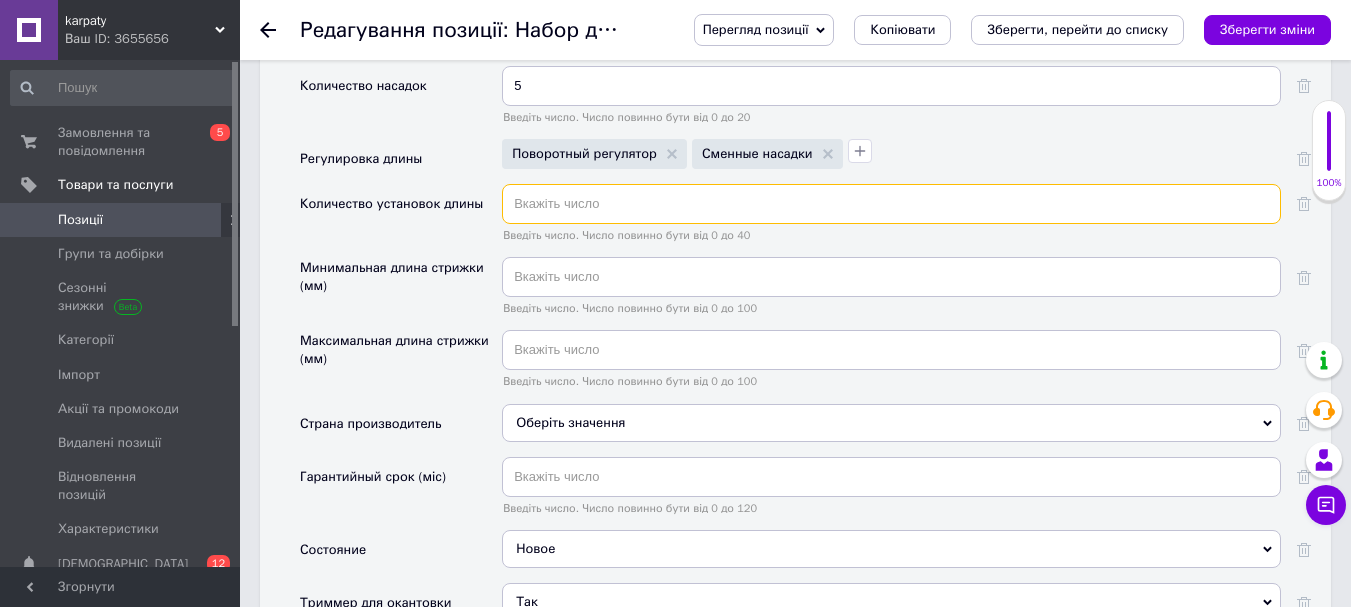 click at bounding box center (891, 204) 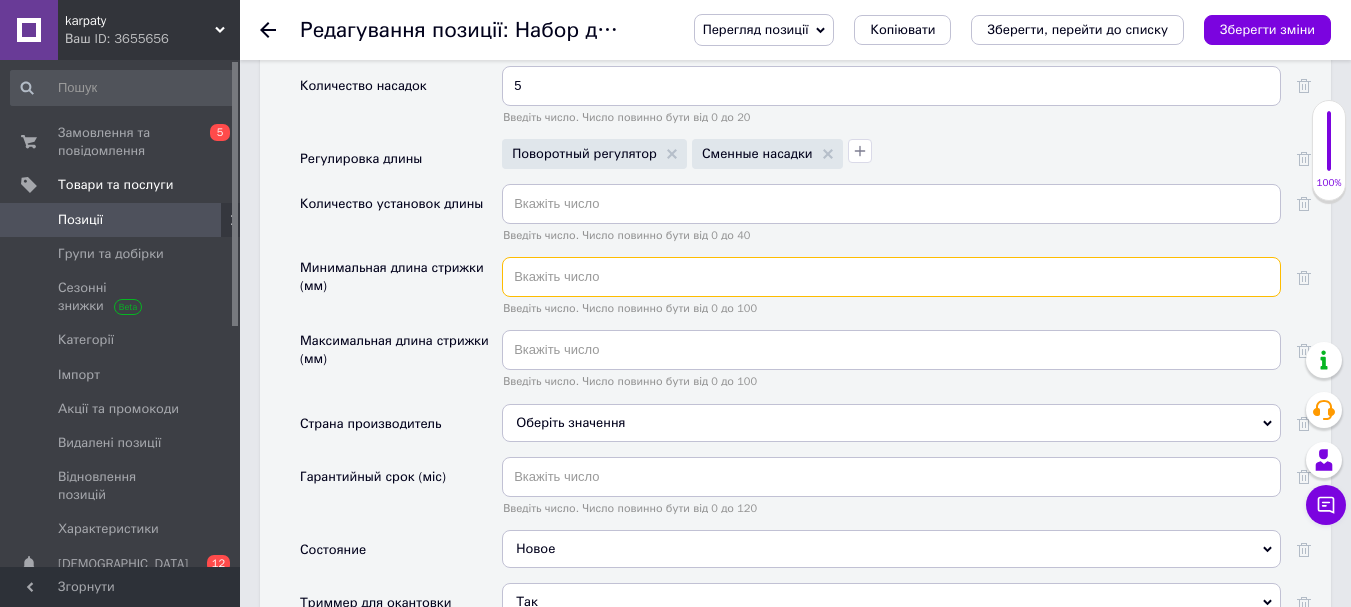 click at bounding box center (891, 277) 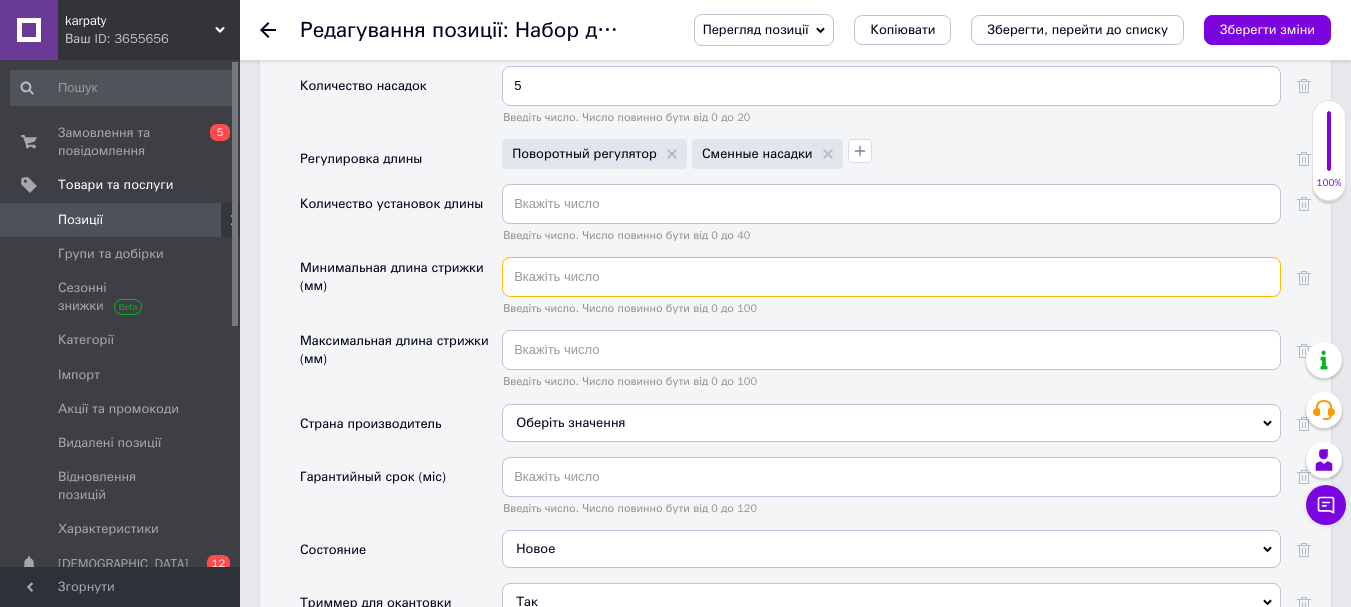 scroll, scrollTop: 2300, scrollLeft: 0, axis: vertical 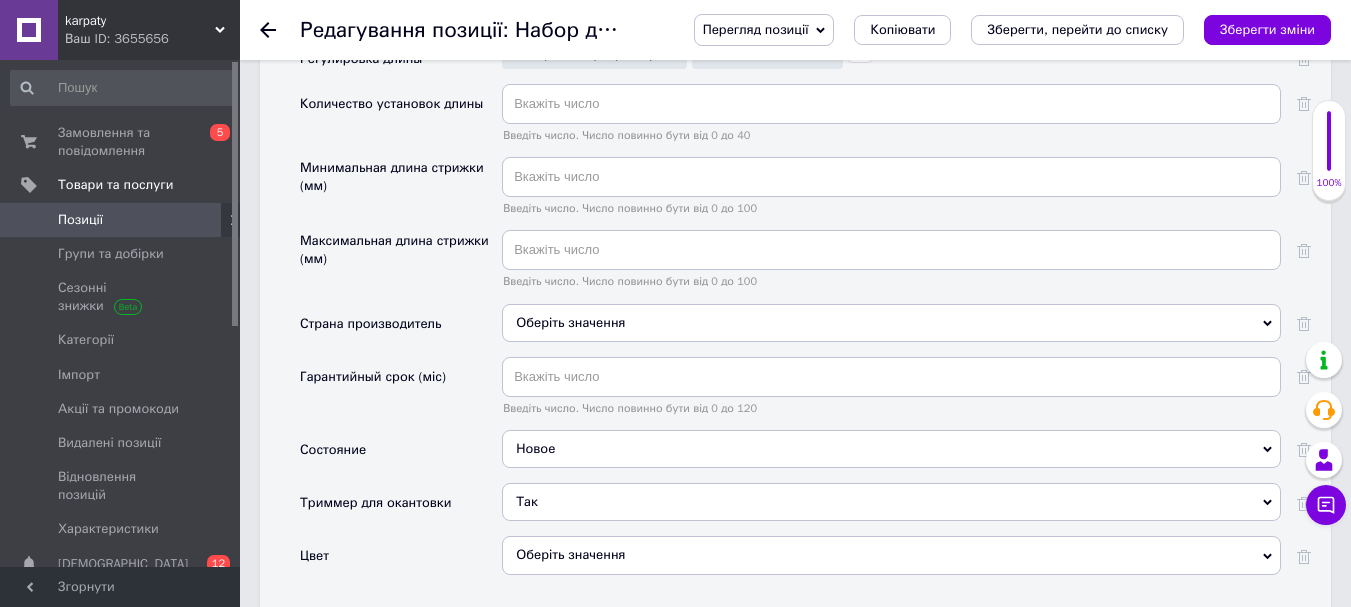 click on "Оберіть значення" at bounding box center [891, 323] 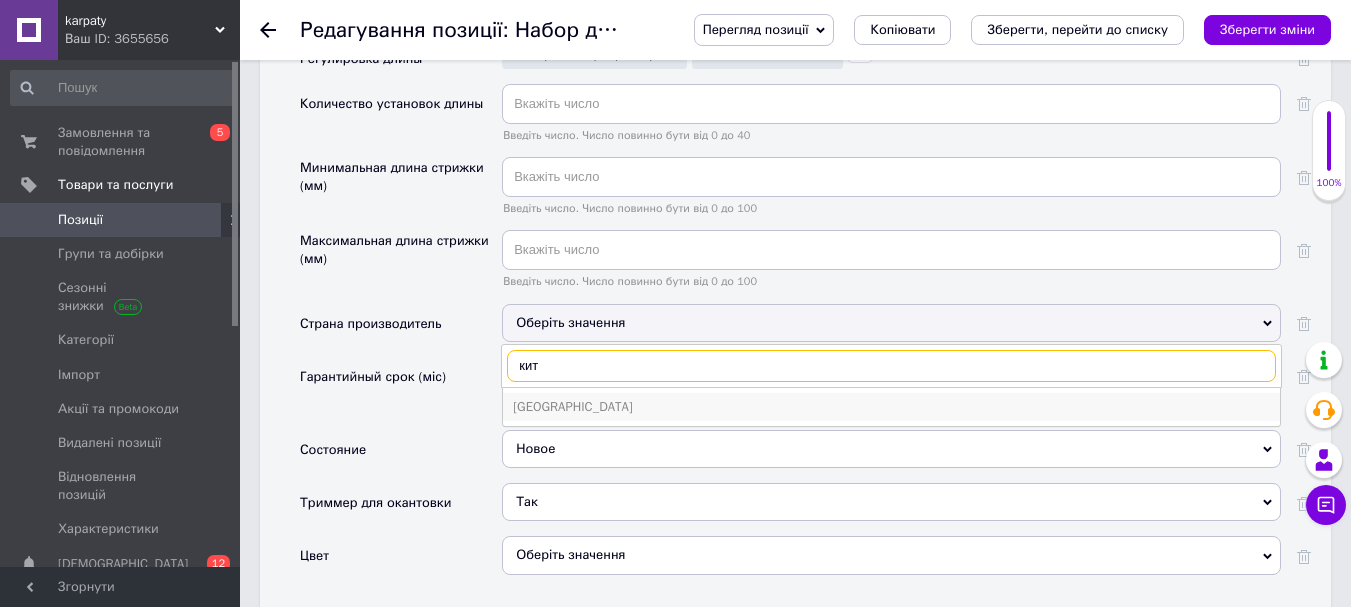 type on "кит" 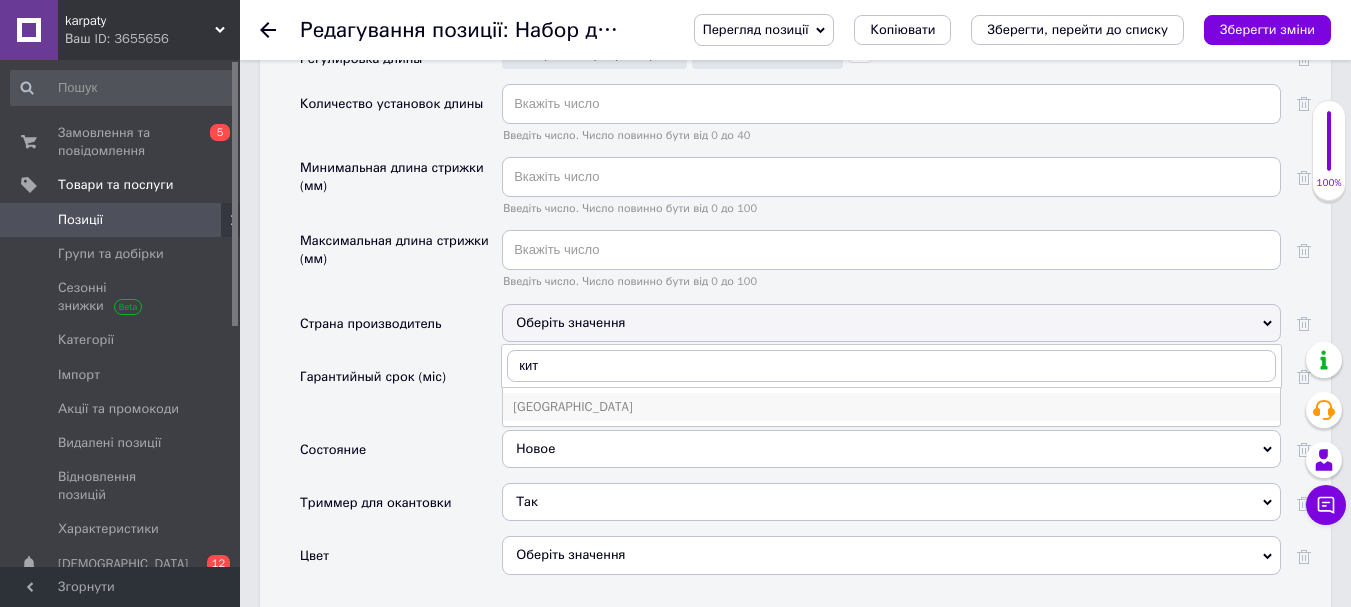 click on "Китай" at bounding box center [891, 407] 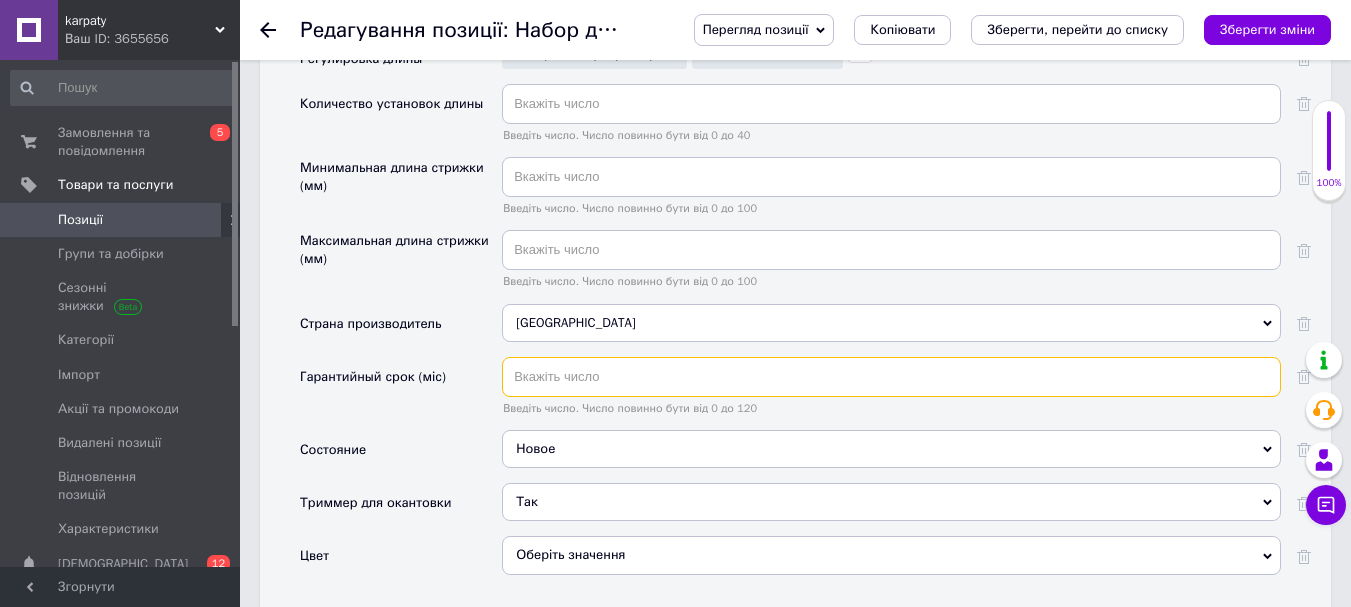 click at bounding box center [891, 377] 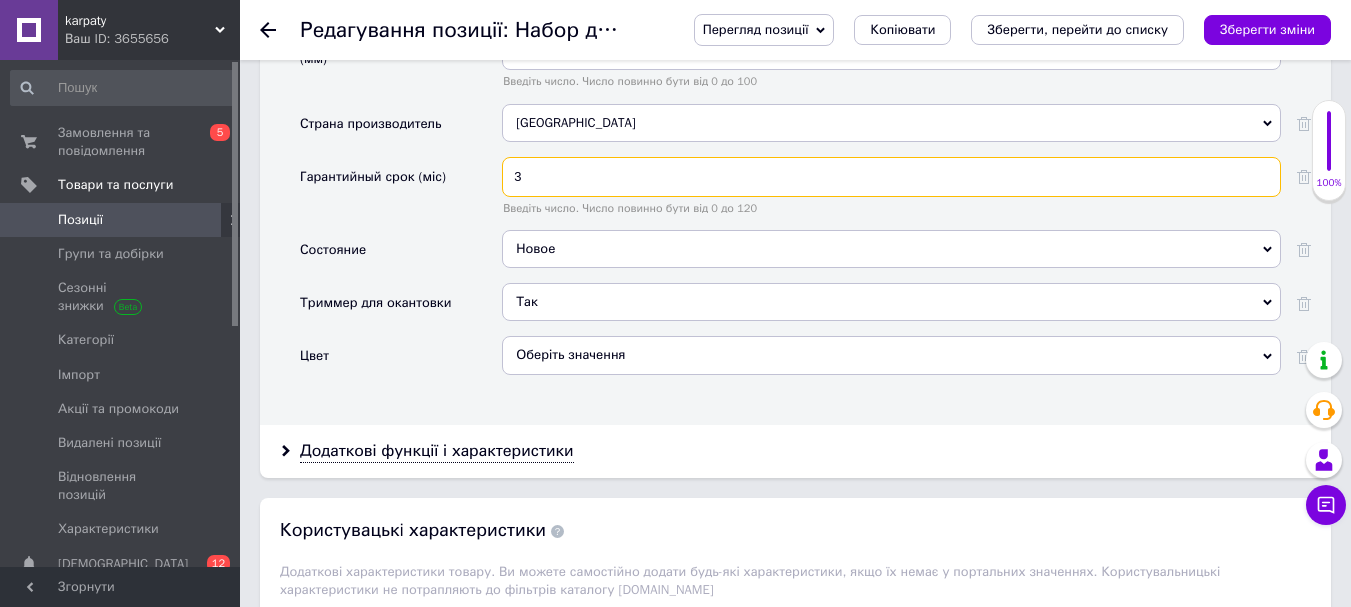 scroll, scrollTop: 2600, scrollLeft: 0, axis: vertical 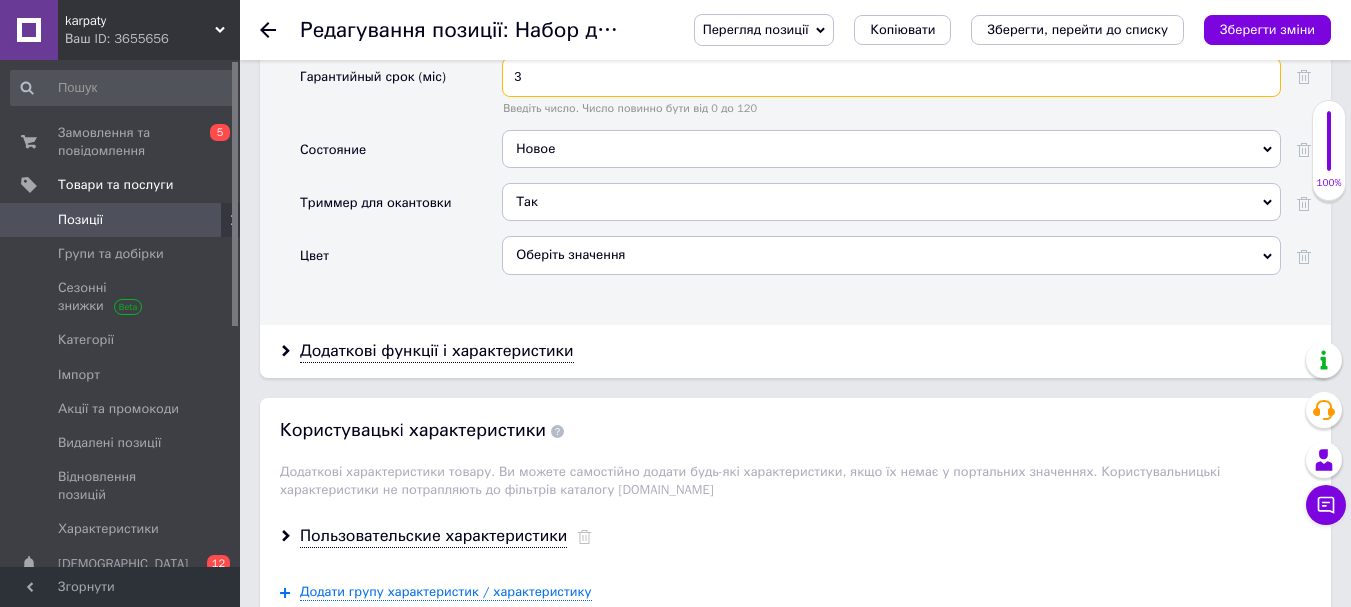 type on "3" 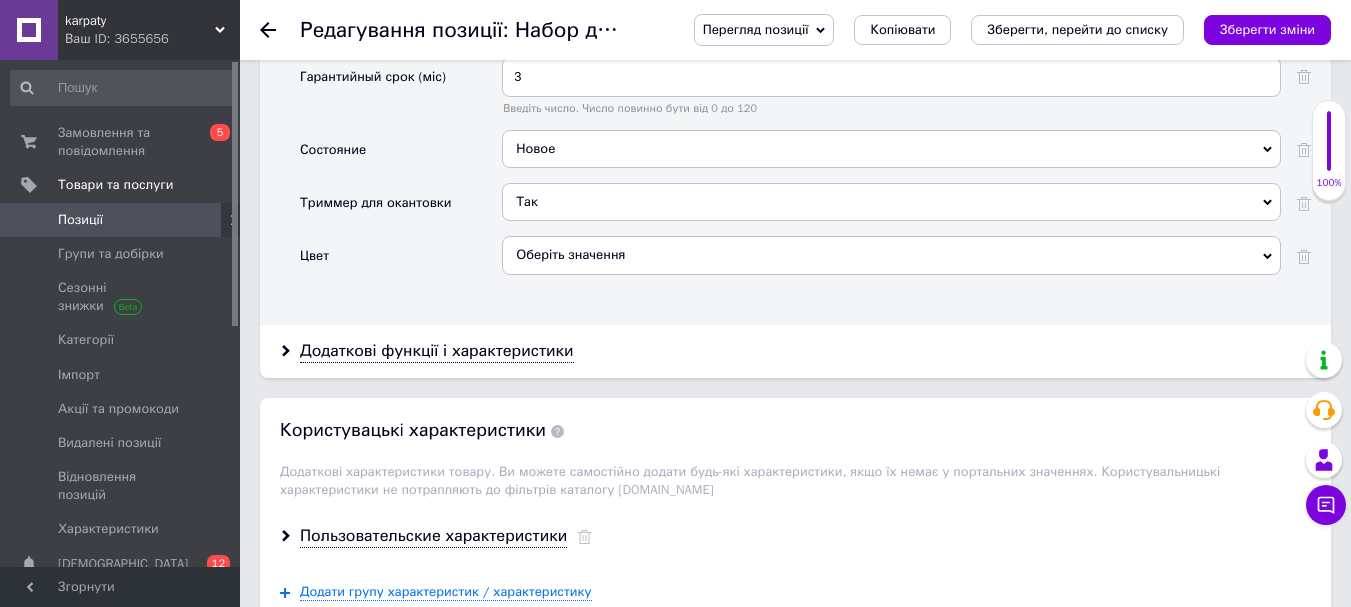 click on "Оберіть значення" at bounding box center [891, 255] 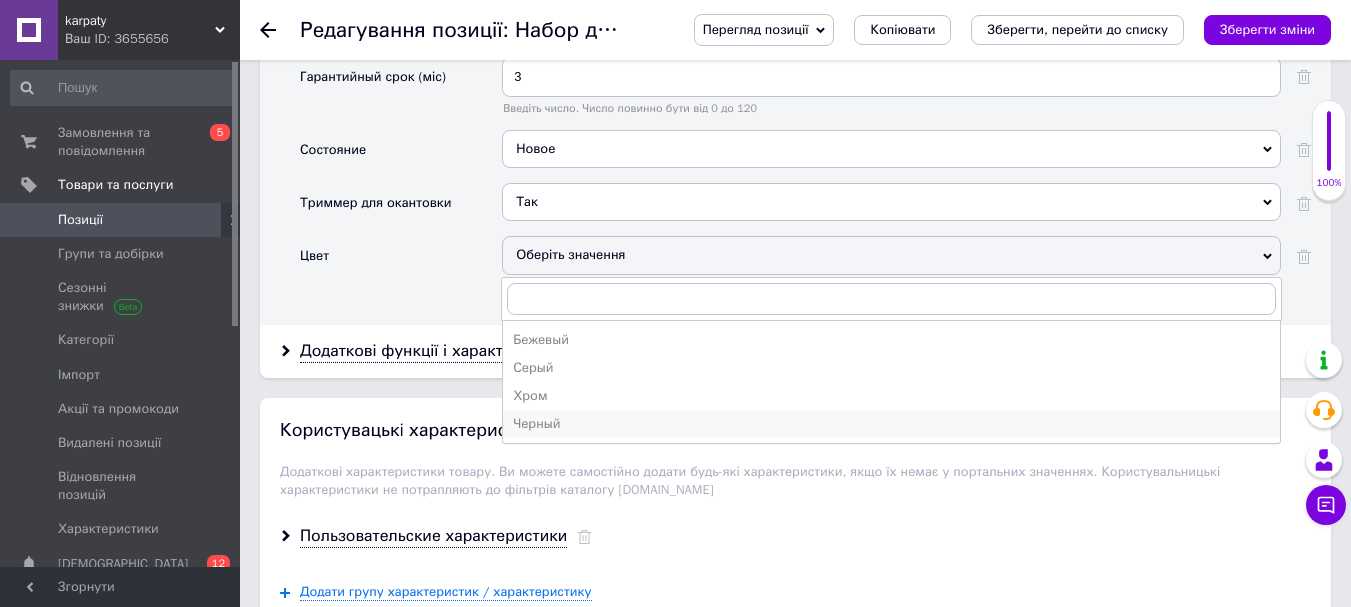 click on "Черный" at bounding box center (891, 424) 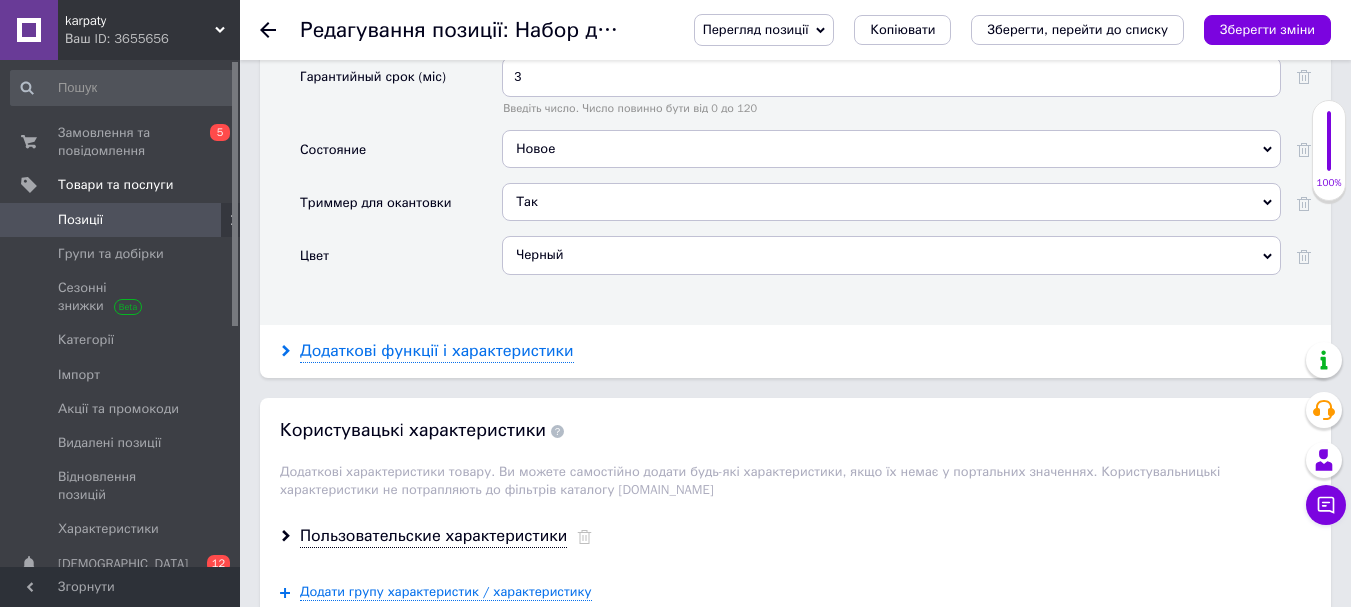 click on "Додаткові функції і характеристики" at bounding box center (437, 351) 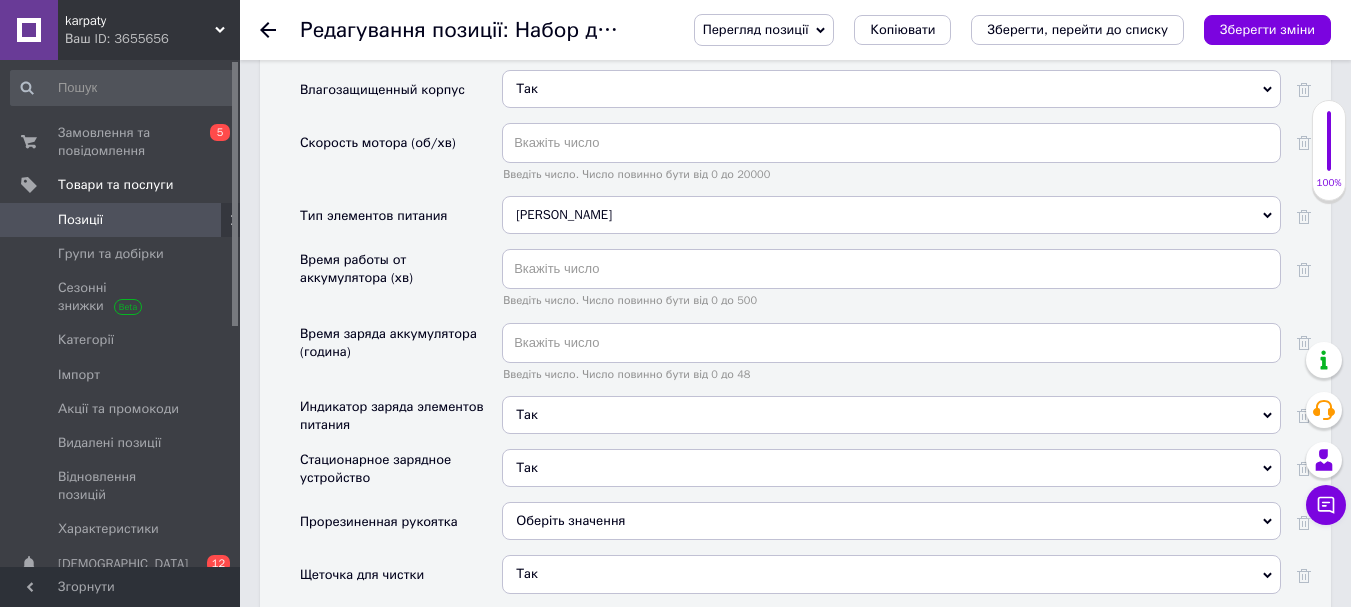 scroll, scrollTop: 3500, scrollLeft: 0, axis: vertical 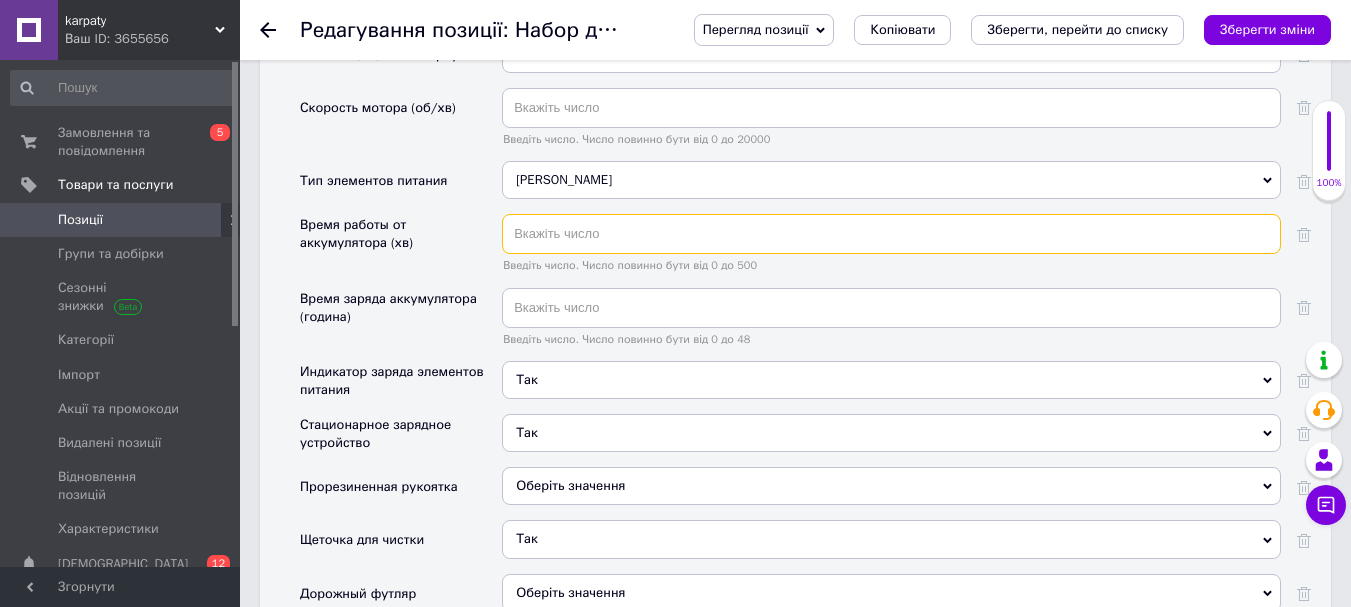 click at bounding box center (891, 234) 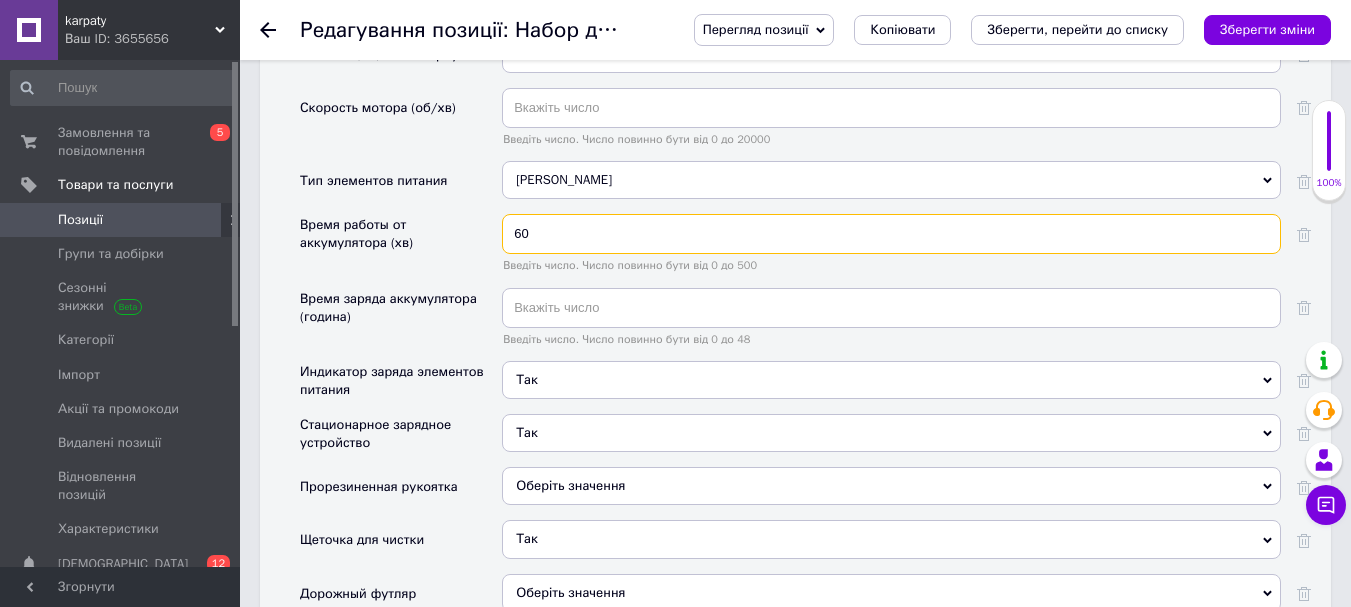 type on "60" 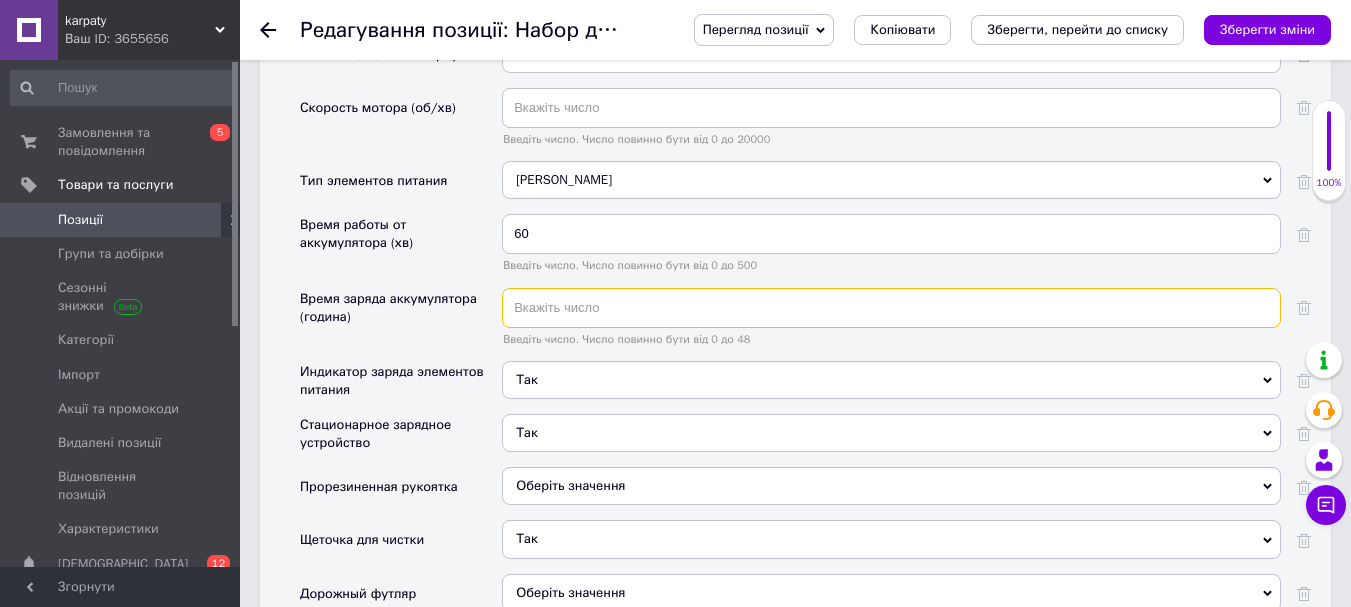 click at bounding box center (891, 308) 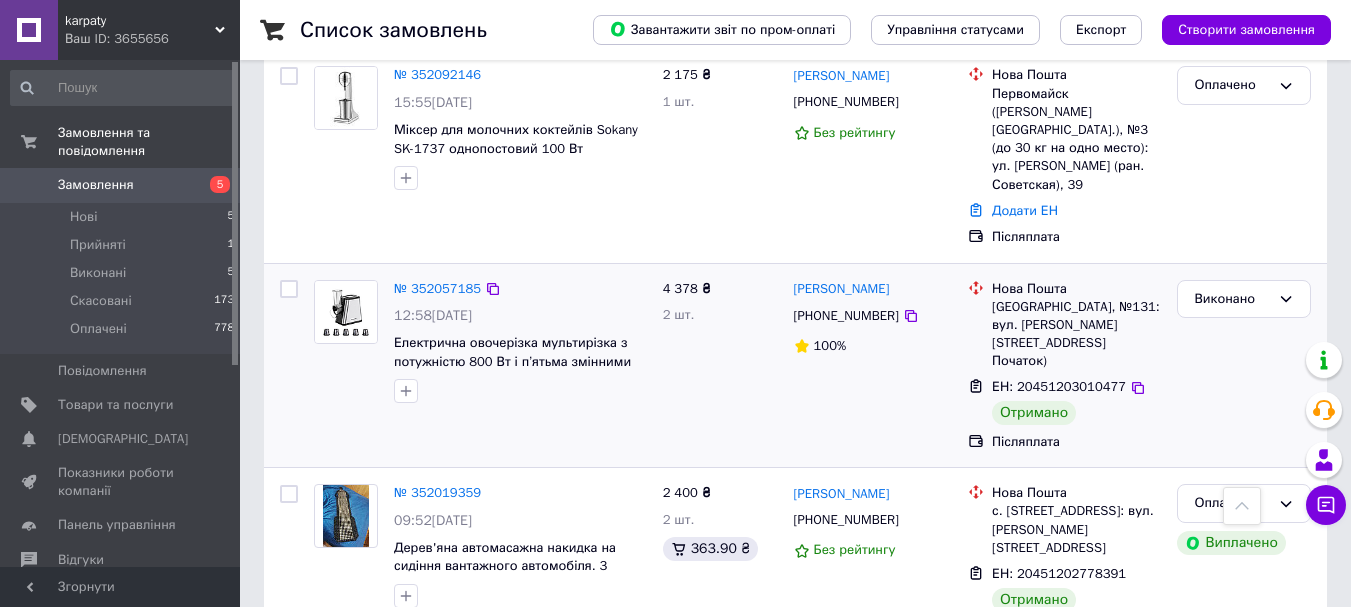 scroll, scrollTop: 1600, scrollLeft: 0, axis: vertical 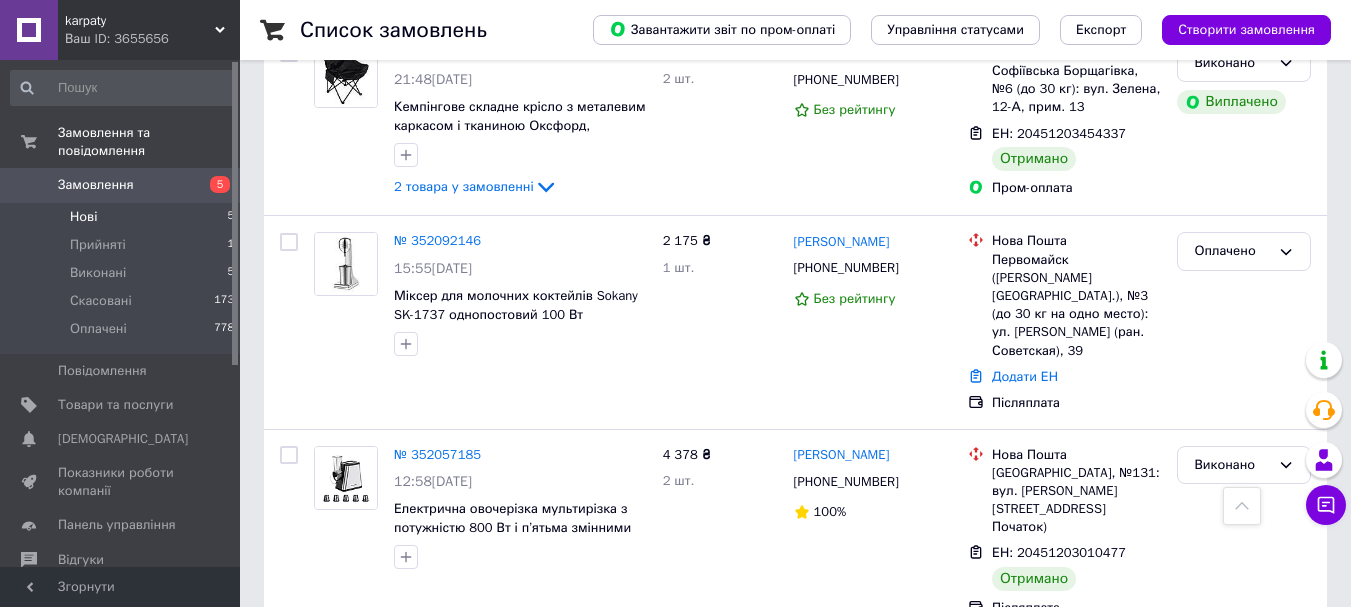 click on "Нові 5" at bounding box center [123, 217] 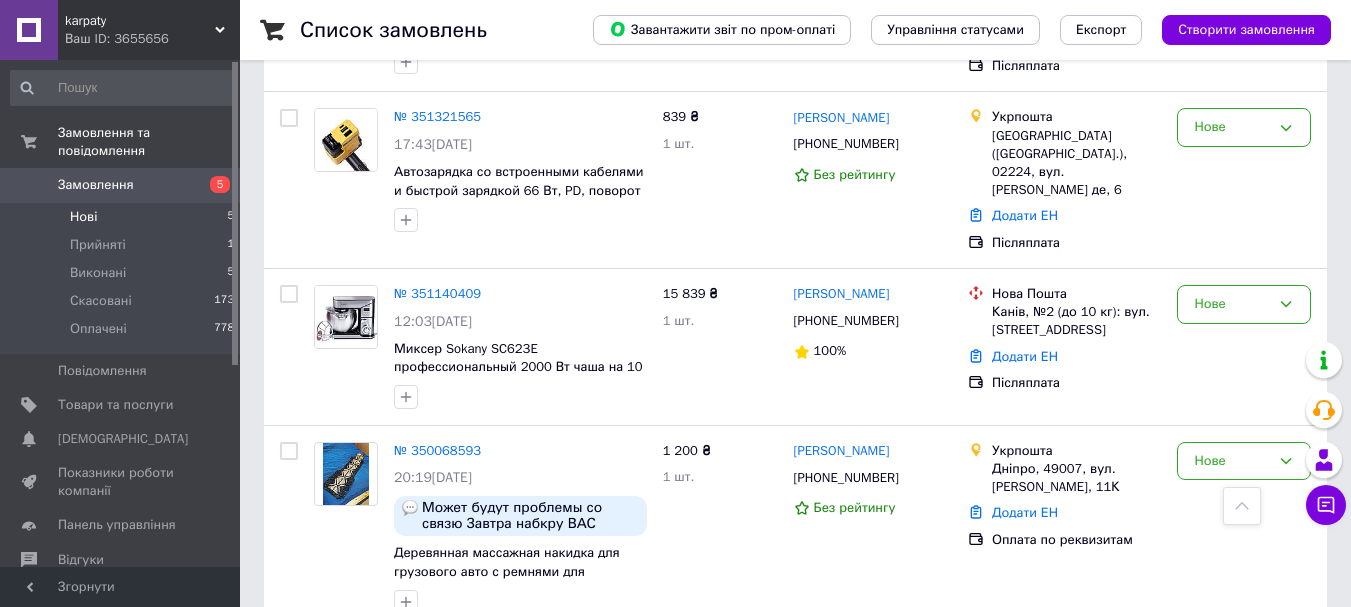 scroll, scrollTop: 538, scrollLeft: 0, axis: vertical 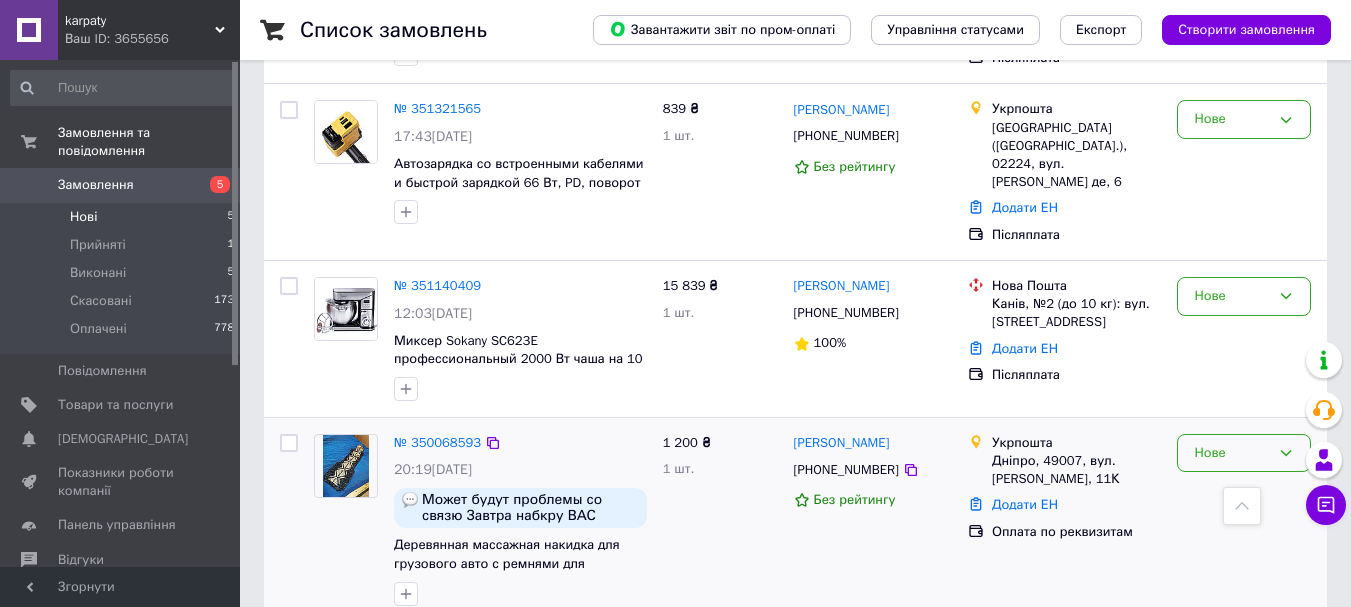 click on "Нове" at bounding box center (1232, 453) 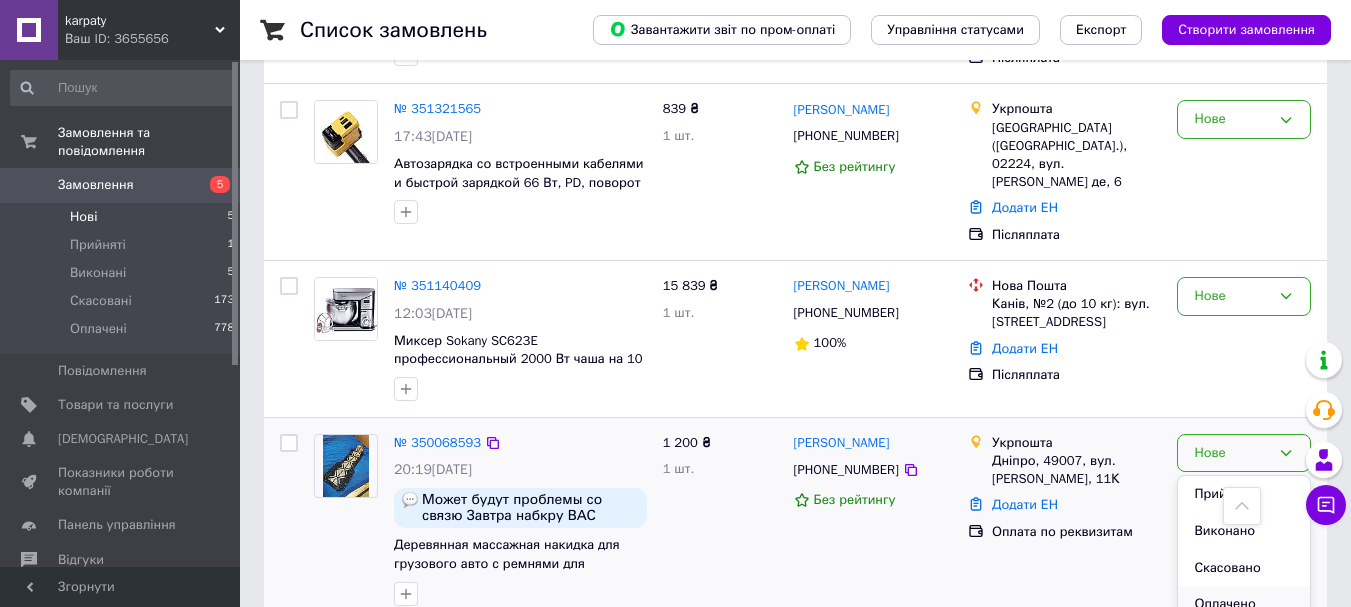 click on "Оплачено" at bounding box center [1244, 604] 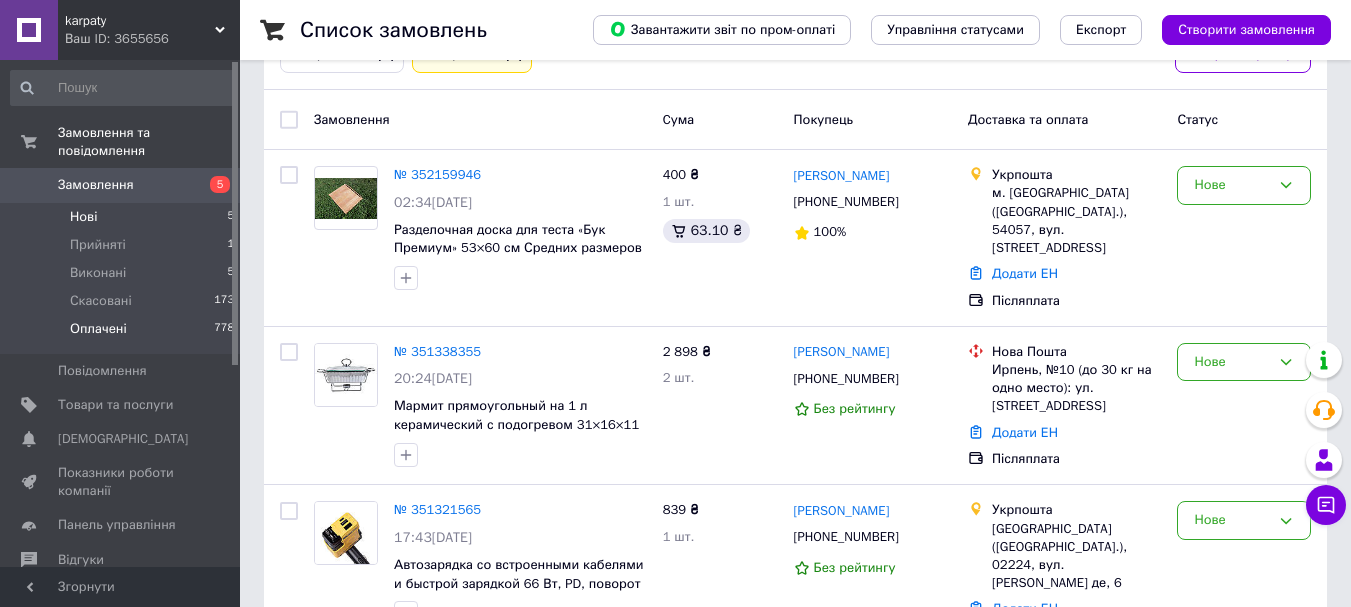 scroll, scrollTop: 100, scrollLeft: 0, axis: vertical 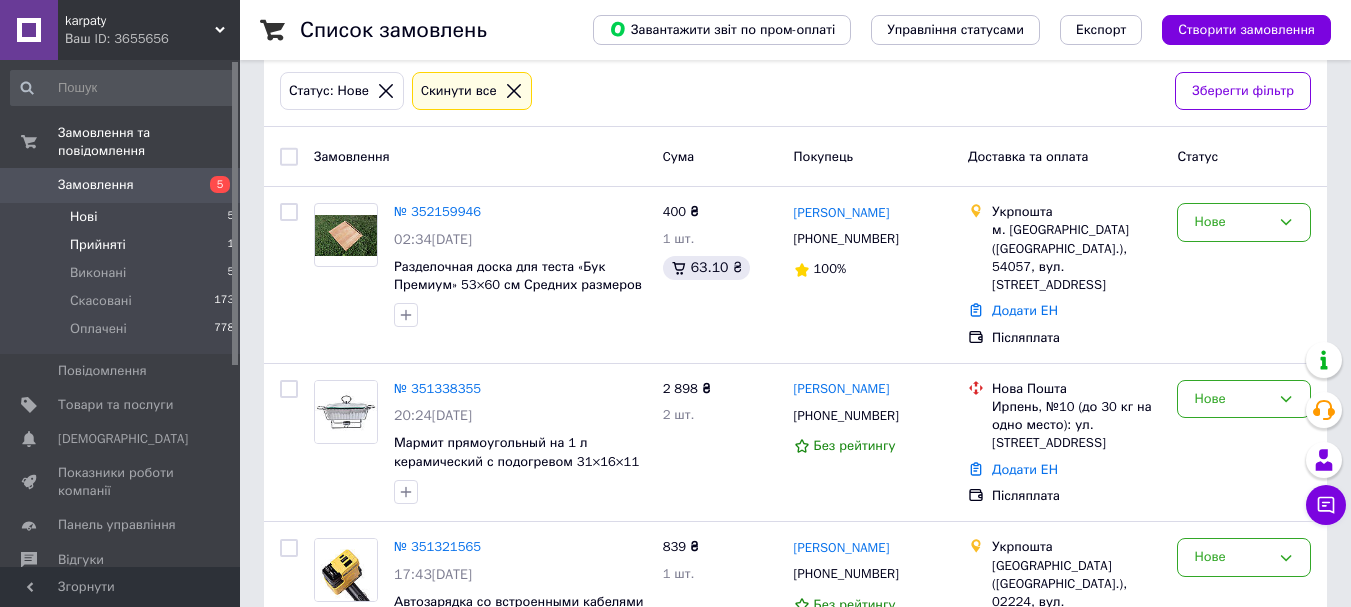 click on "Прийняті" at bounding box center (98, 245) 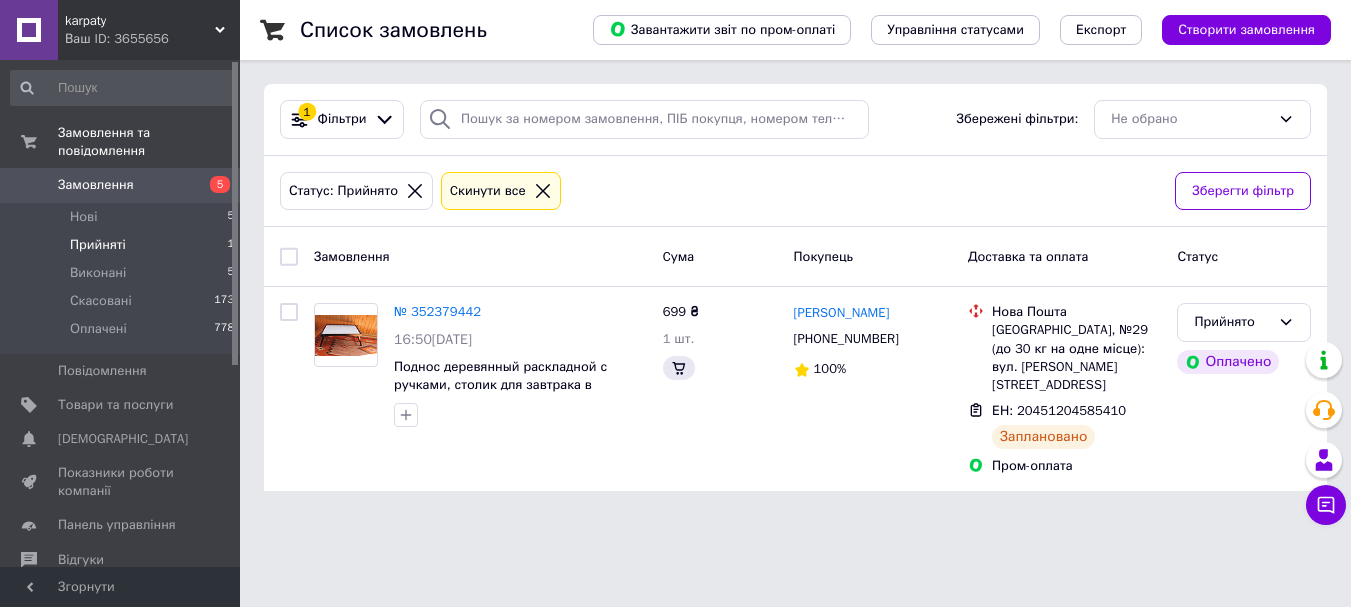 scroll, scrollTop: 0, scrollLeft: 0, axis: both 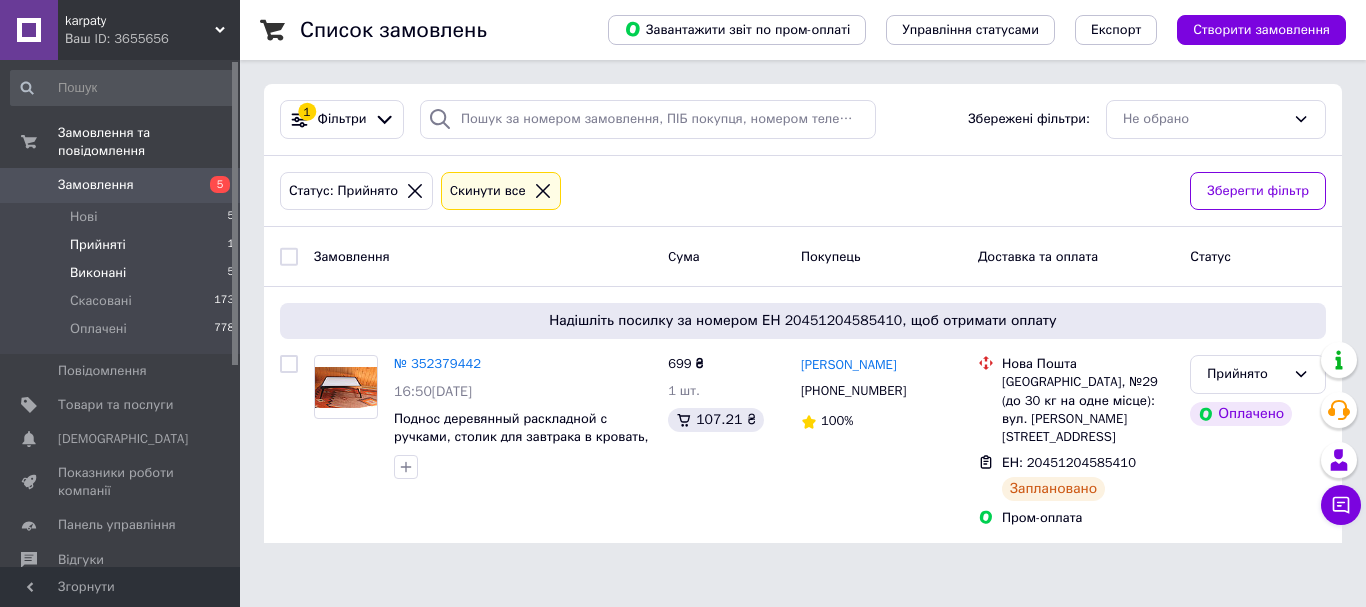 click on "Виконані" at bounding box center (98, 273) 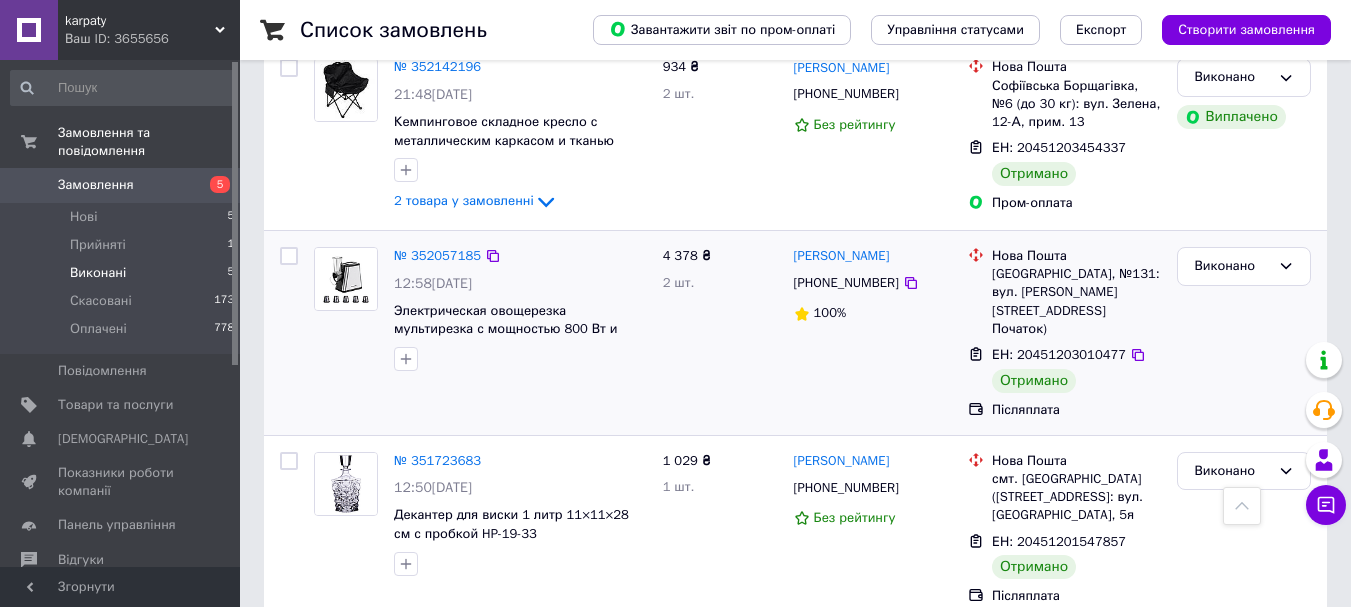 scroll, scrollTop: 490, scrollLeft: 0, axis: vertical 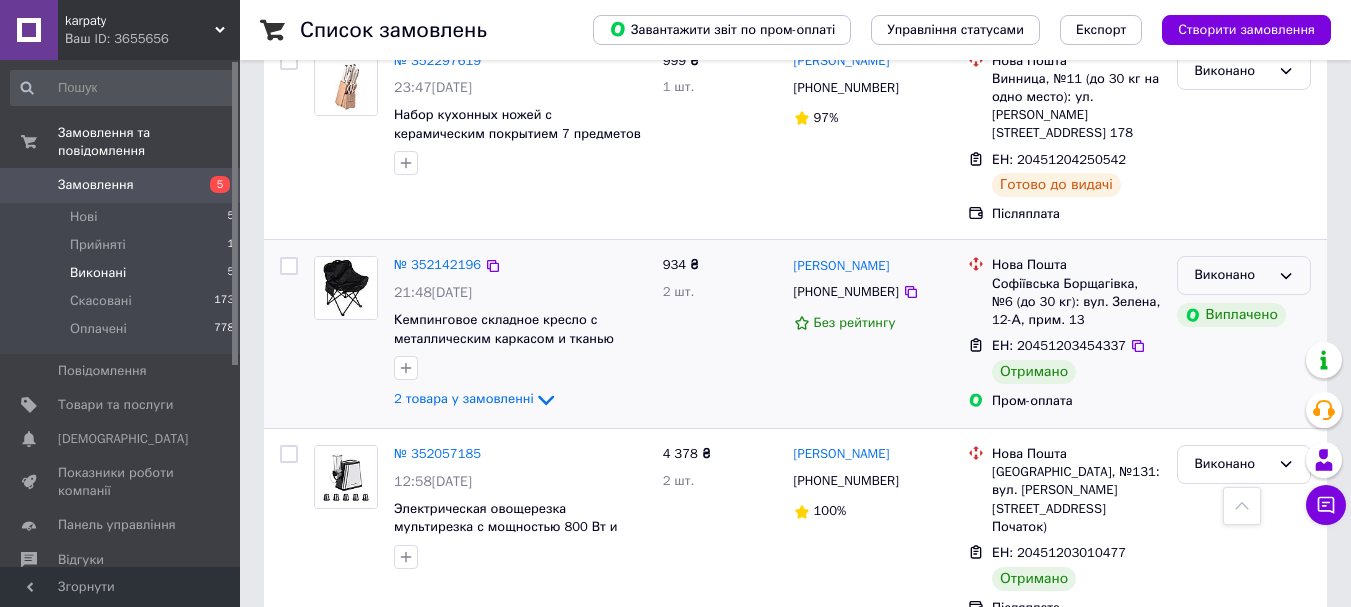 click 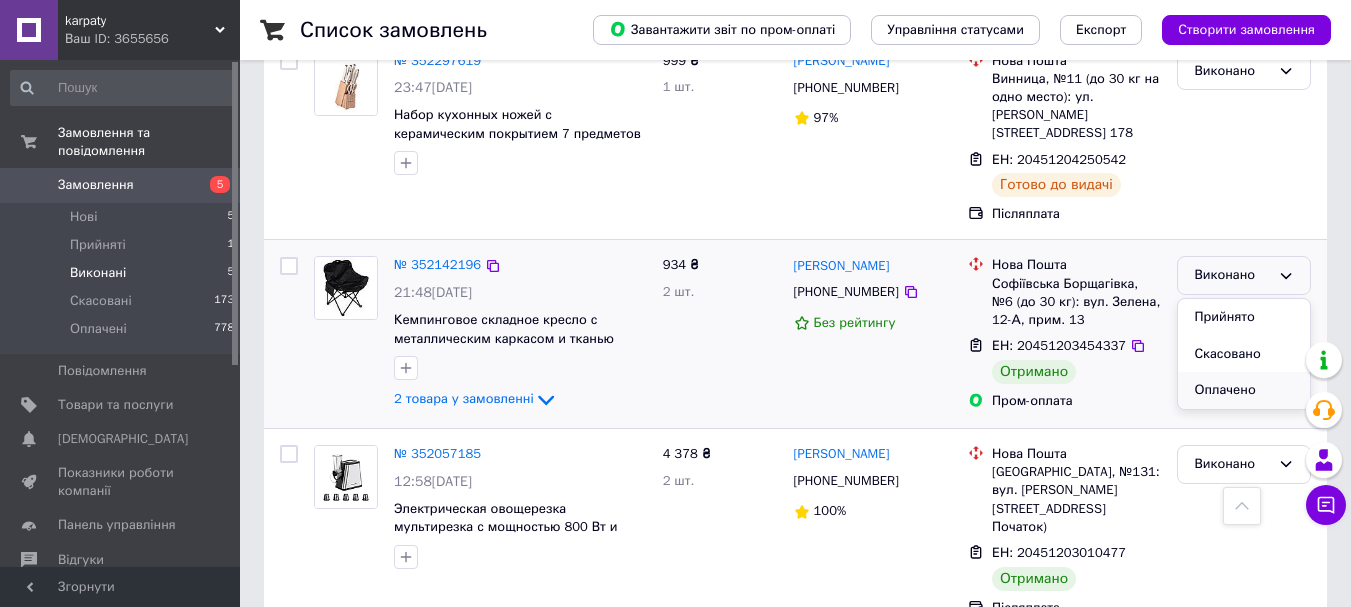 click on "Оплачено" at bounding box center [1244, 390] 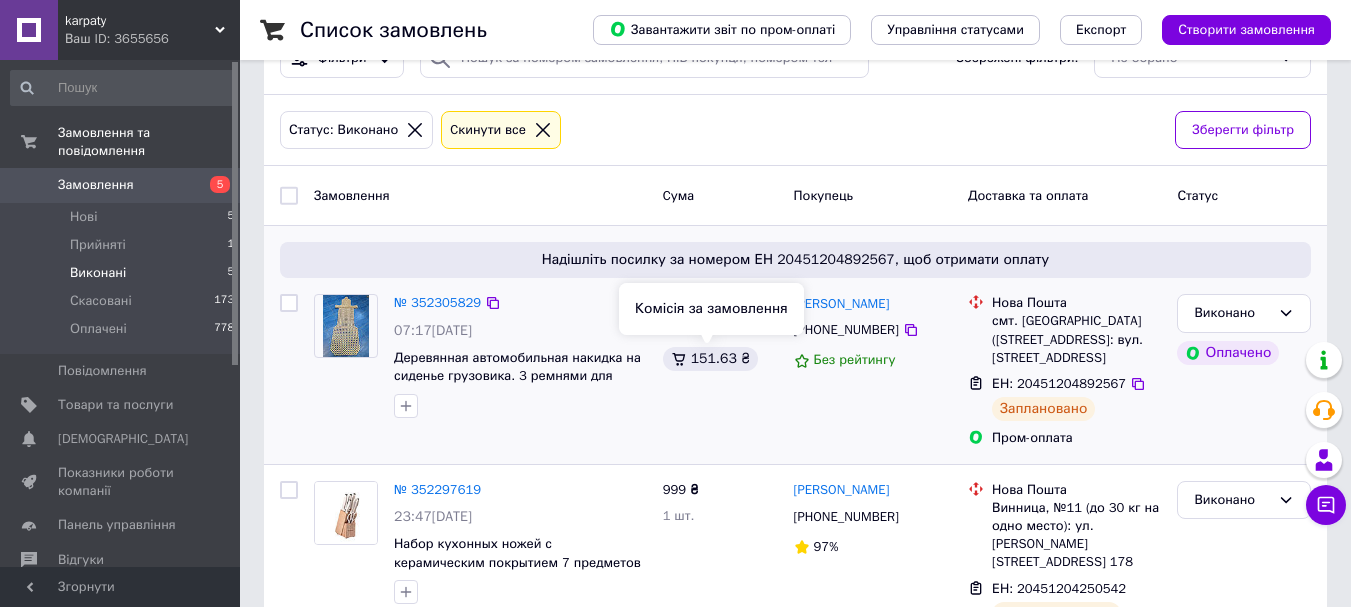 scroll, scrollTop: 0, scrollLeft: 0, axis: both 